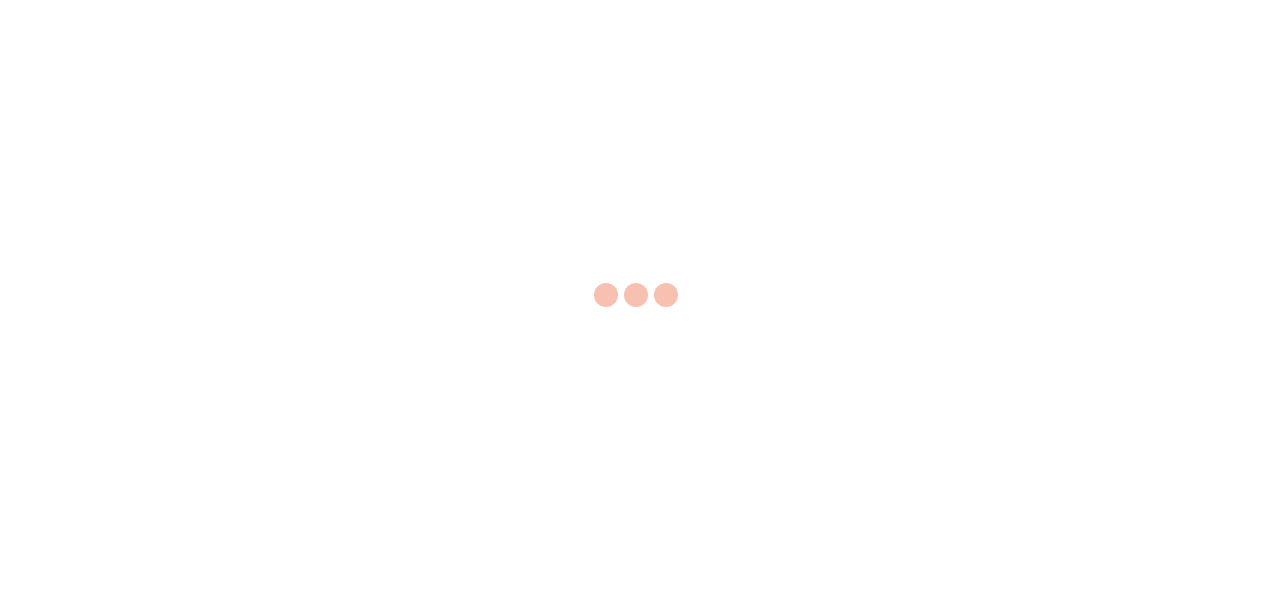 scroll, scrollTop: 0, scrollLeft: 0, axis: both 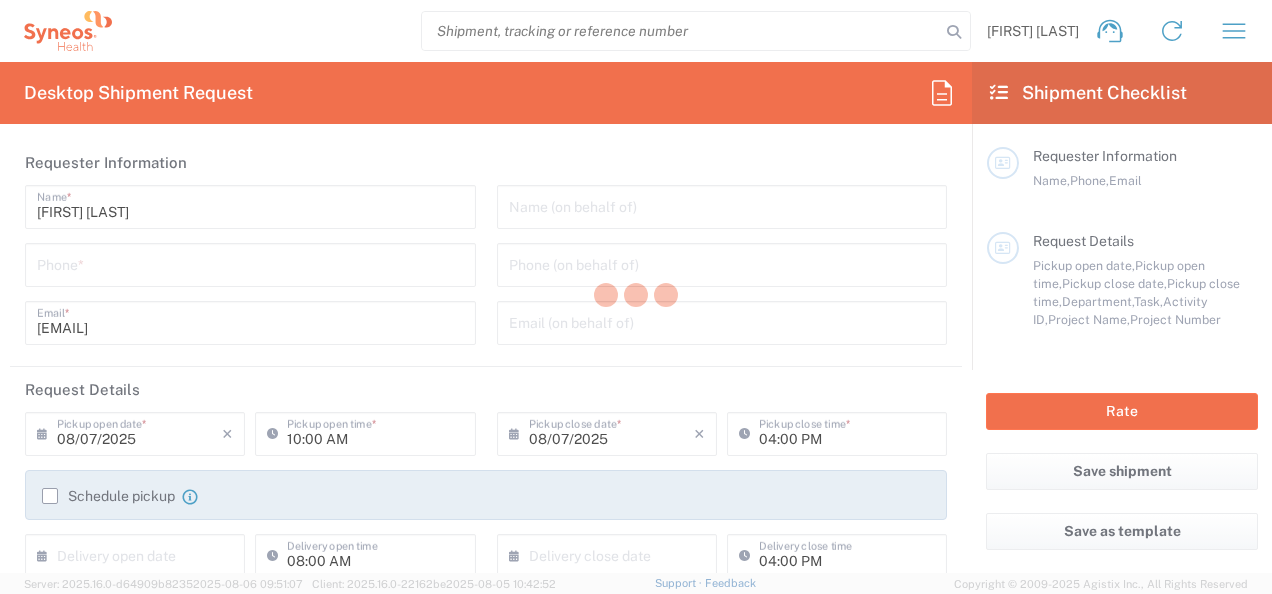 type on "3229" 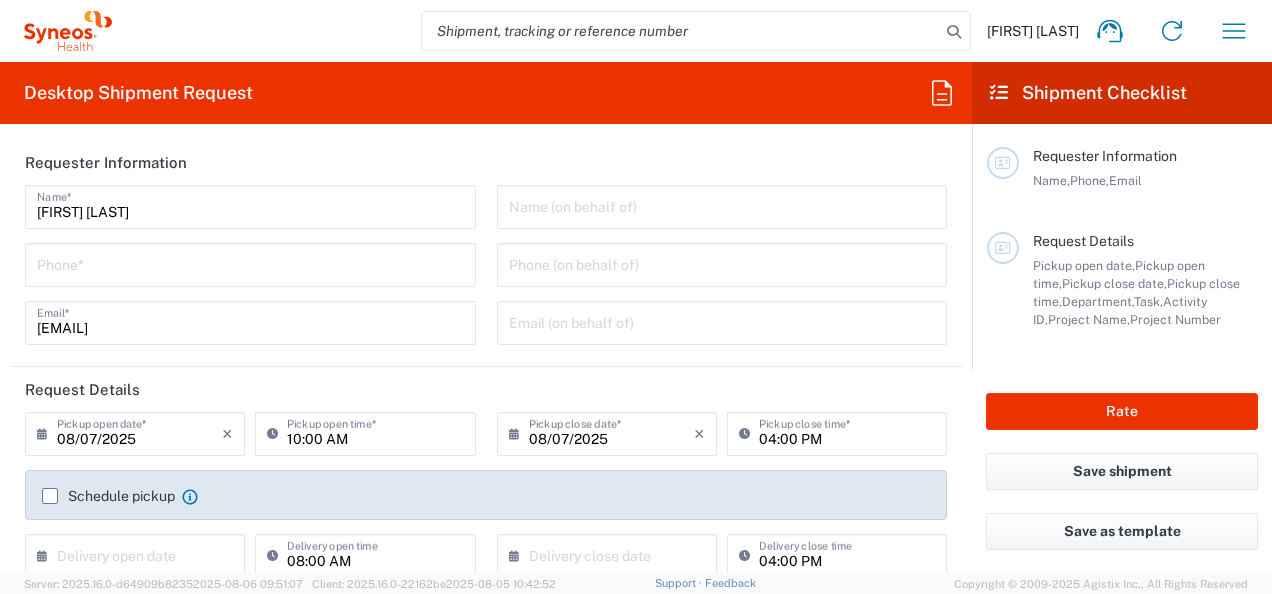 type on "Syneos Health Finland Oy FOR IT RETURNS PLEASE REFER TO IT SYNCUP PAGE" 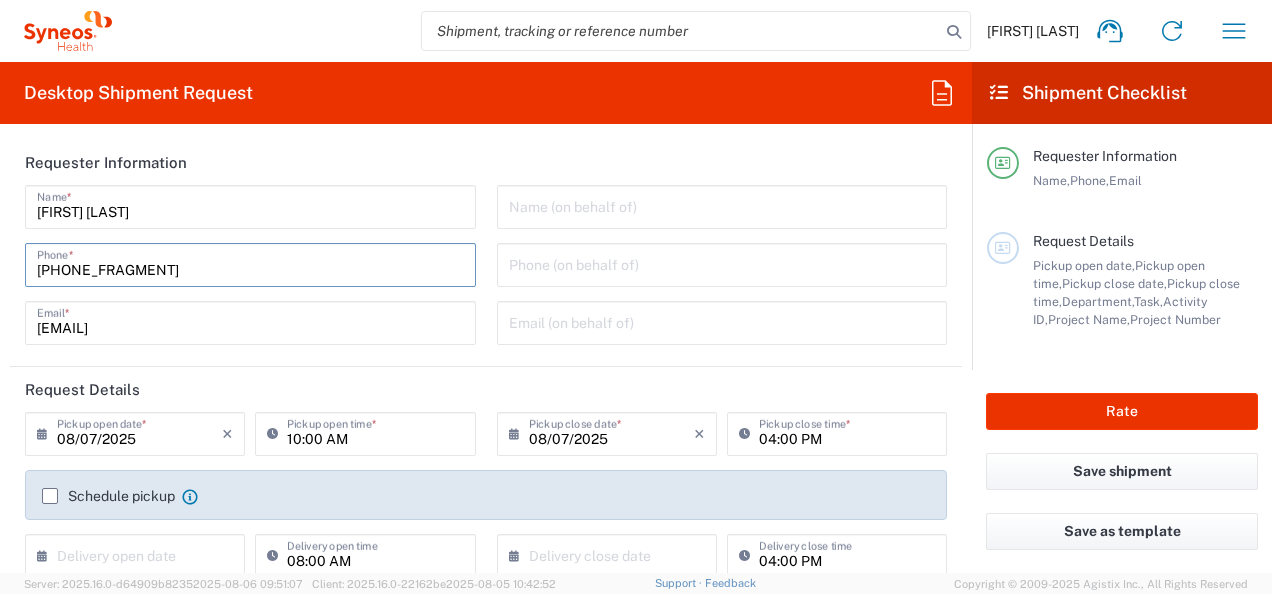 click on "[PHONE_FRAGMENT]" at bounding box center [250, 263] 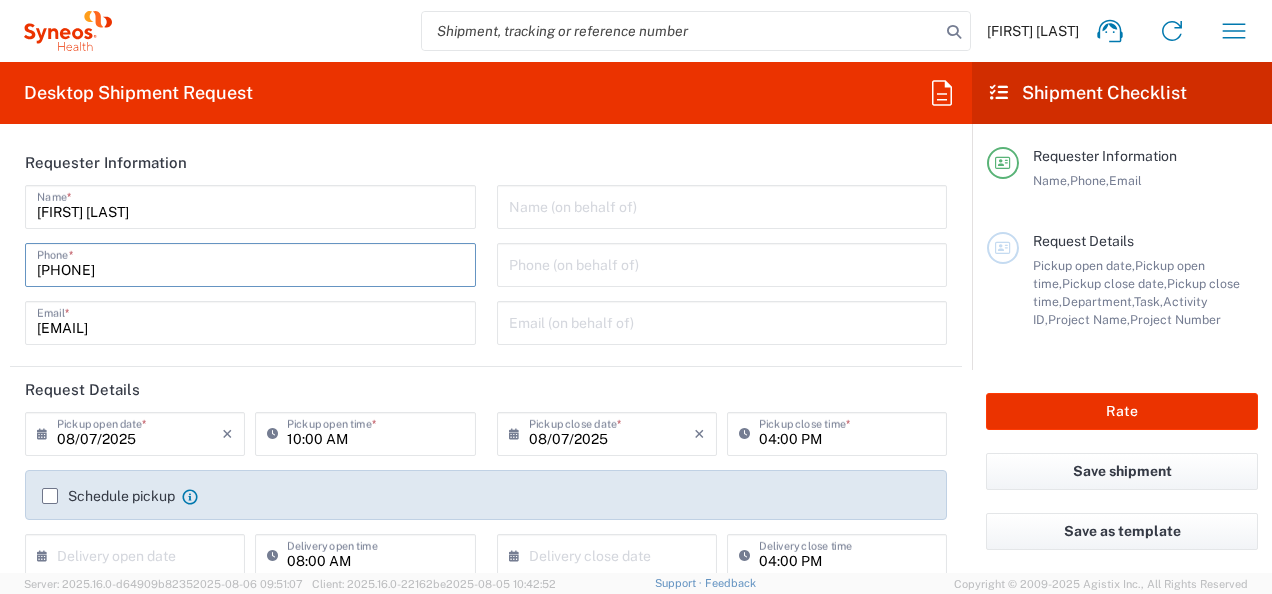 scroll, scrollTop: 100, scrollLeft: 0, axis: vertical 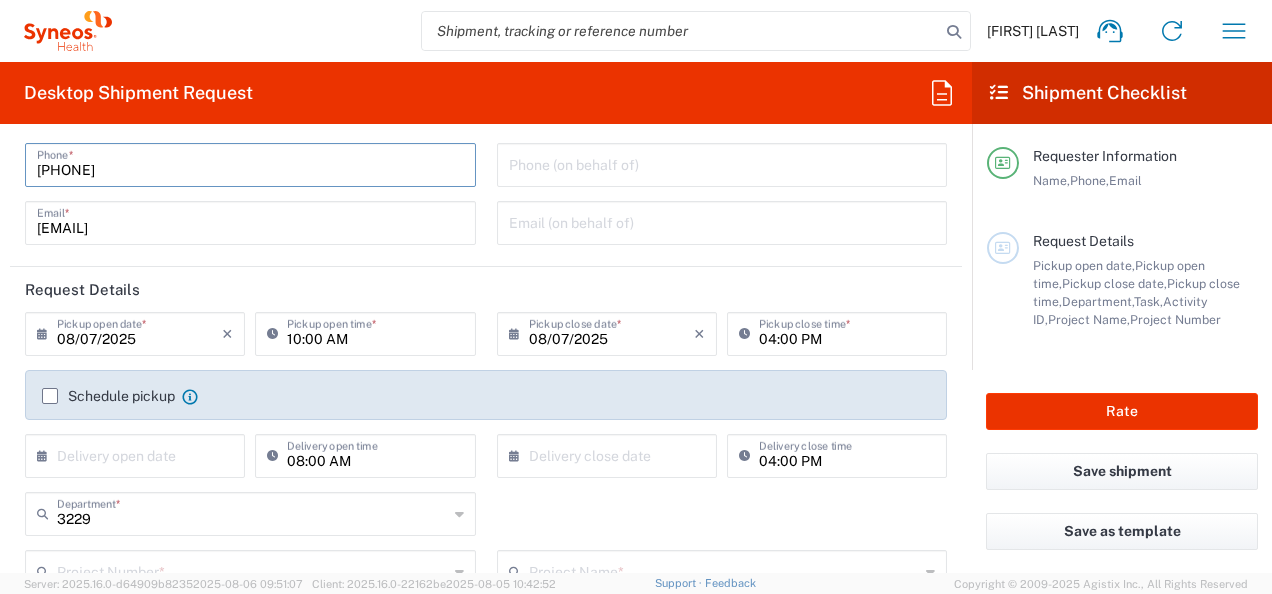 type on "[PHONE]" 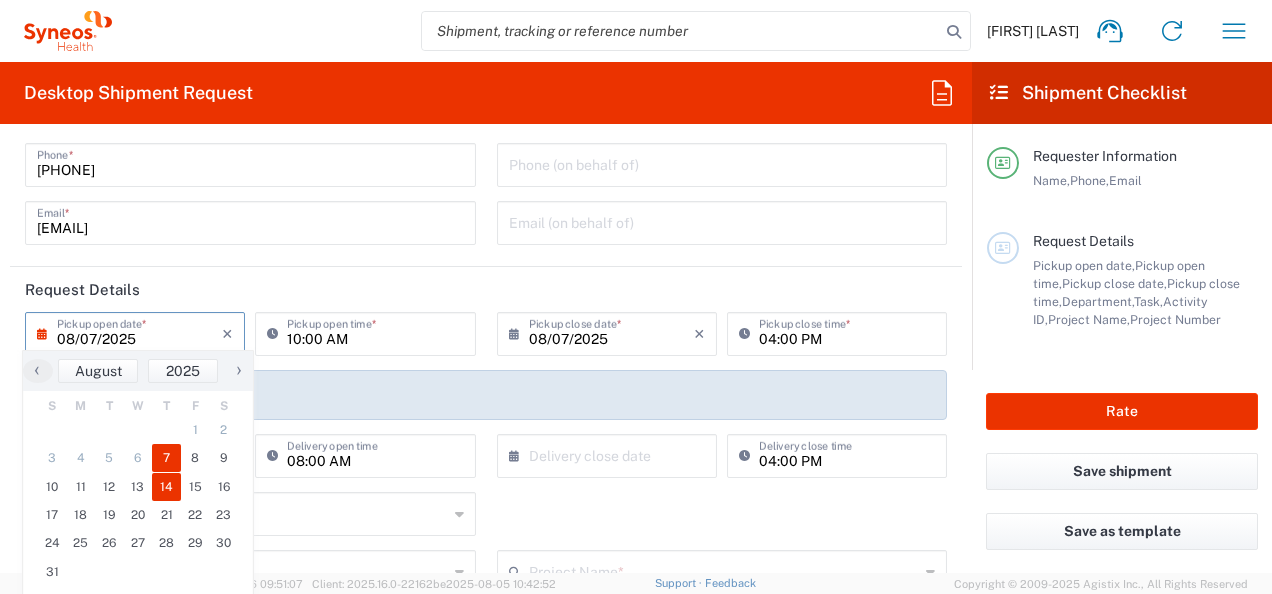 click on "14" 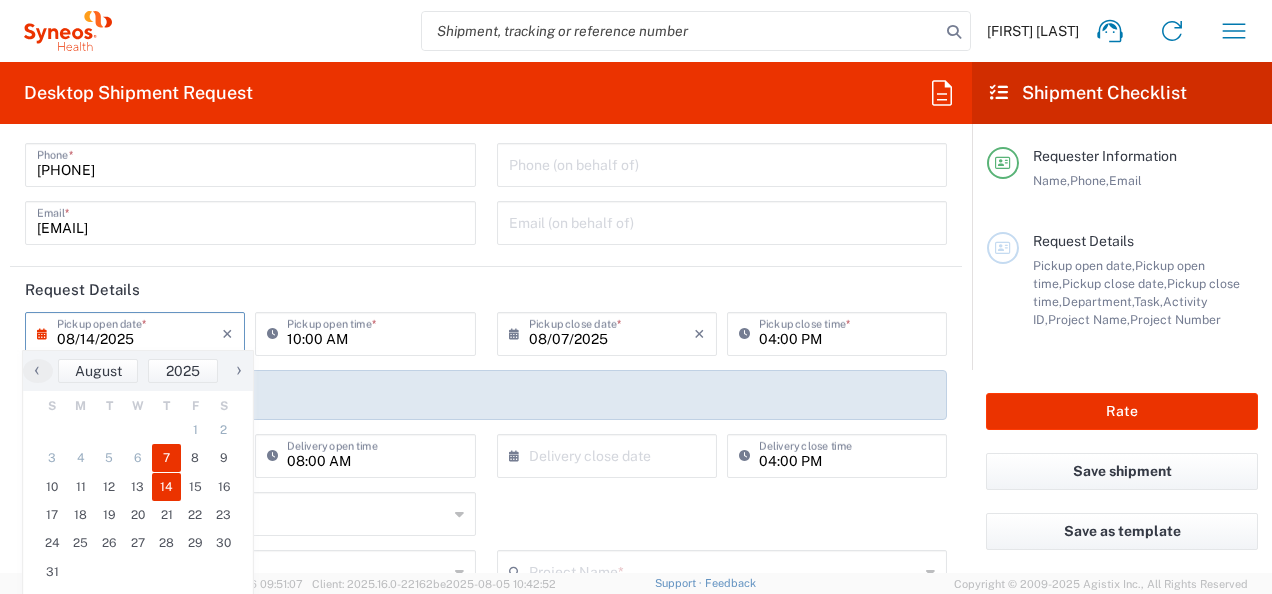 type 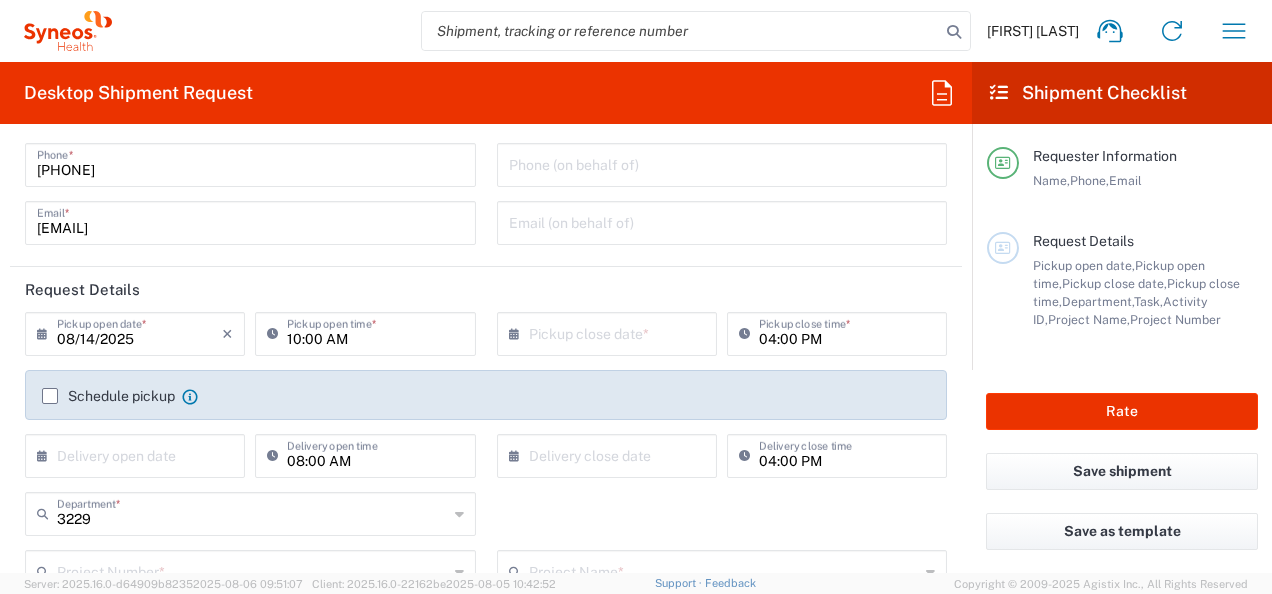 click 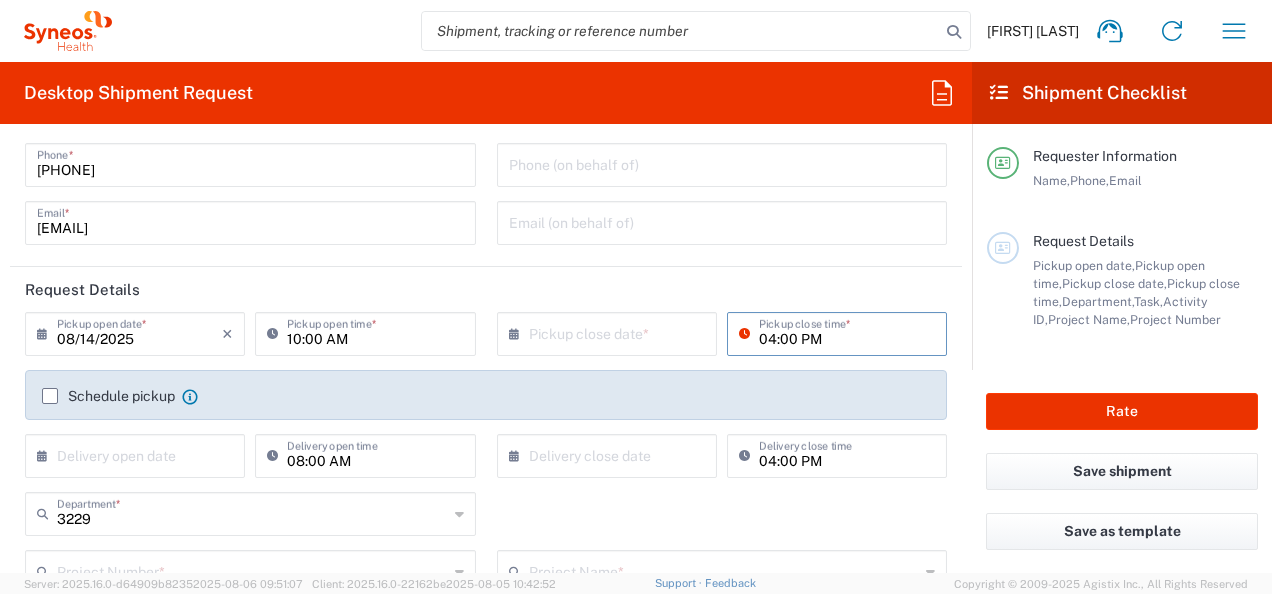 click on "04:00 PM" at bounding box center (847, 332) 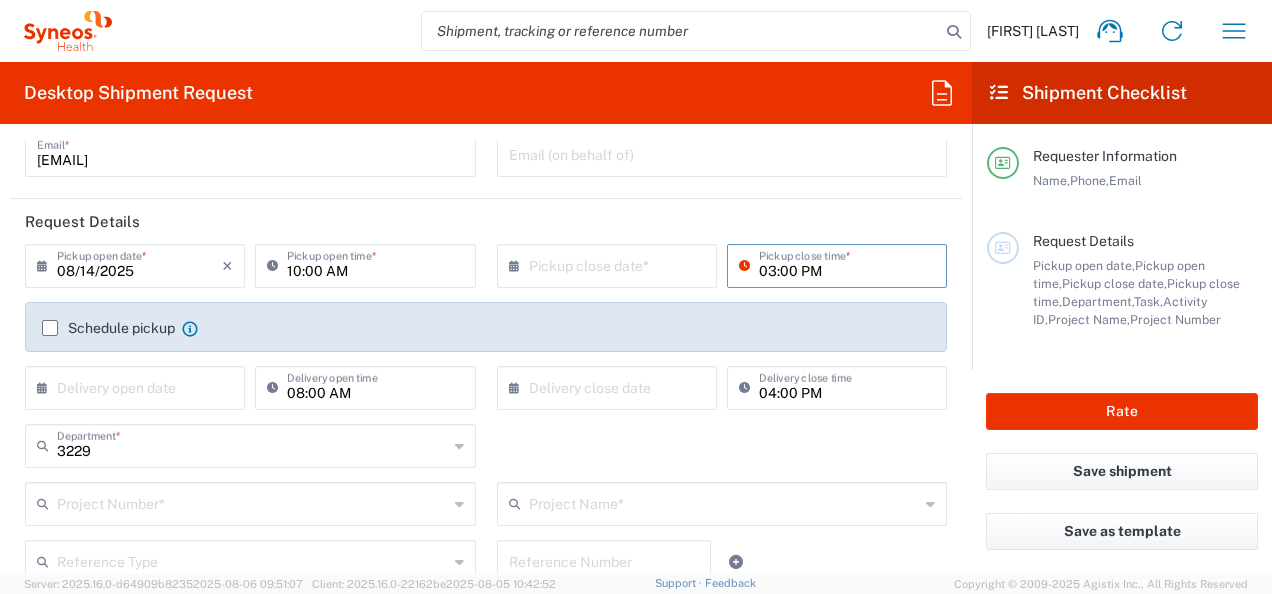 scroll, scrollTop: 200, scrollLeft: 0, axis: vertical 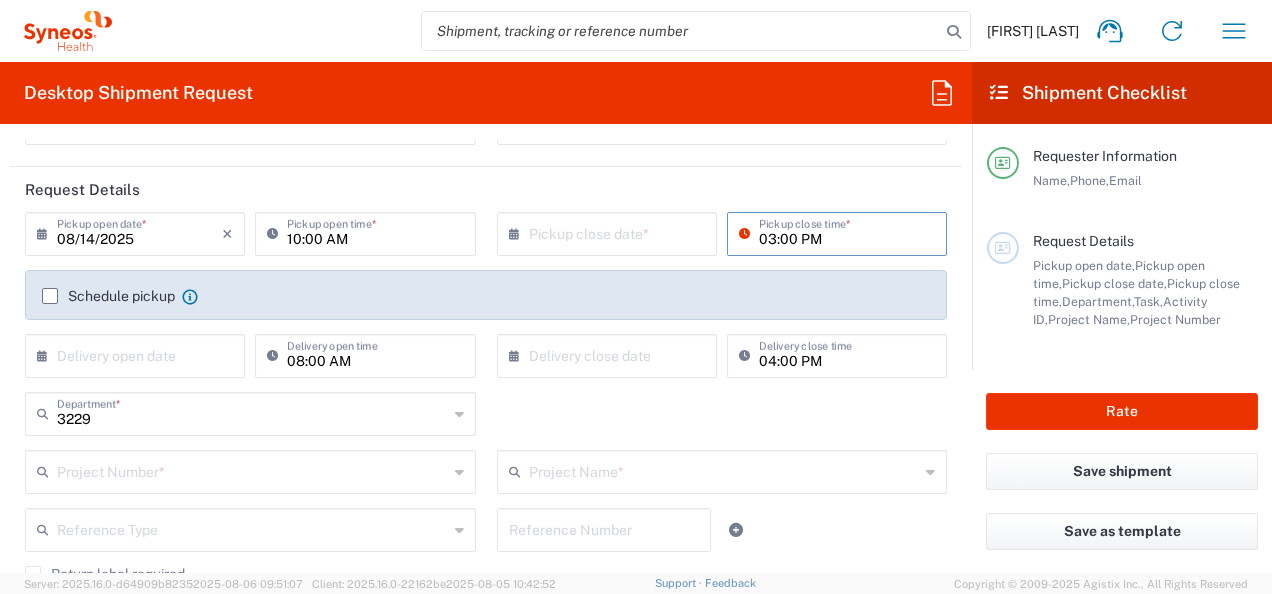 type on "03:00 PM" 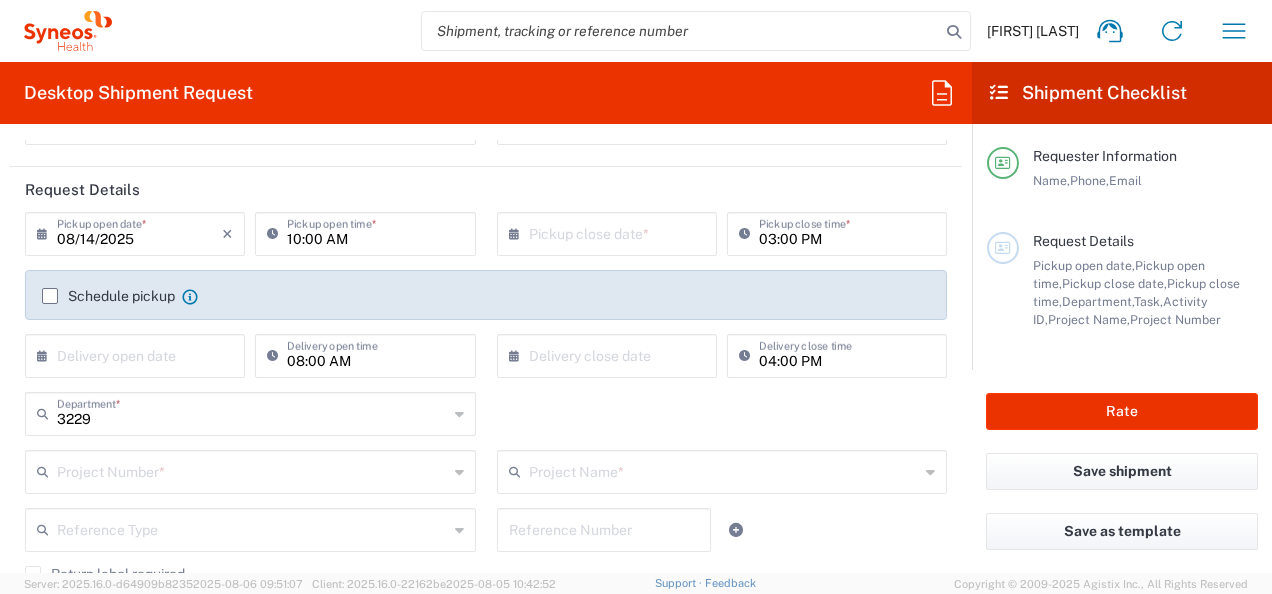 click 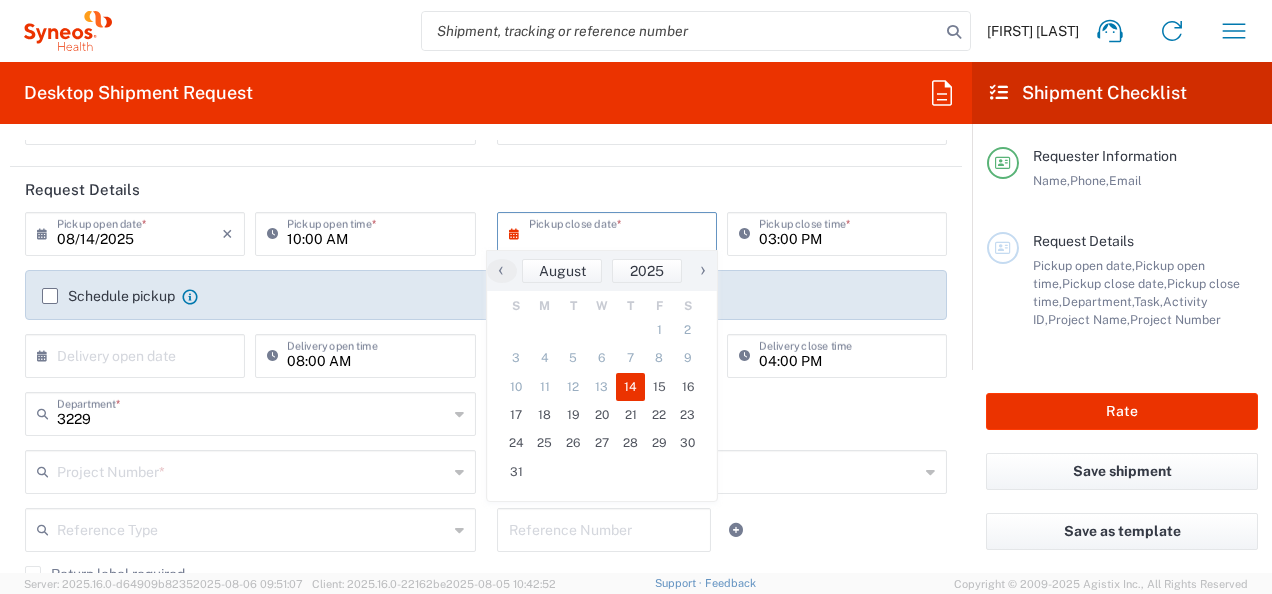 click on "14" 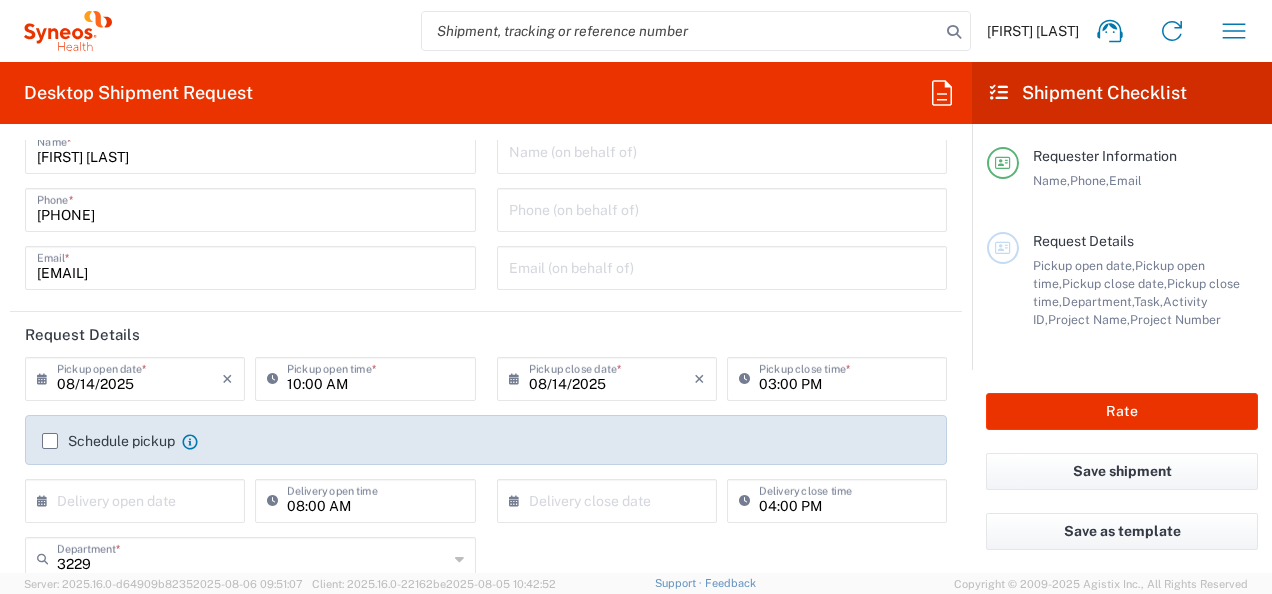 scroll, scrollTop: 100, scrollLeft: 0, axis: vertical 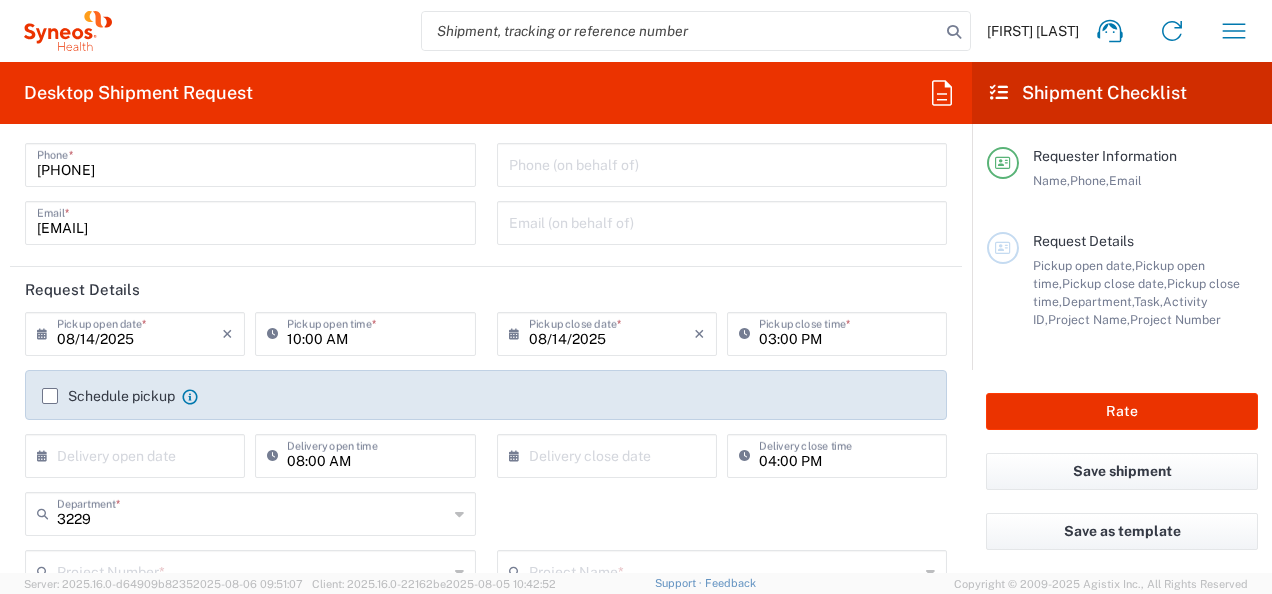 click on "Schedule pickup  When scheduling a pickup please be sure to meet the following criteria:
1. Pickup window should start at least 2 hours after current time.
2.Pickup window needs to be at least 2 hours.
3.Pickup close time should not exceed business hours." 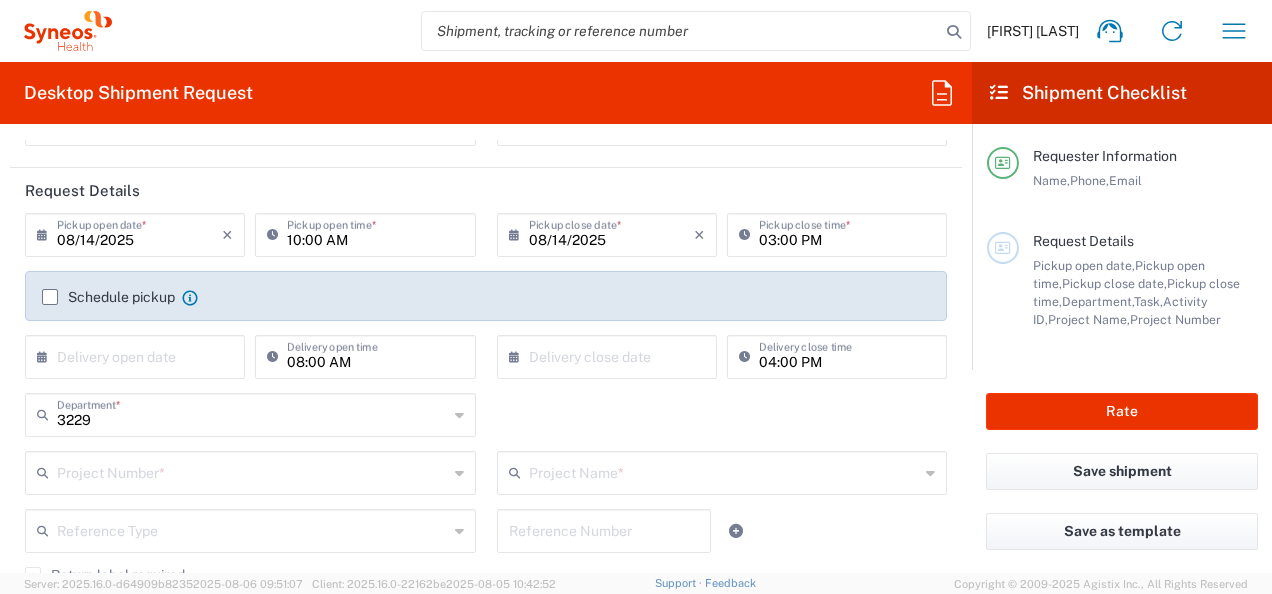 scroll, scrollTop: 200, scrollLeft: 0, axis: vertical 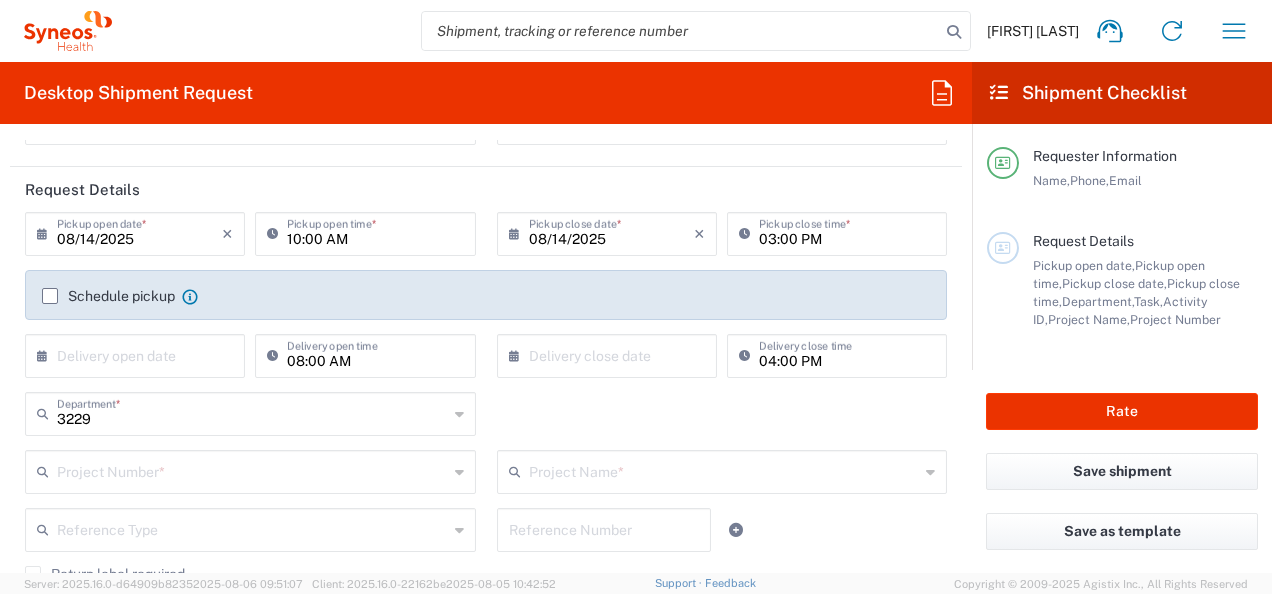 click on "Schedule pickup" 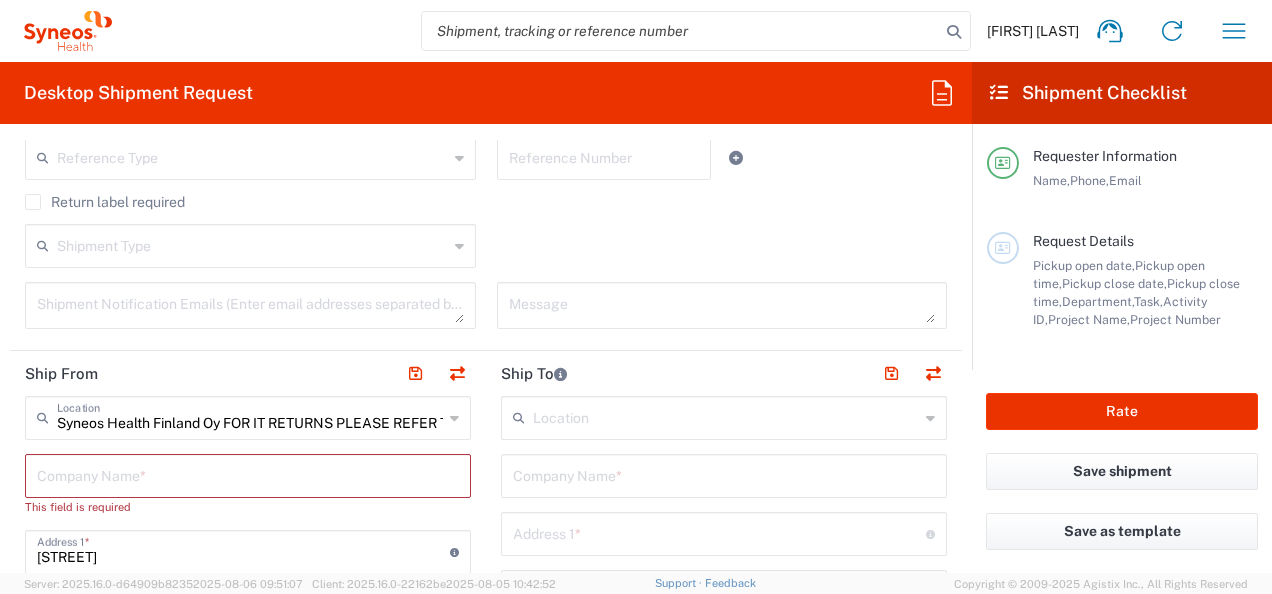 scroll, scrollTop: 600, scrollLeft: 0, axis: vertical 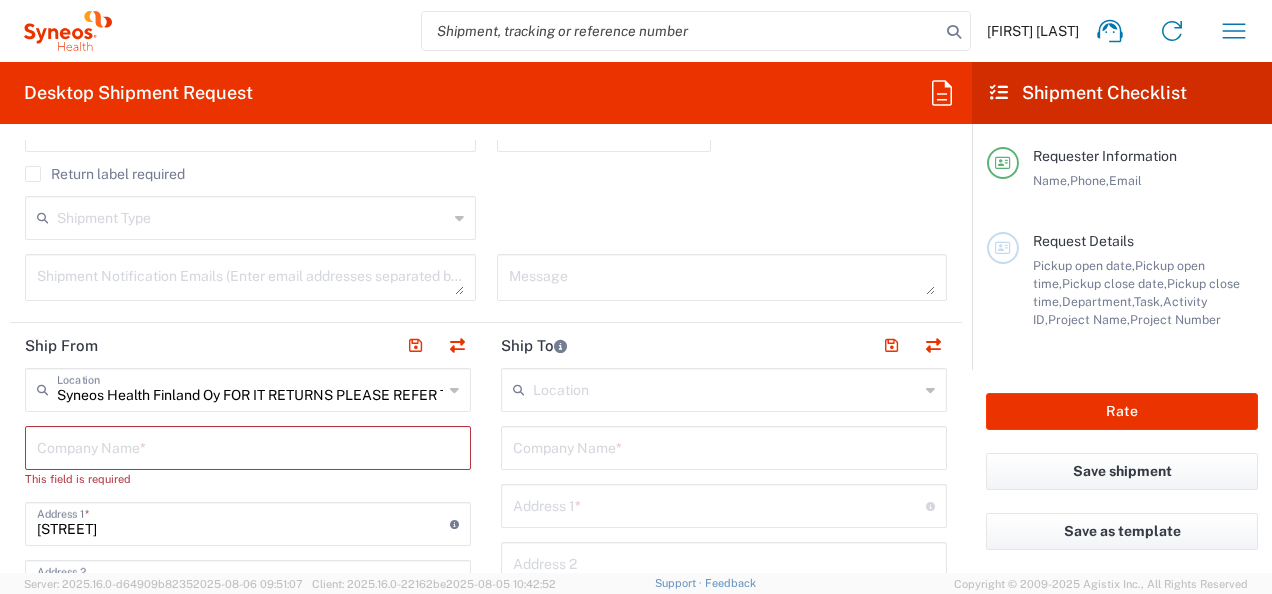 click 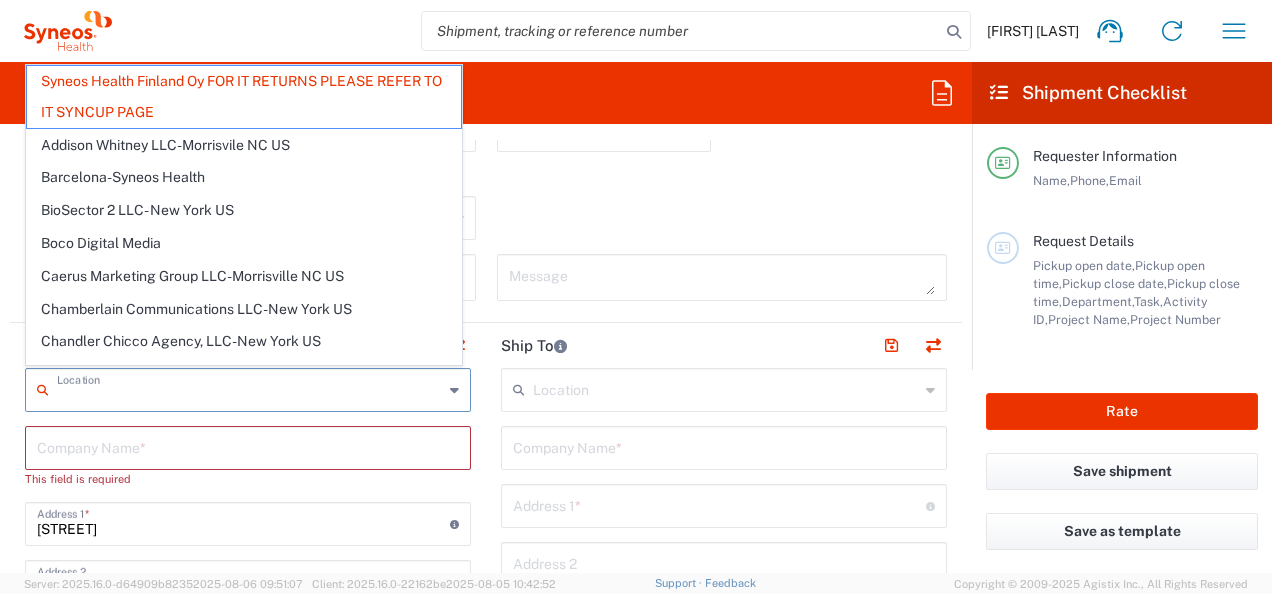 click at bounding box center [250, 388] 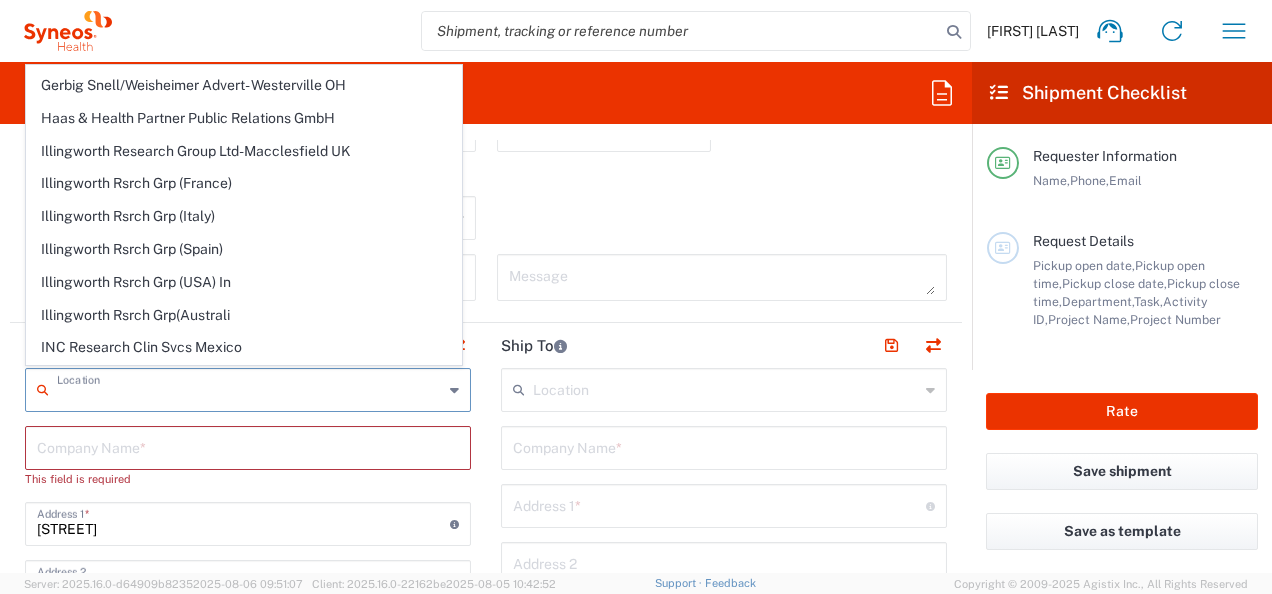 scroll, scrollTop: 0, scrollLeft: 0, axis: both 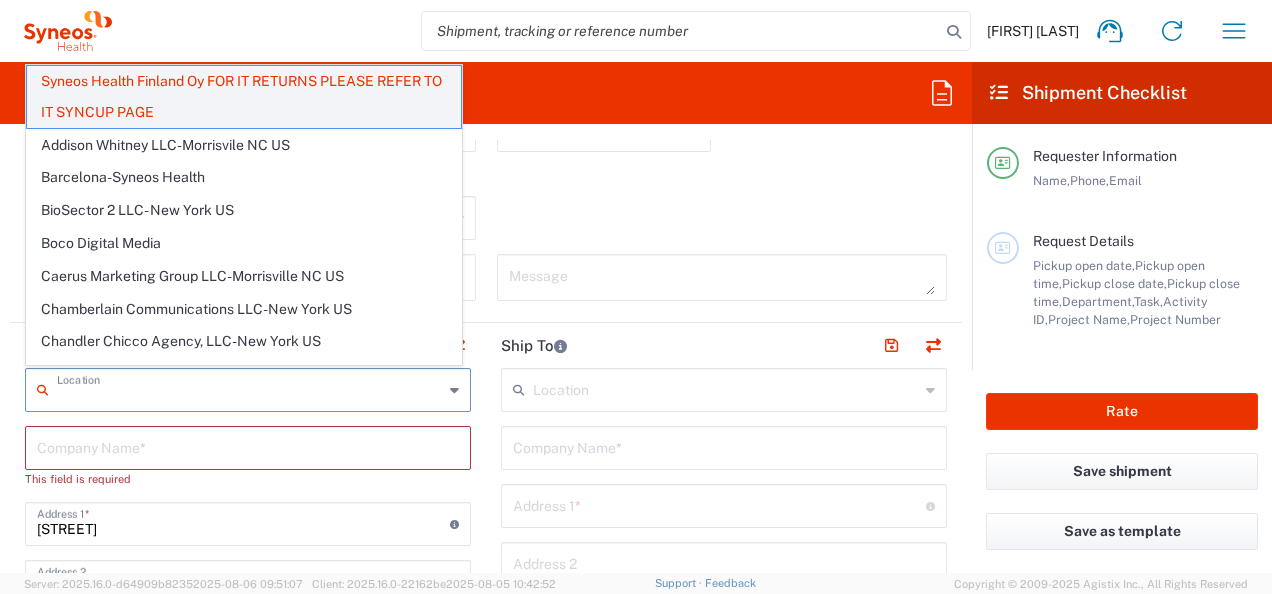 click on "Syneos Health Finland Oy FOR IT RETURNS PLEASE REFER TO IT SYNCUP PAGE" 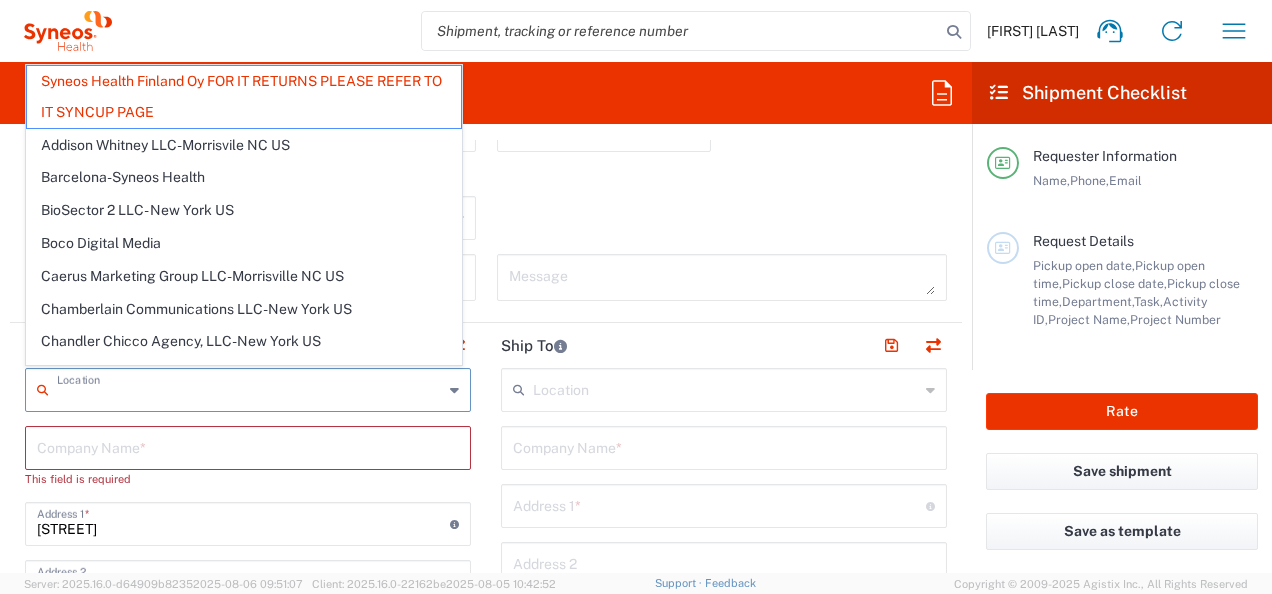 click on "Company Name  *" 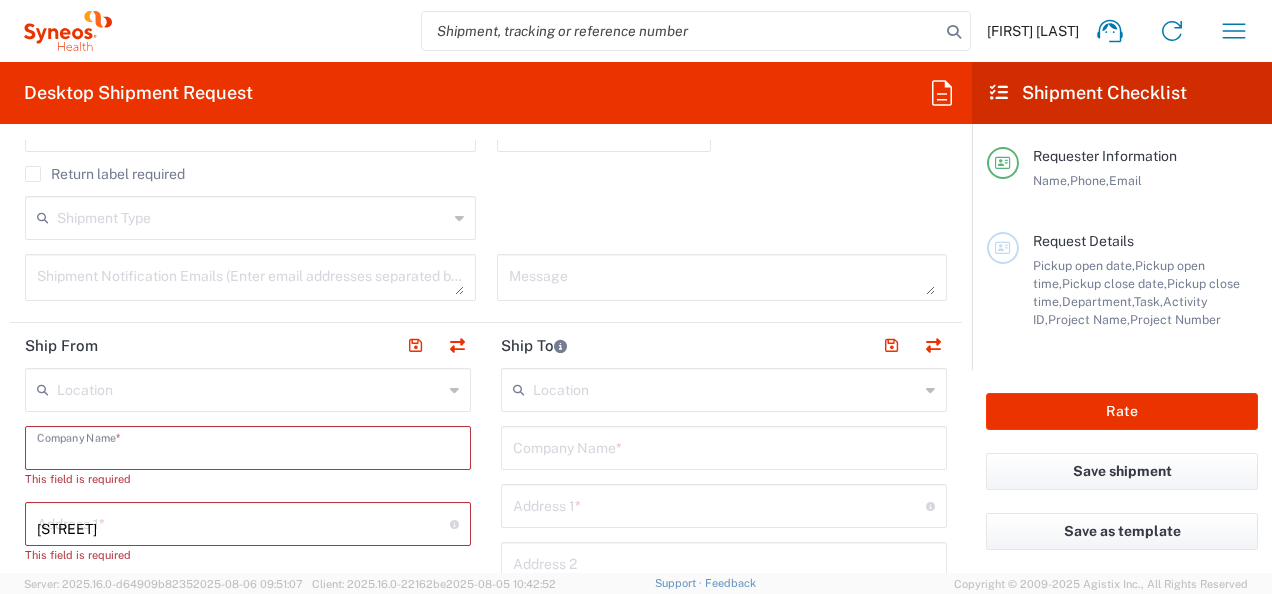 type 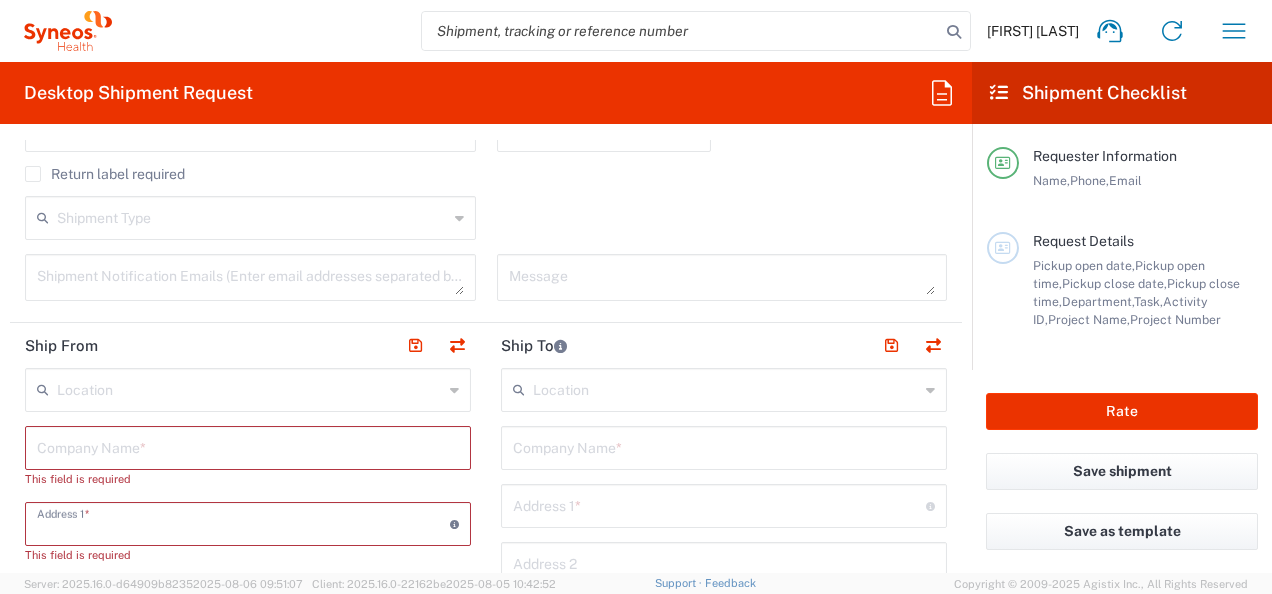 click at bounding box center [243, 522] 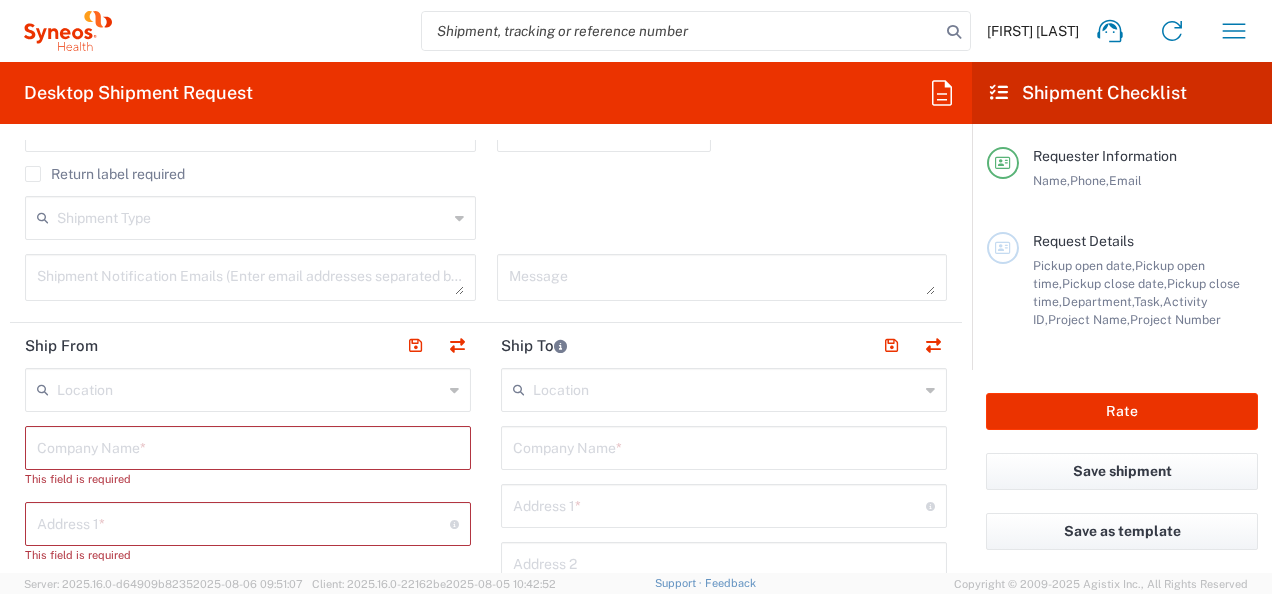 click on "Location  Addison Whitney LLC-Morrisvile NC US Barcelona-Syneos Health BioSector 2 LLC- New York US Boco Digital Media Caerus Marketing Group LLC-Morrisville NC US Chamberlain Communications LLC-New York US Chandler Chicco Agency, LLC-New York US Genico, LLC Gerbig Snell/Weisheimer Advert- Westerville OH Haas & Health Partner Public Relations GmbH Illingworth Research Group Ltd-Macclesfield UK Illingworth Rsrch Grp (France) Illingworth Rsrch Grp (Italy) Illingworth Rsrch Grp (Spain) Illingworth Rsrch Grp (USA) In Illingworth Rsrch Grp(Australi INC Research Clin Svcs Mexico inVentiv Health Philippines, Inc. IRG - Morrisville Warehouse IVH IPS Pvt Ltd- India IVH Mexico SA de CV NAVICOR GROUP, LLC- New York US PALIO + IGNITE, LLC- Westerville OH US Pharmaceutical Institute LLC- Morrisville NC US PT Syneos Health Indonesia Rx dataScience Inc-Morrisville NC US RxDataScience India Private Lt Syneos Health (Beijing) Inc.Lt Syneos Health (Shanghai) Inc. Ltd. Syneos Health (Thailand) Limit Syneos Health Argentina SA" 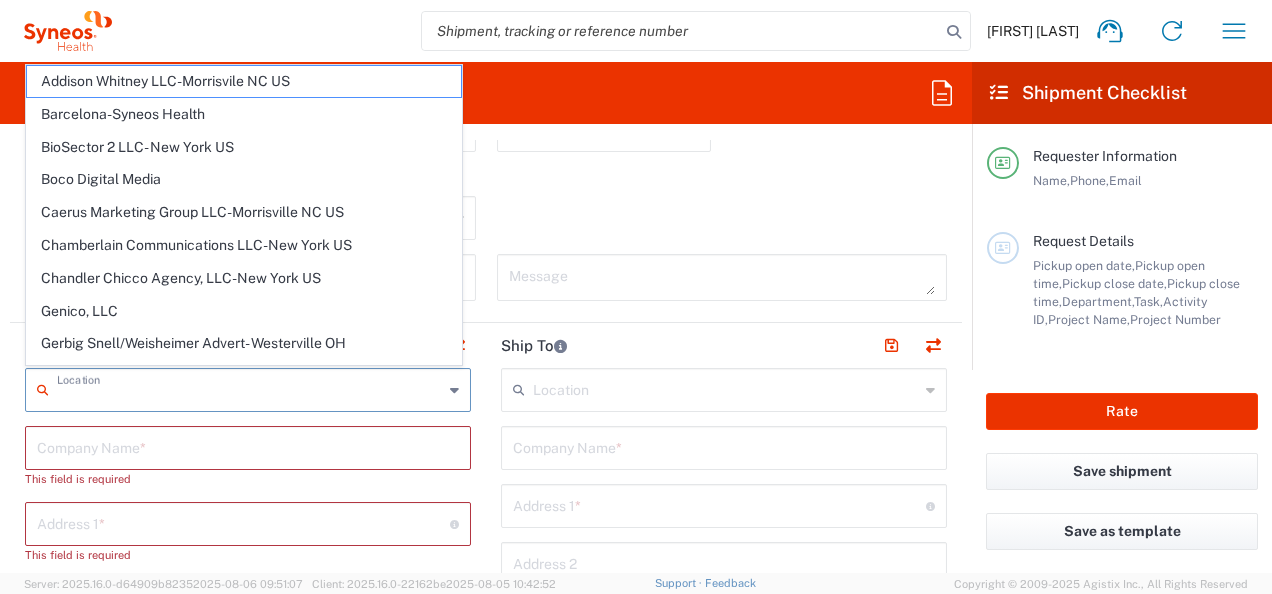 click at bounding box center [250, 388] 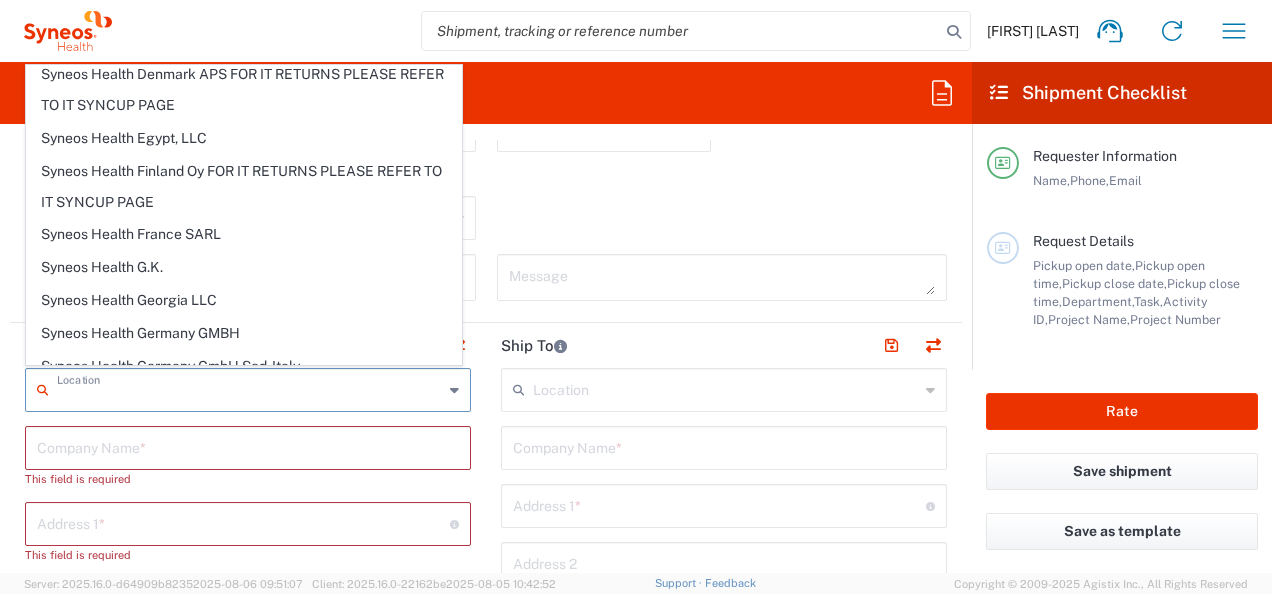 scroll, scrollTop: 2000, scrollLeft: 0, axis: vertical 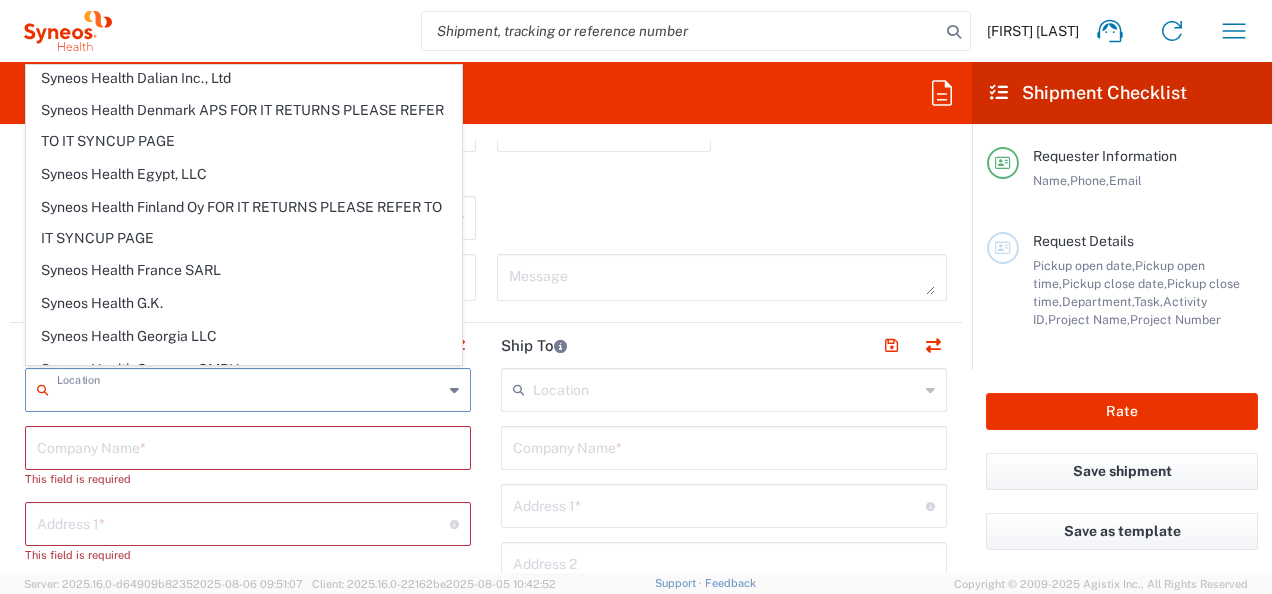 drag, startPoint x: 242, startPoint y: 163, endPoint x: 360, endPoint y: 162, distance: 118.004234 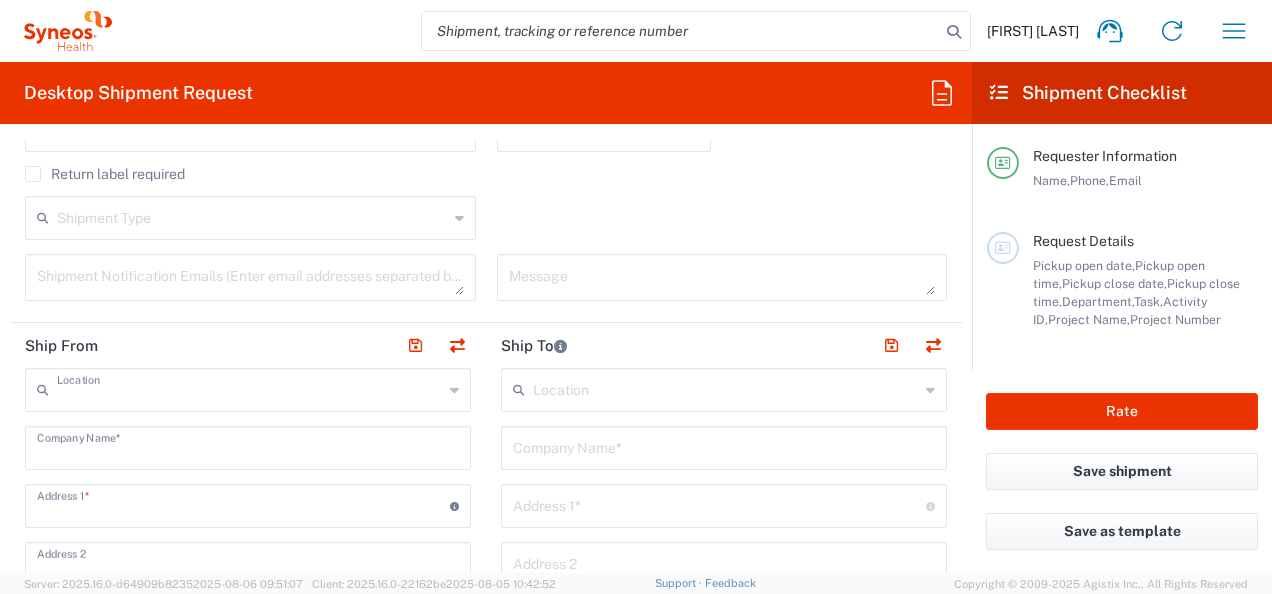 type on "Syneos Health Finland Oy FOR IT RETURNS PLEASE REFER TO IT SYNCUP PAGE" 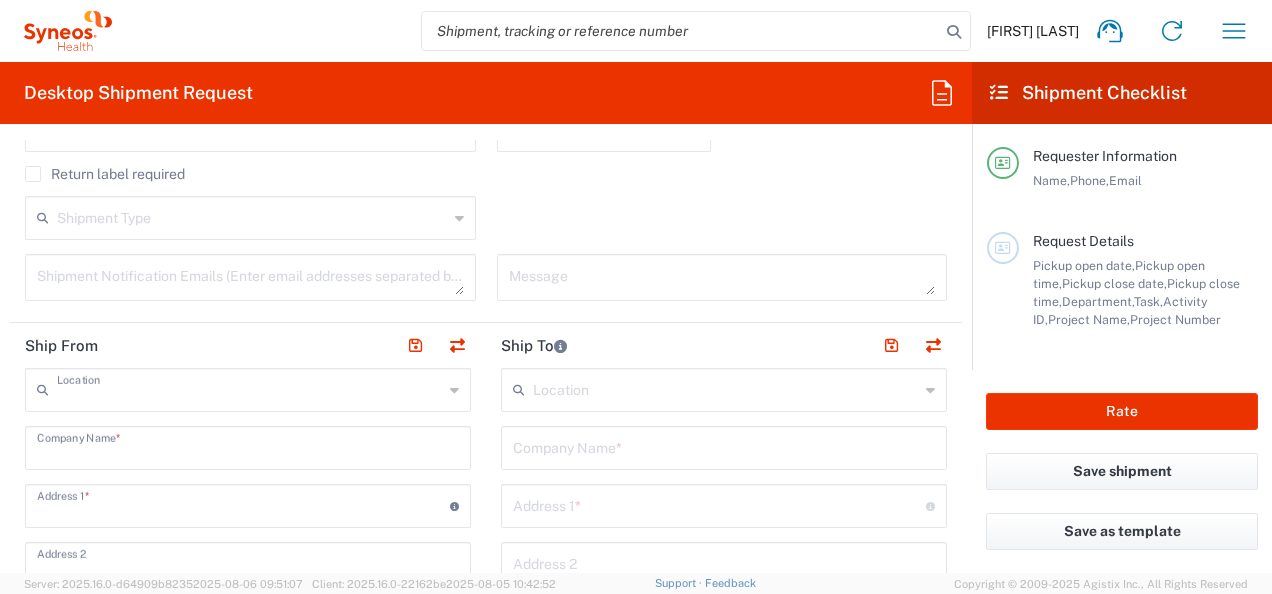 type on "Syneos Health [COUNTRY] [POSTAL_CODE]" 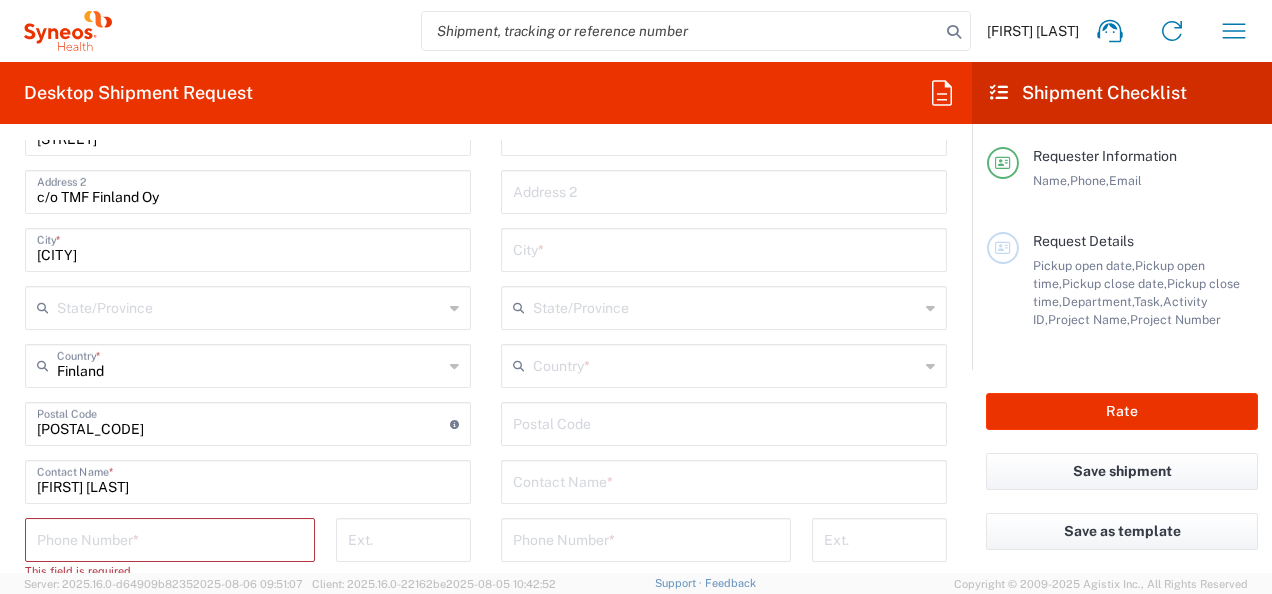 scroll, scrollTop: 1000, scrollLeft: 0, axis: vertical 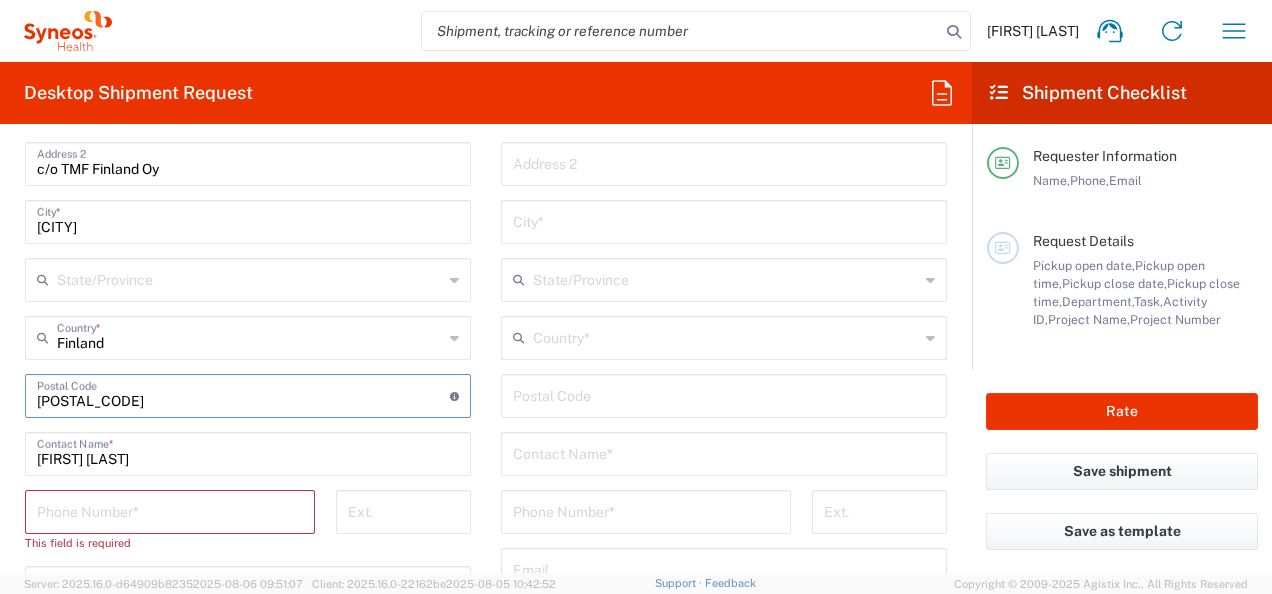 drag, startPoint x: 80, startPoint y: 399, endPoint x: 19, endPoint y: 397, distance: 61.03278 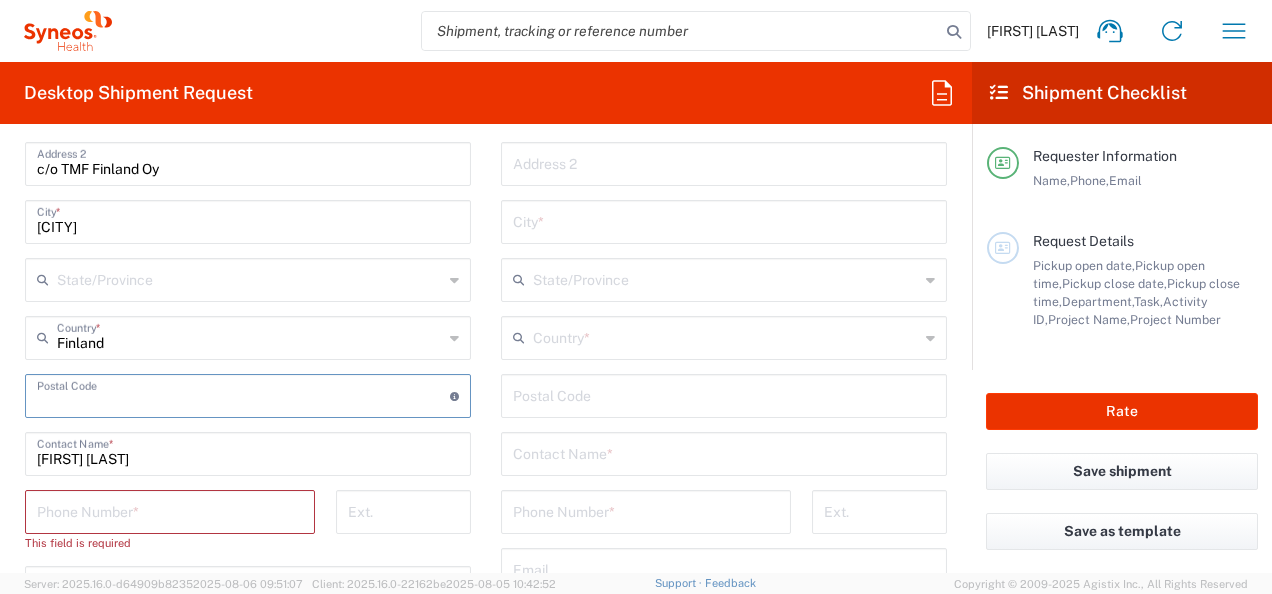 type 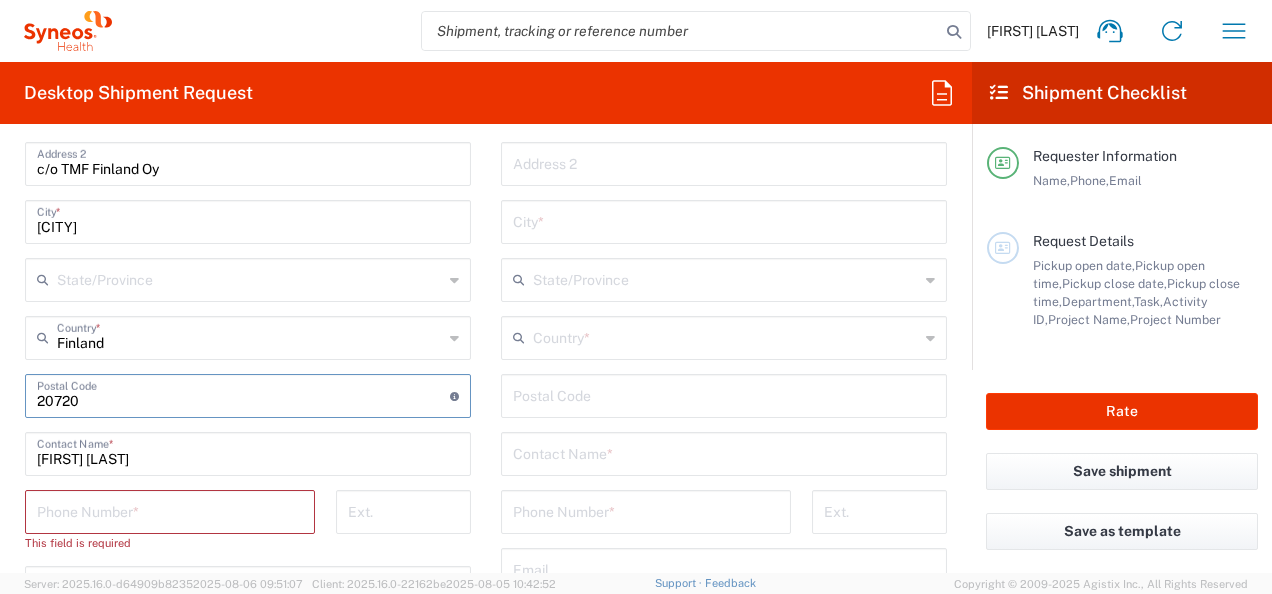 type on "20720" 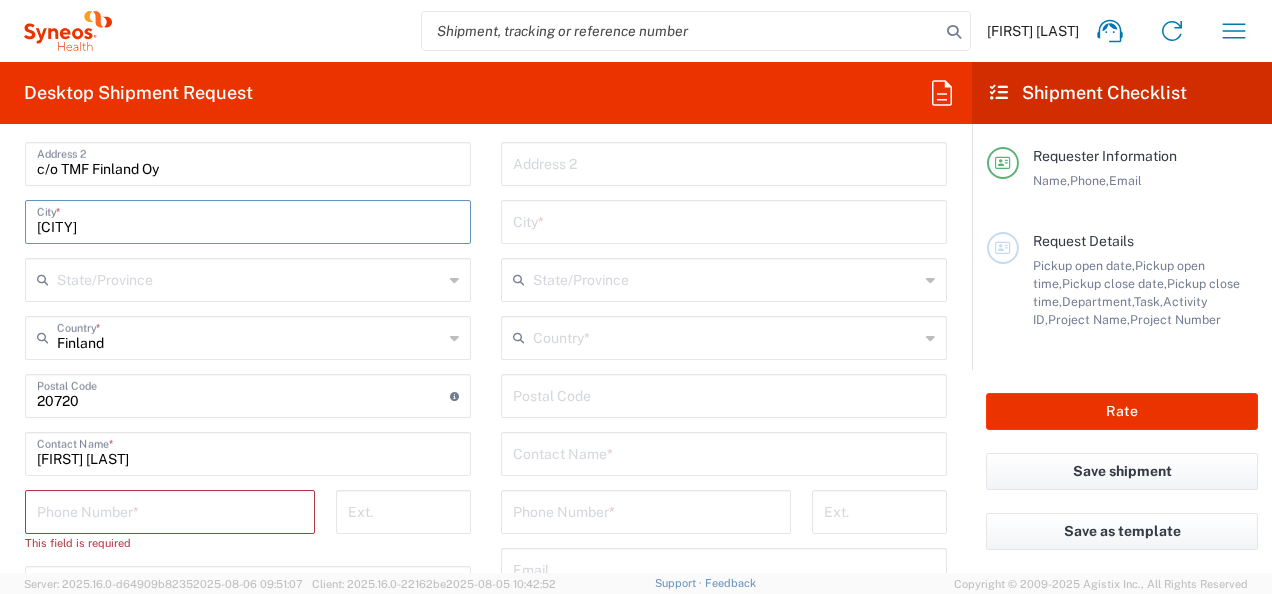 click on "[CITY]" at bounding box center [248, 220] 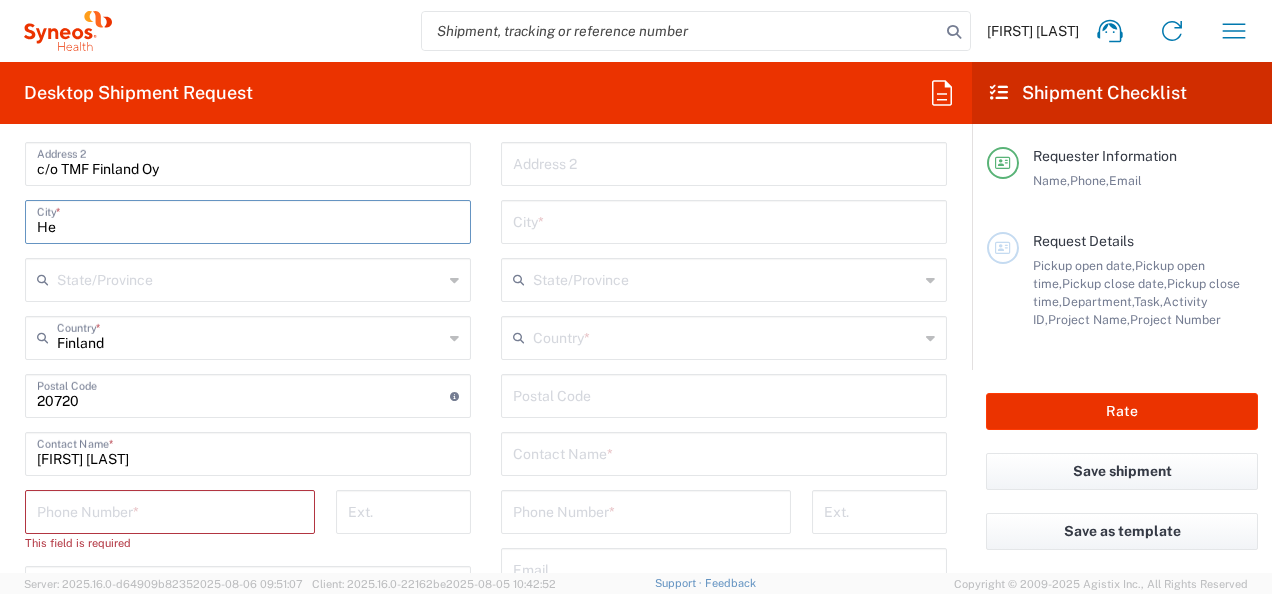type on "H" 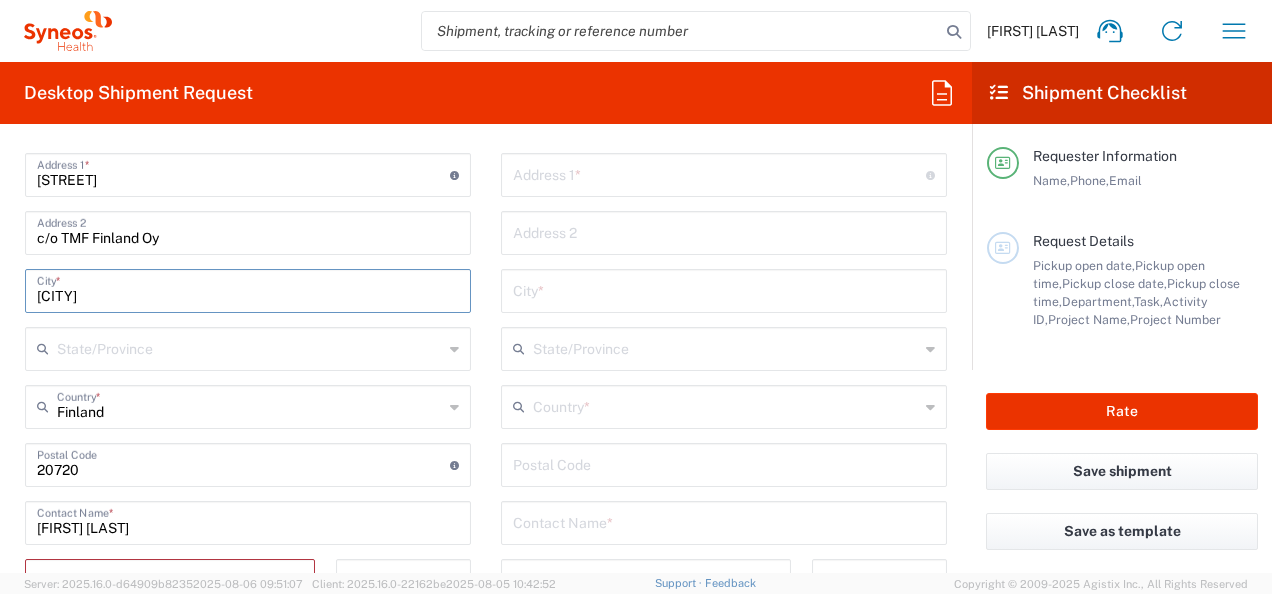 scroll, scrollTop: 900, scrollLeft: 0, axis: vertical 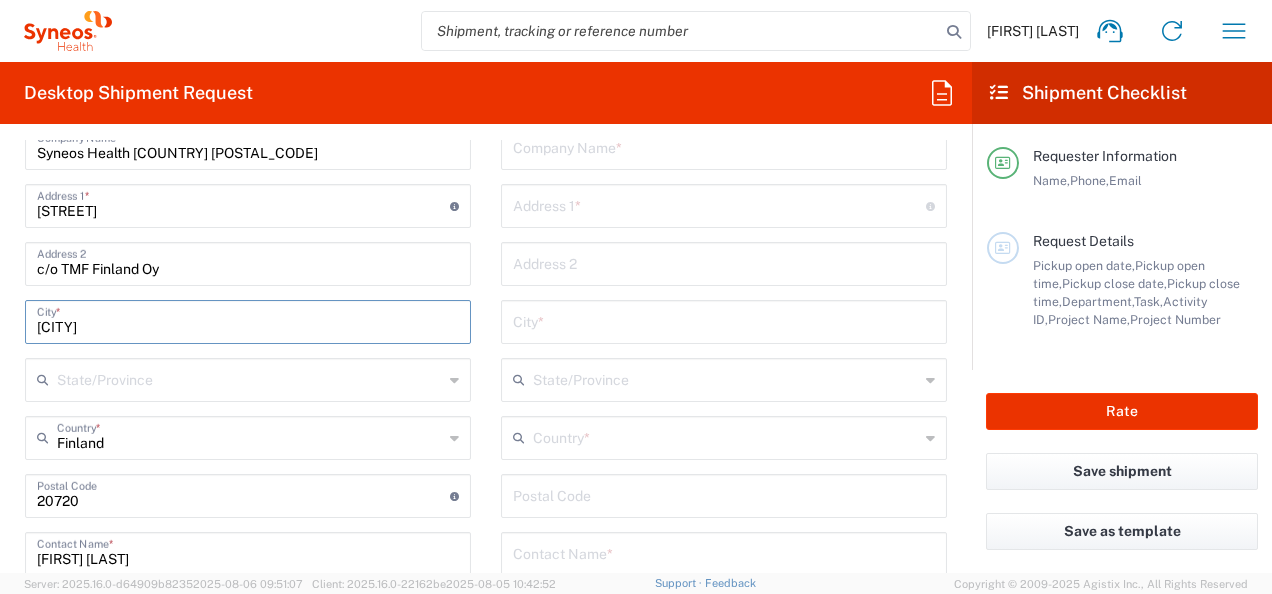 type on "[CITY]" 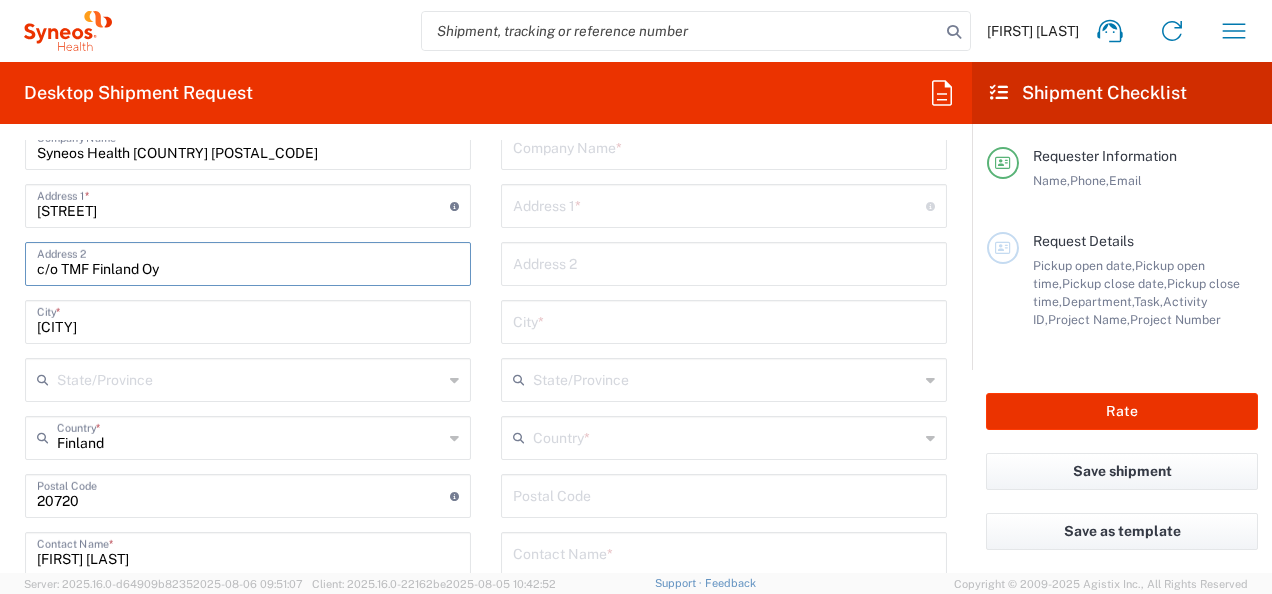 drag, startPoint x: 179, startPoint y: 261, endPoint x: 16, endPoint y: 248, distance: 163.51758 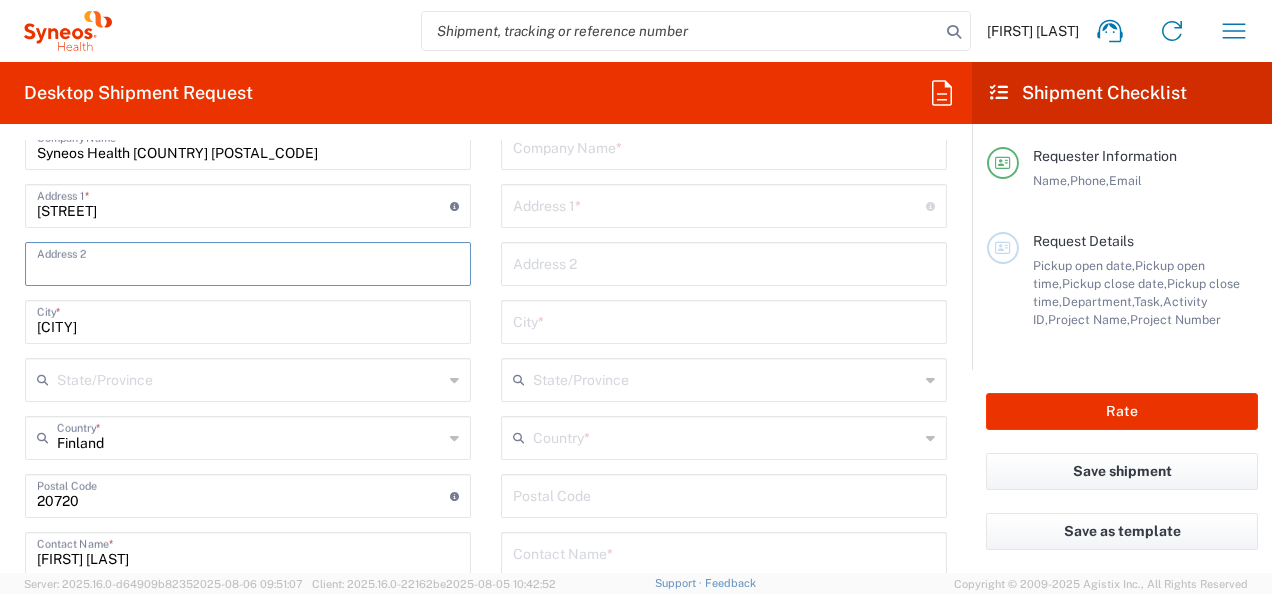 type 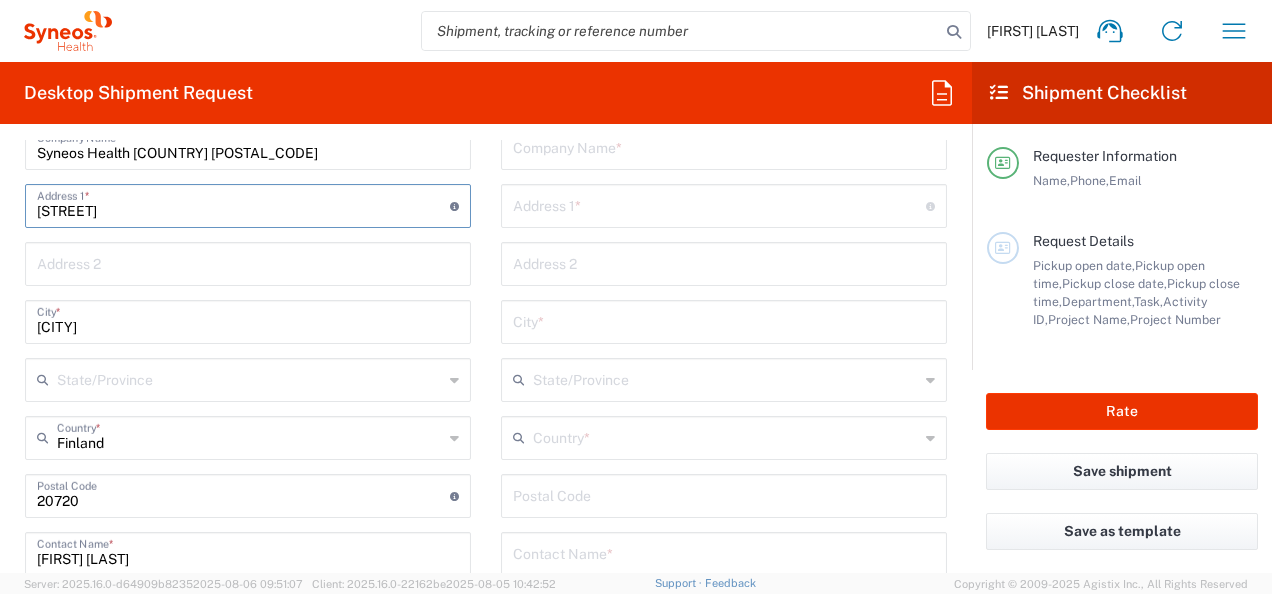 drag, startPoint x: 188, startPoint y: 200, endPoint x: -4, endPoint y: 194, distance: 192.09373 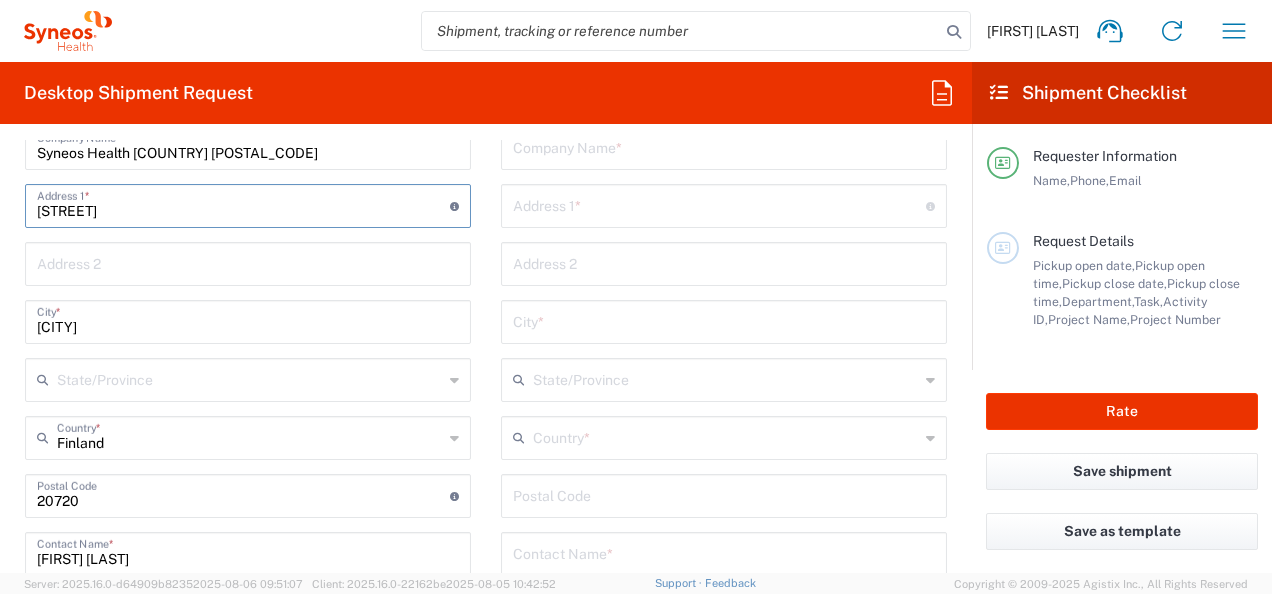 type on "[STREET]" 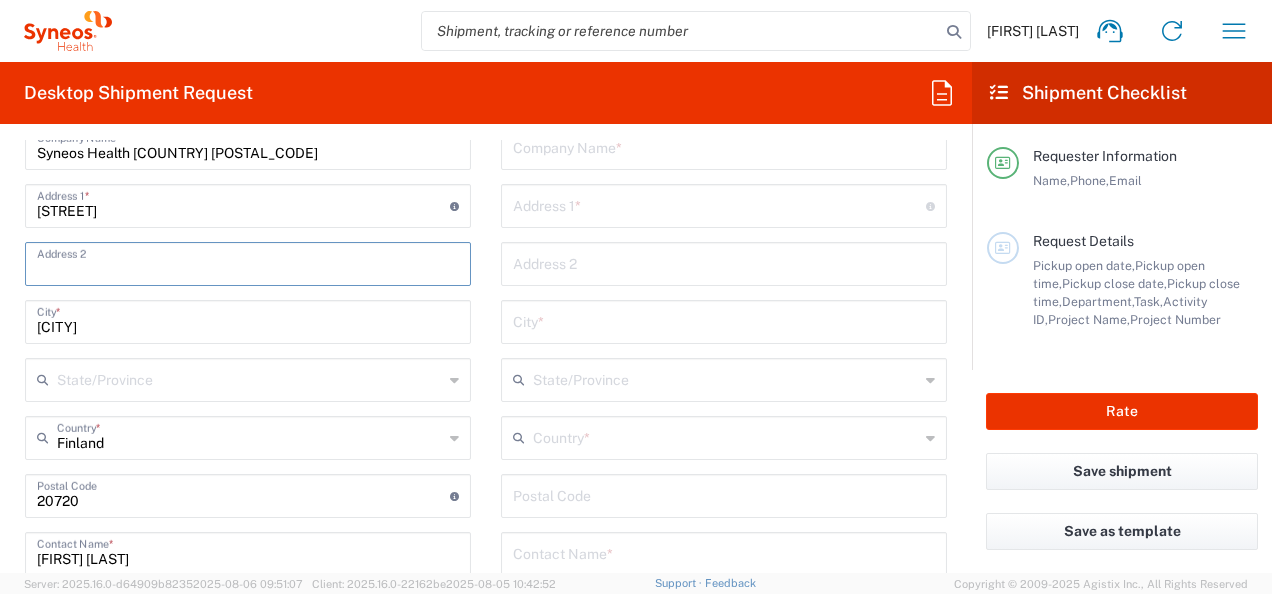 scroll, scrollTop: 1000, scrollLeft: 0, axis: vertical 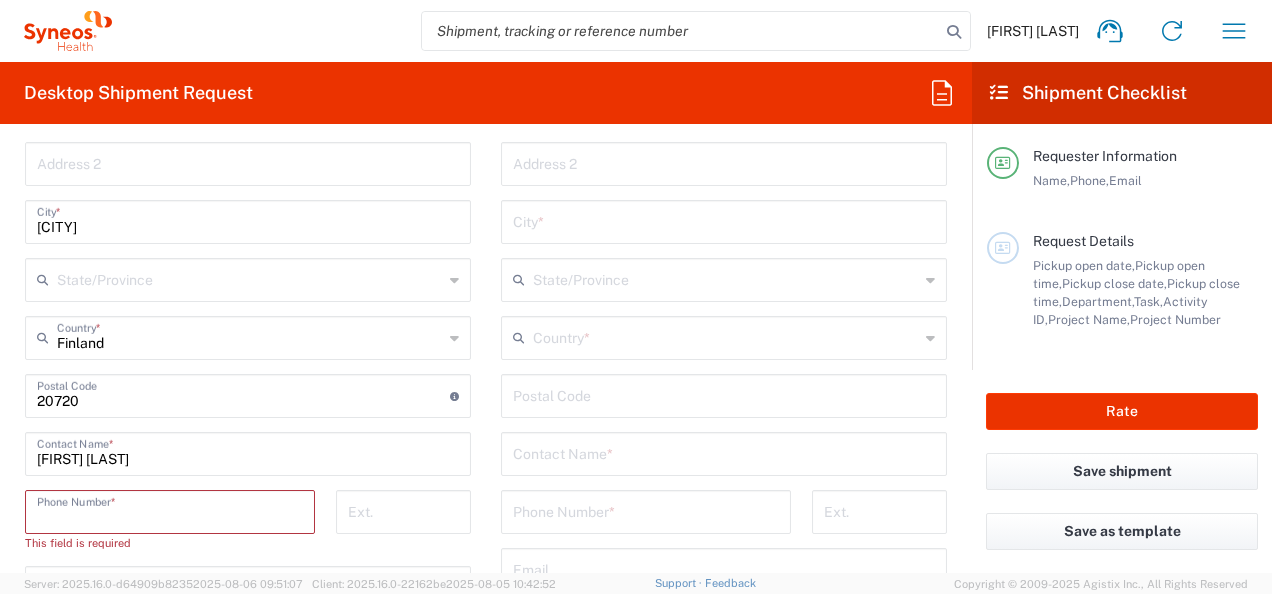 click at bounding box center [170, 510] 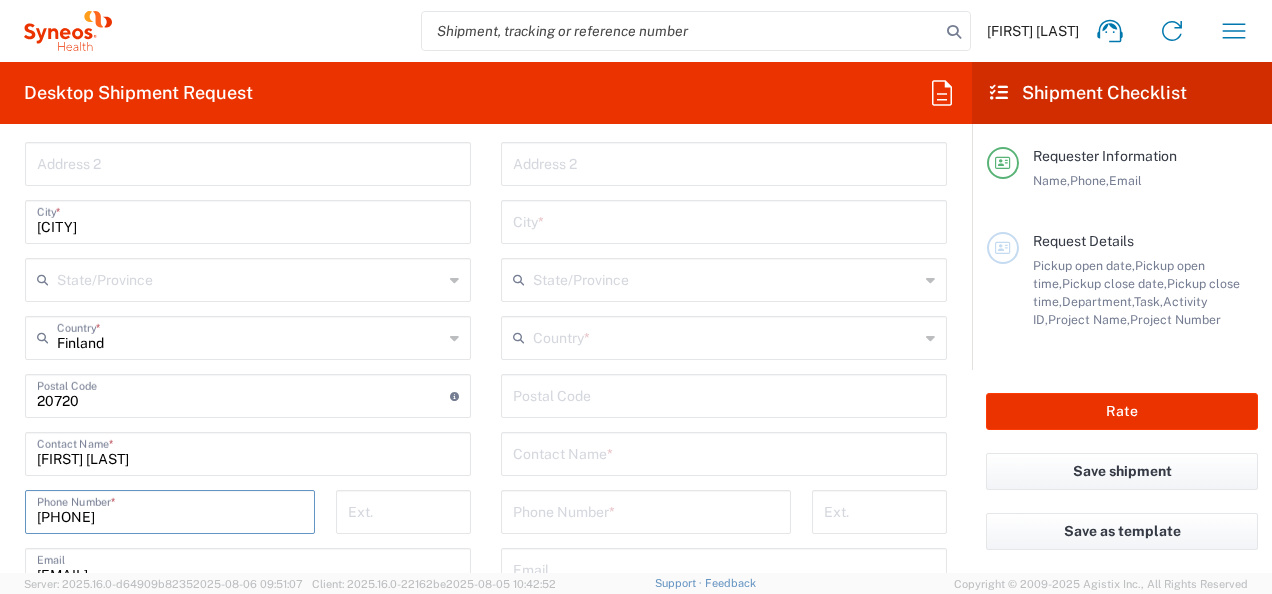scroll, scrollTop: 1200, scrollLeft: 0, axis: vertical 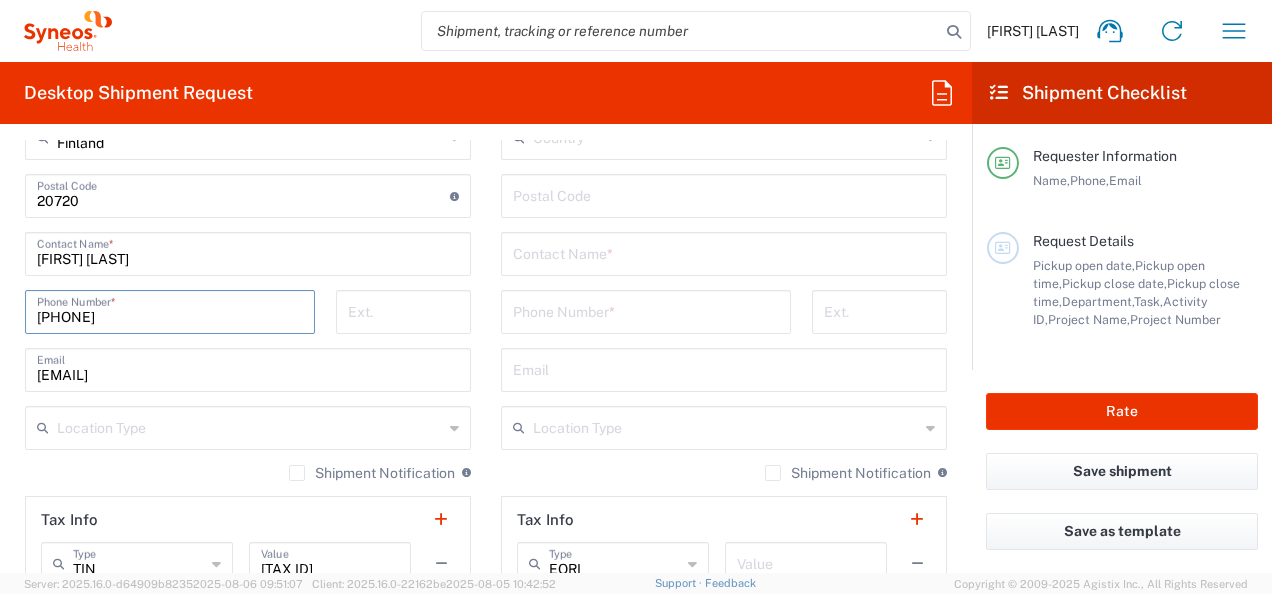 type on "[PHONE]" 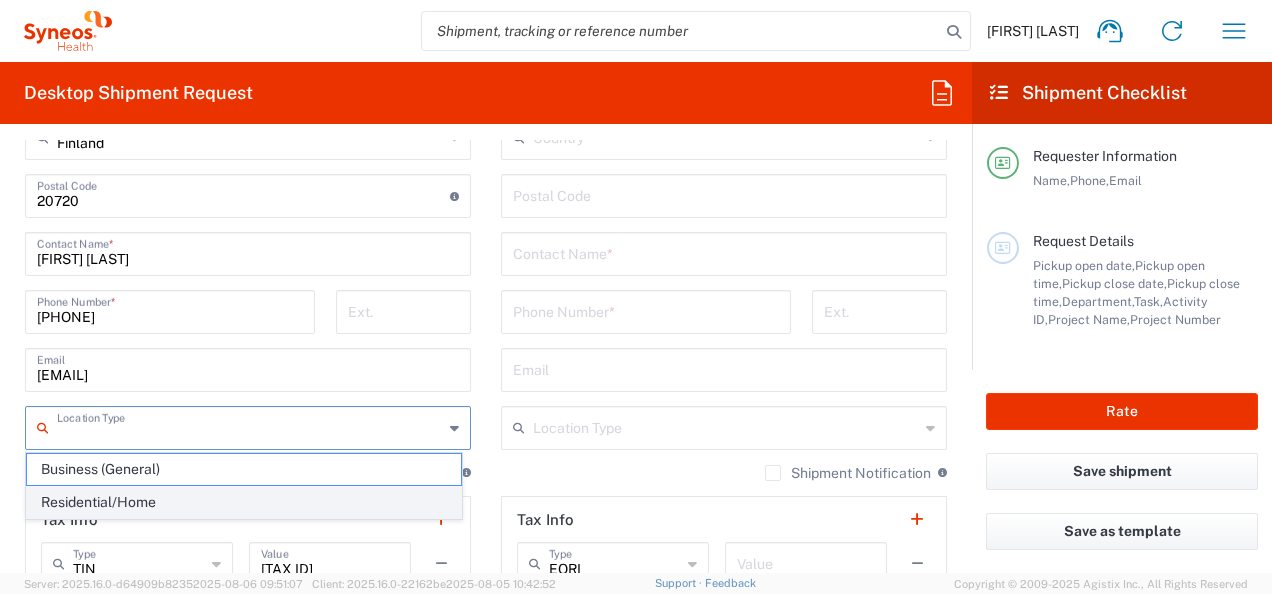 click on "Residential/Home" 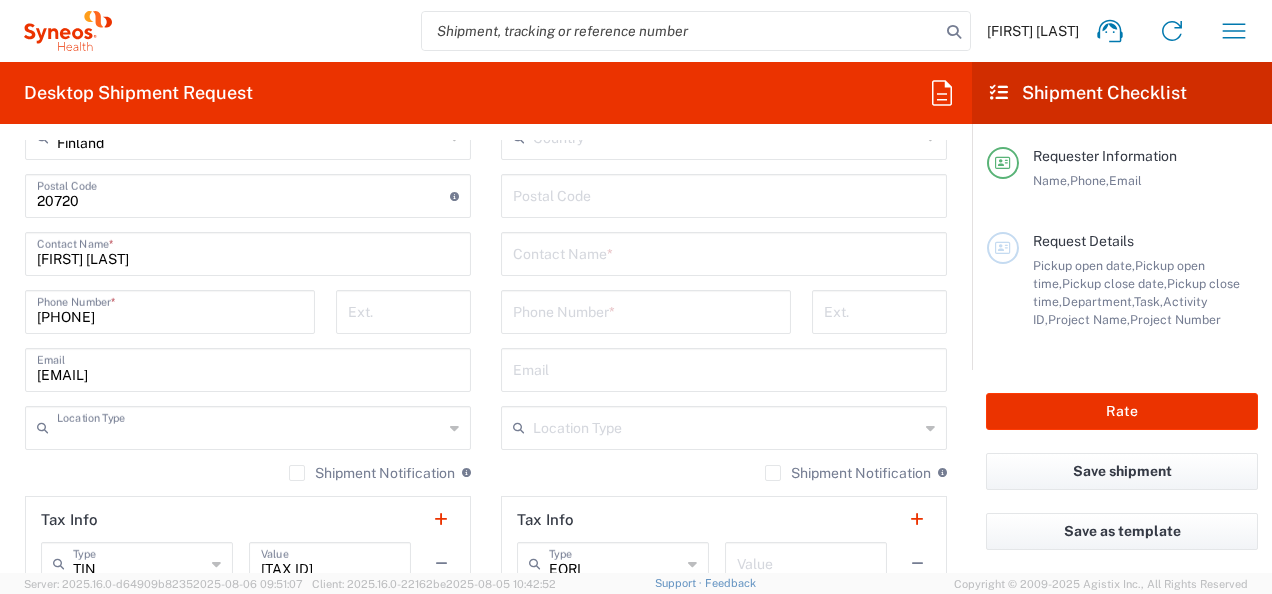 type on "Residential/Home" 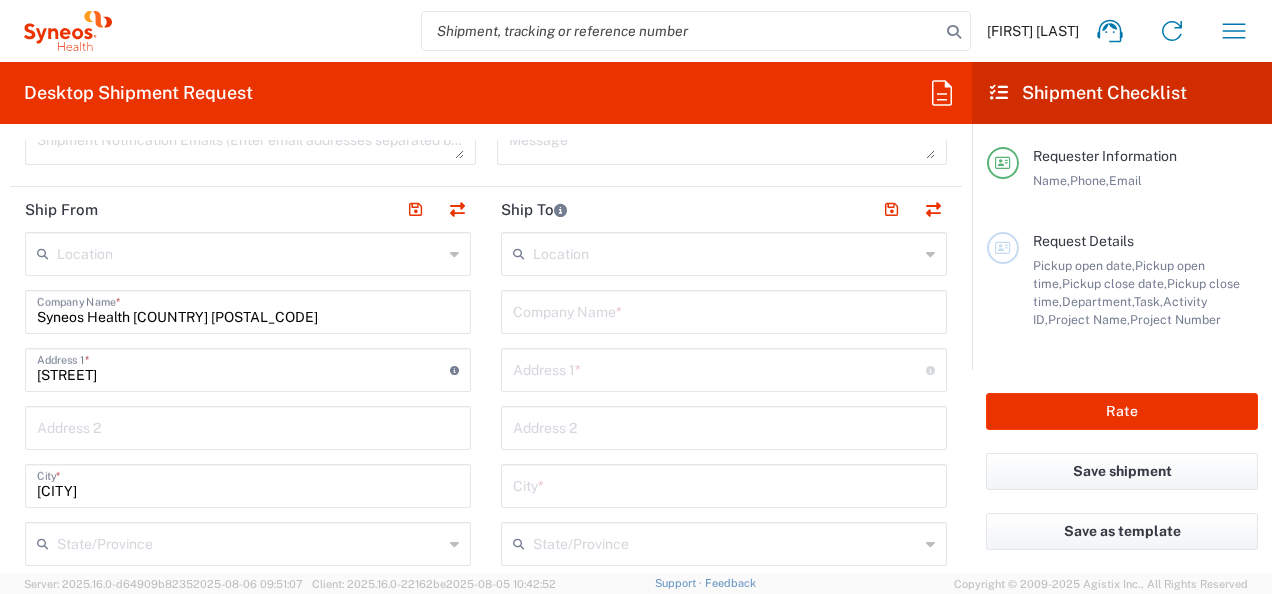 scroll, scrollTop: 700, scrollLeft: 0, axis: vertical 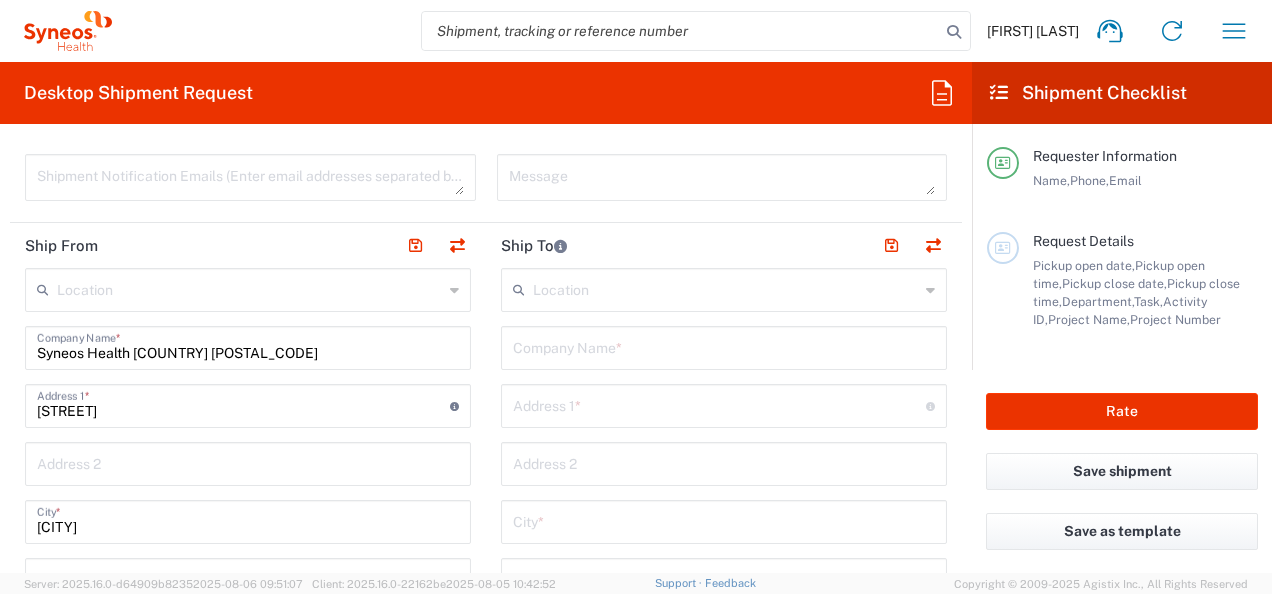 click at bounding box center [724, 346] 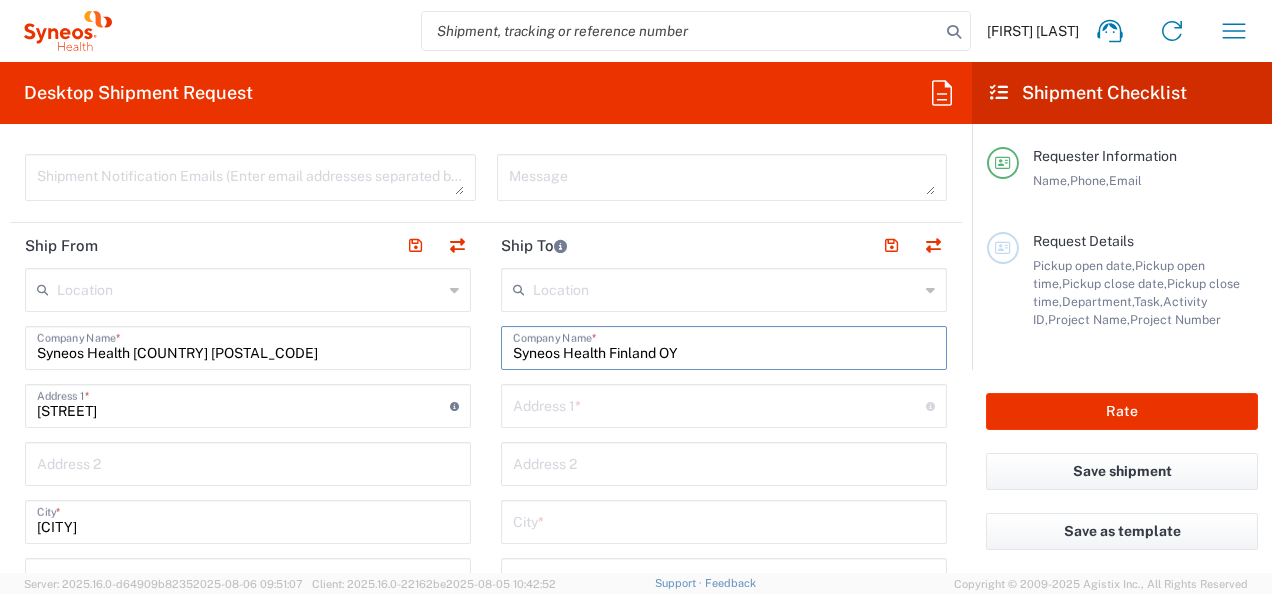 scroll, scrollTop: 600, scrollLeft: 0, axis: vertical 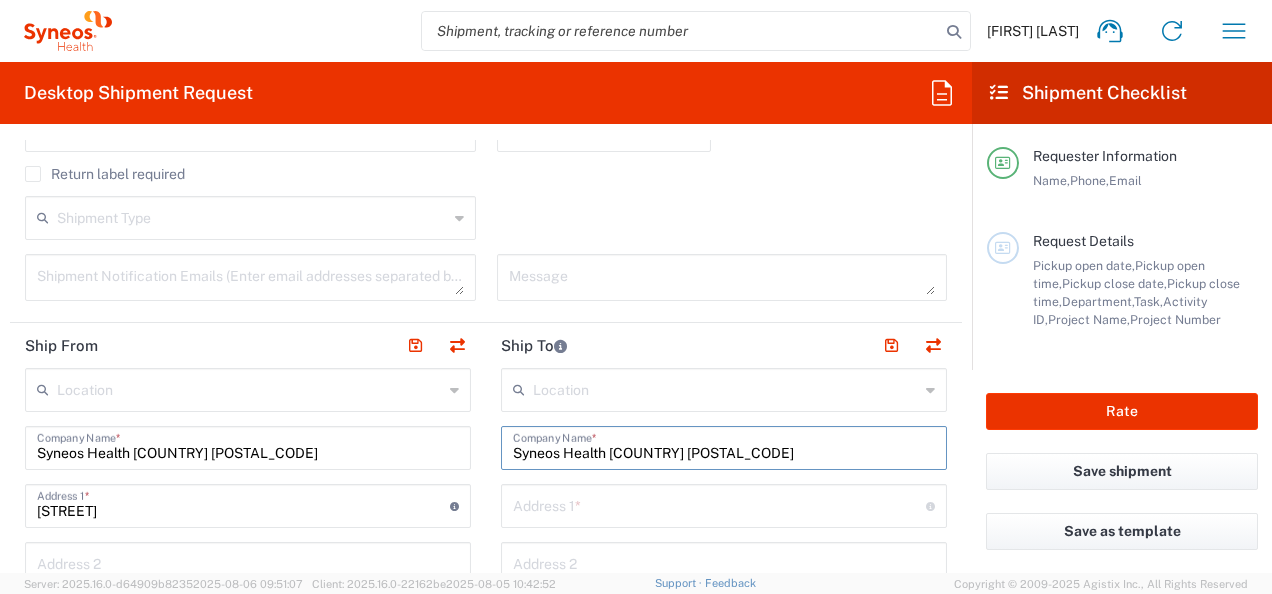 type on "Syneos Health [COUNTRY] [POSTAL_CODE]" 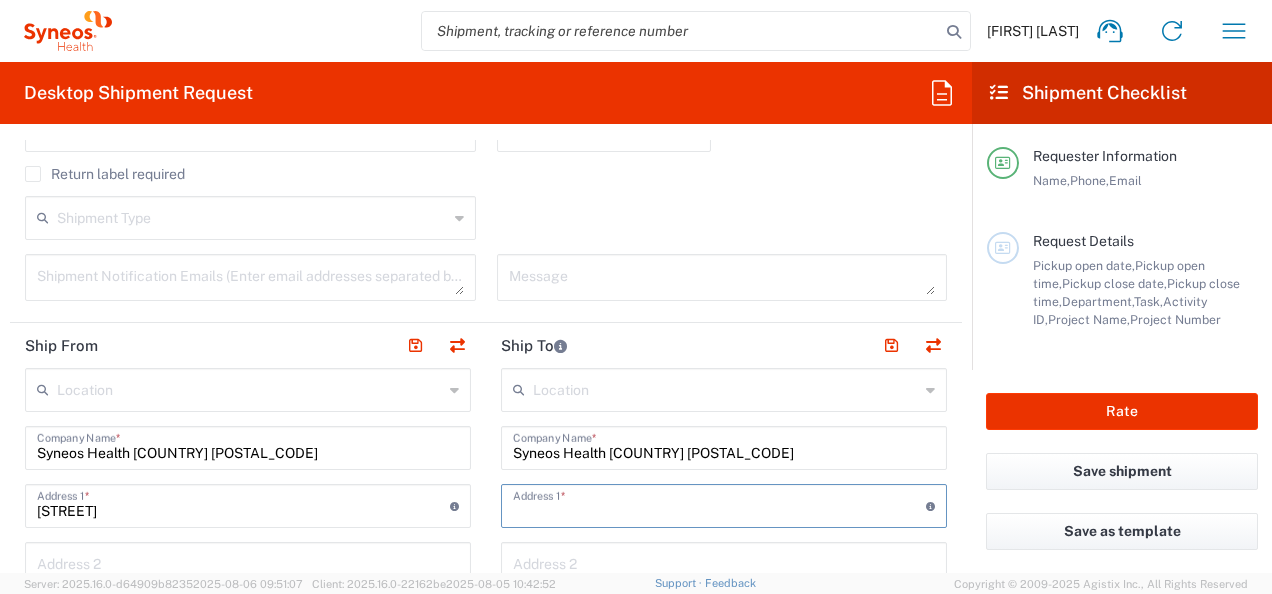 click at bounding box center (719, 504) 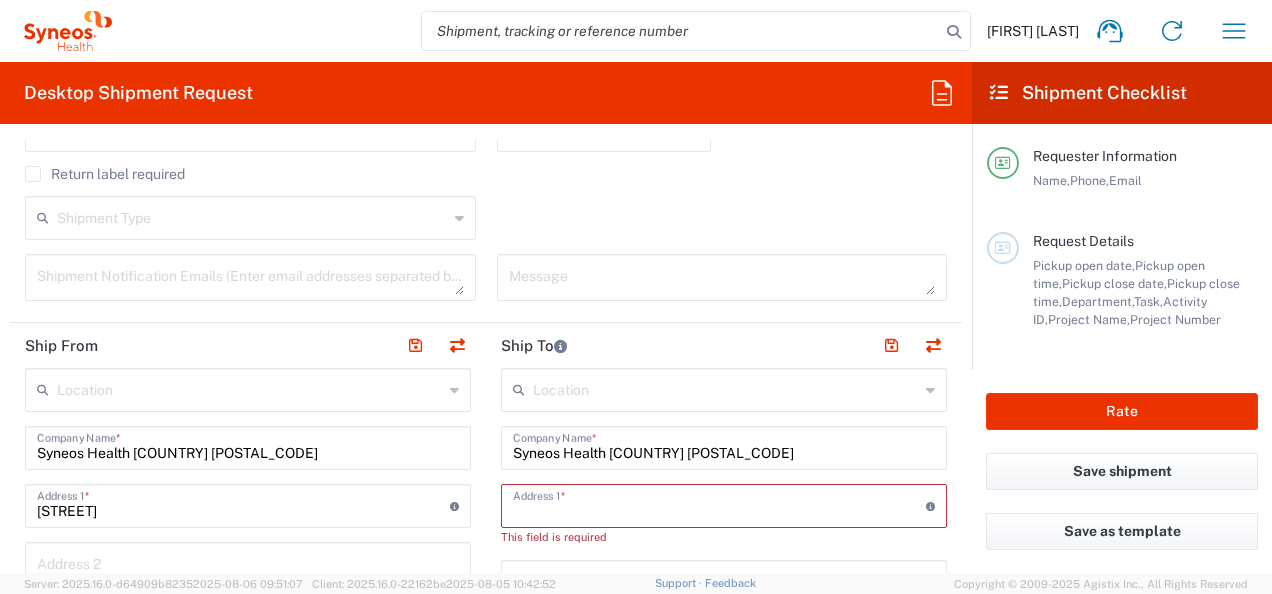 paste on "[STREET]" 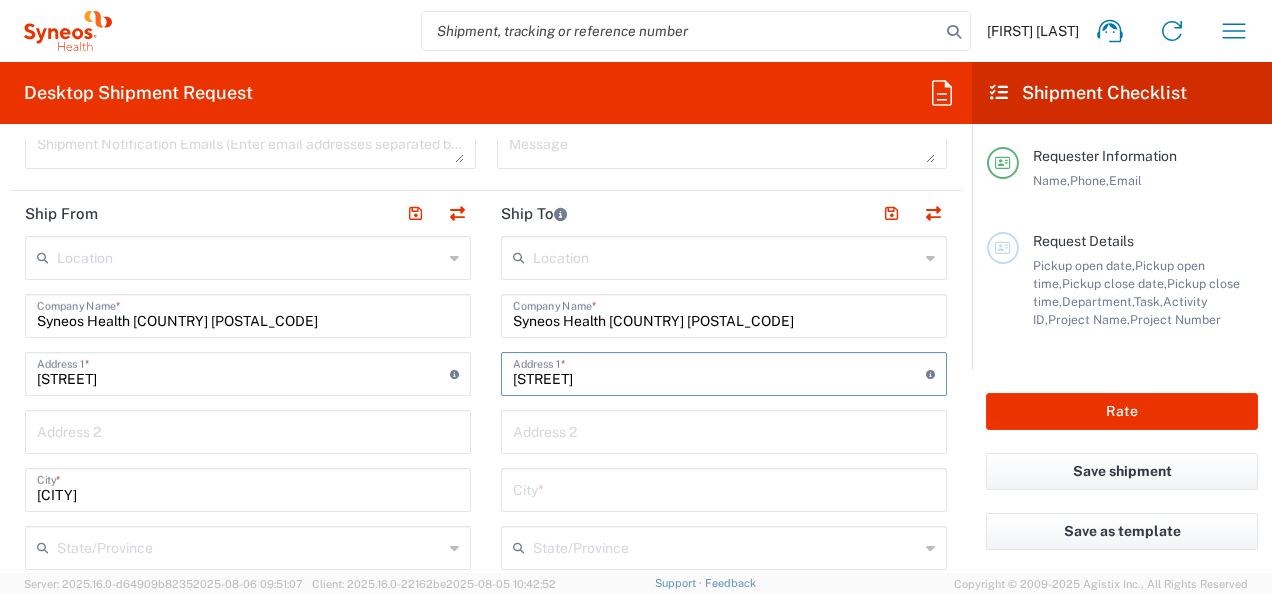scroll, scrollTop: 800, scrollLeft: 0, axis: vertical 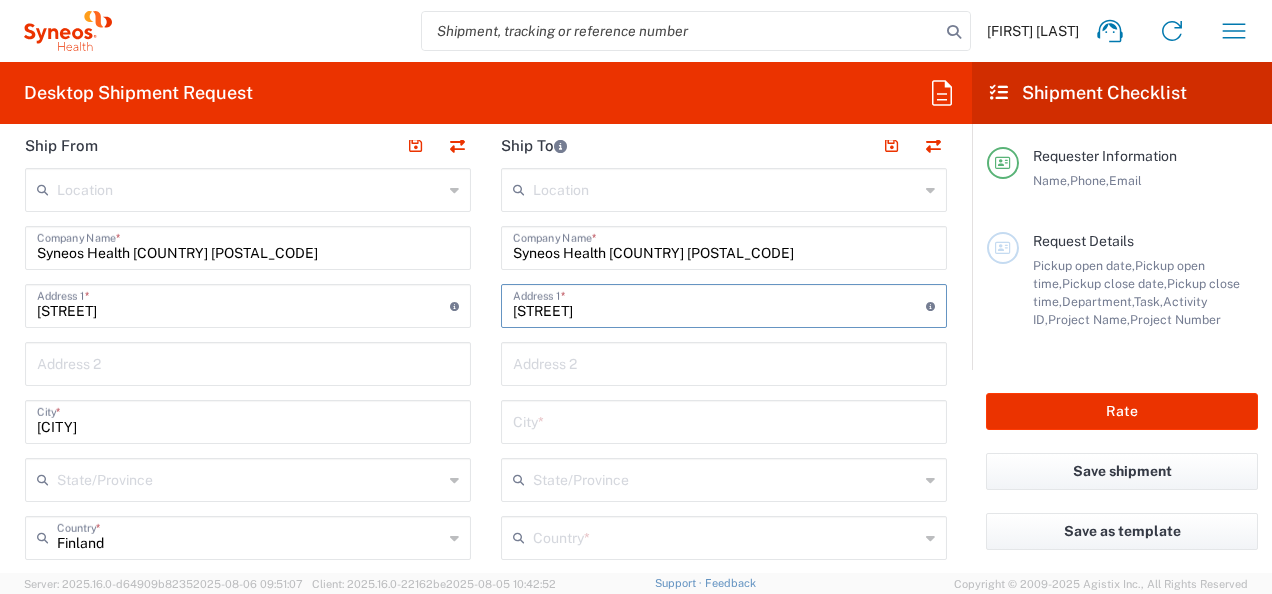 type on "[STREET]" 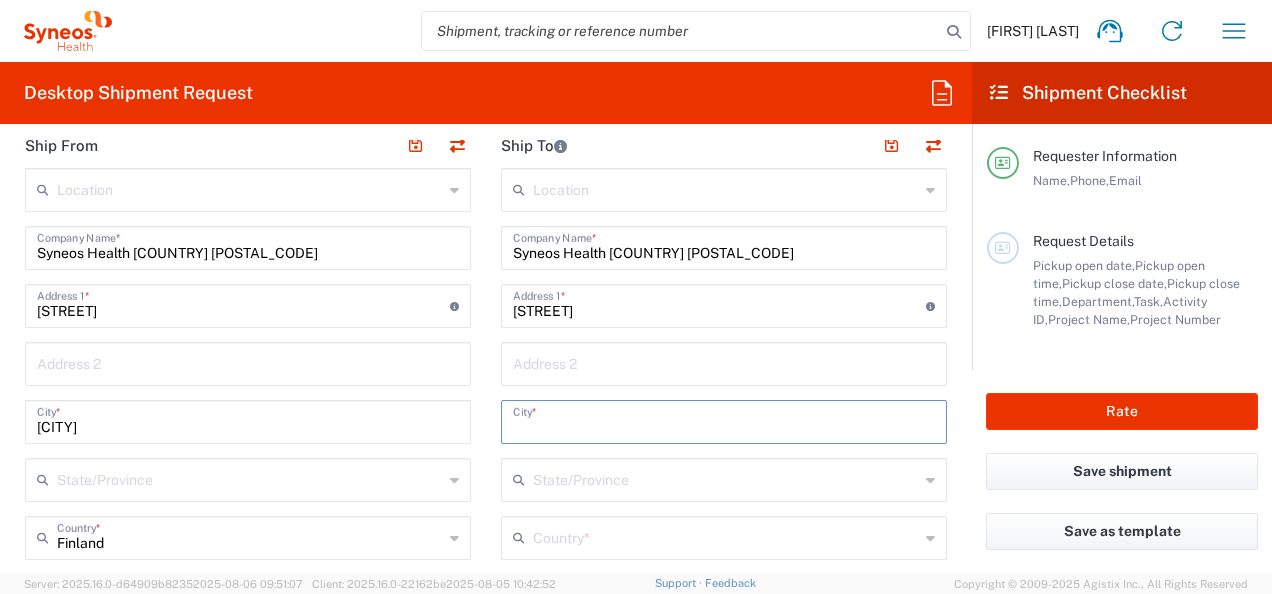 click at bounding box center [724, 420] 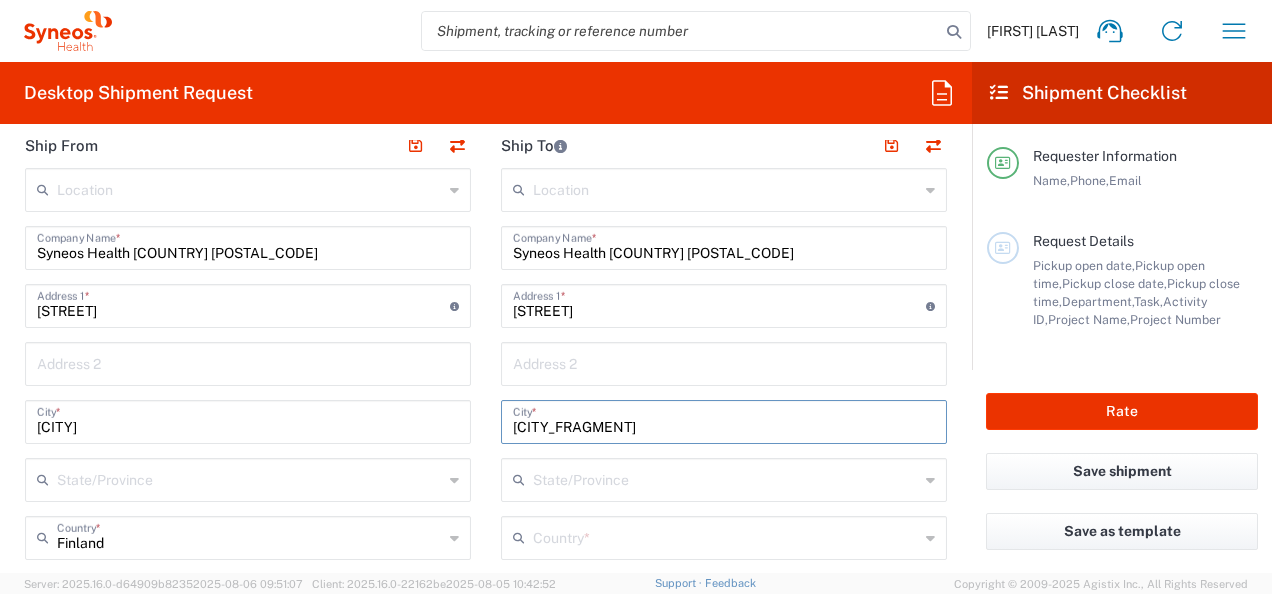 type on "o" 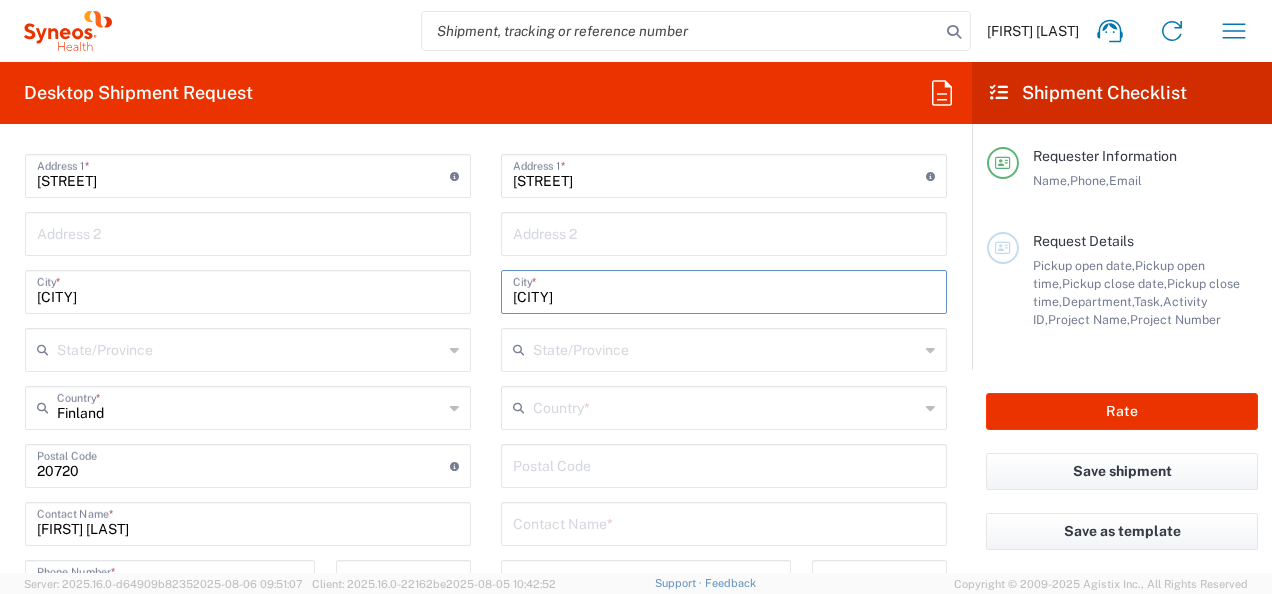 scroll, scrollTop: 1000, scrollLeft: 0, axis: vertical 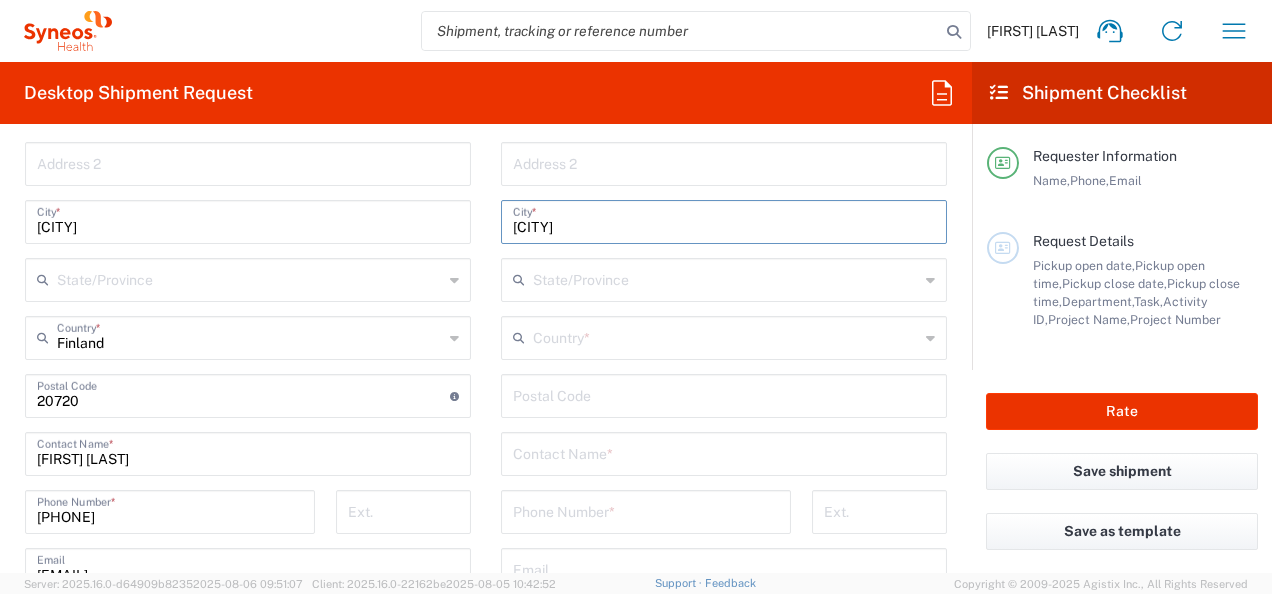 type on "[CITY]" 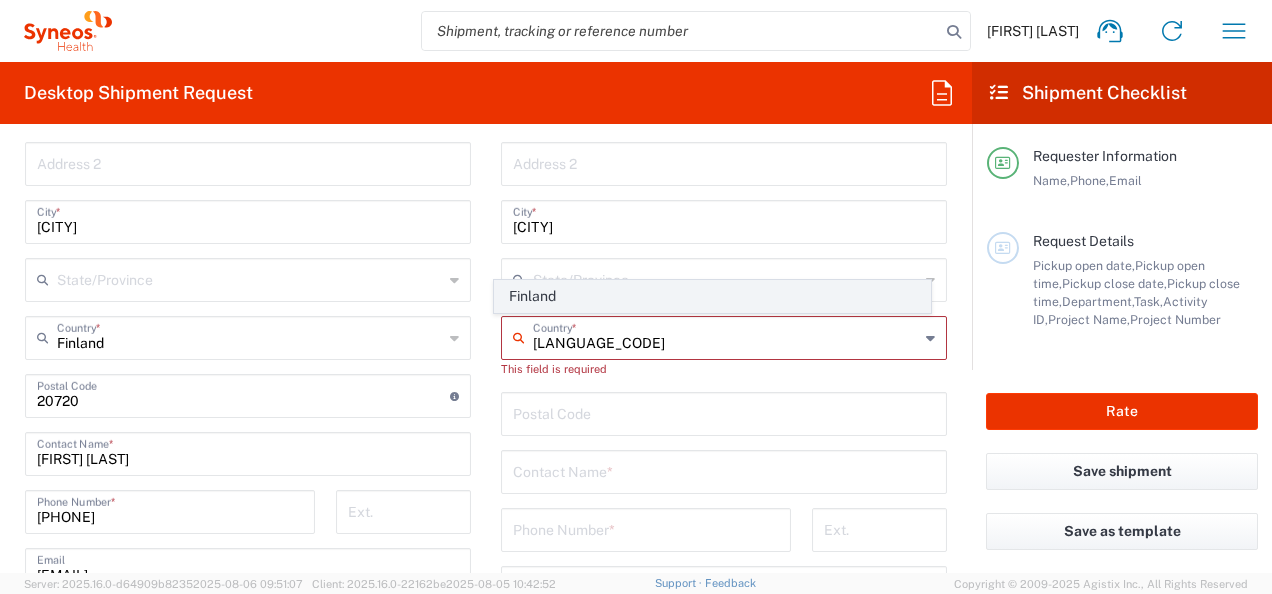 click on "Finland" 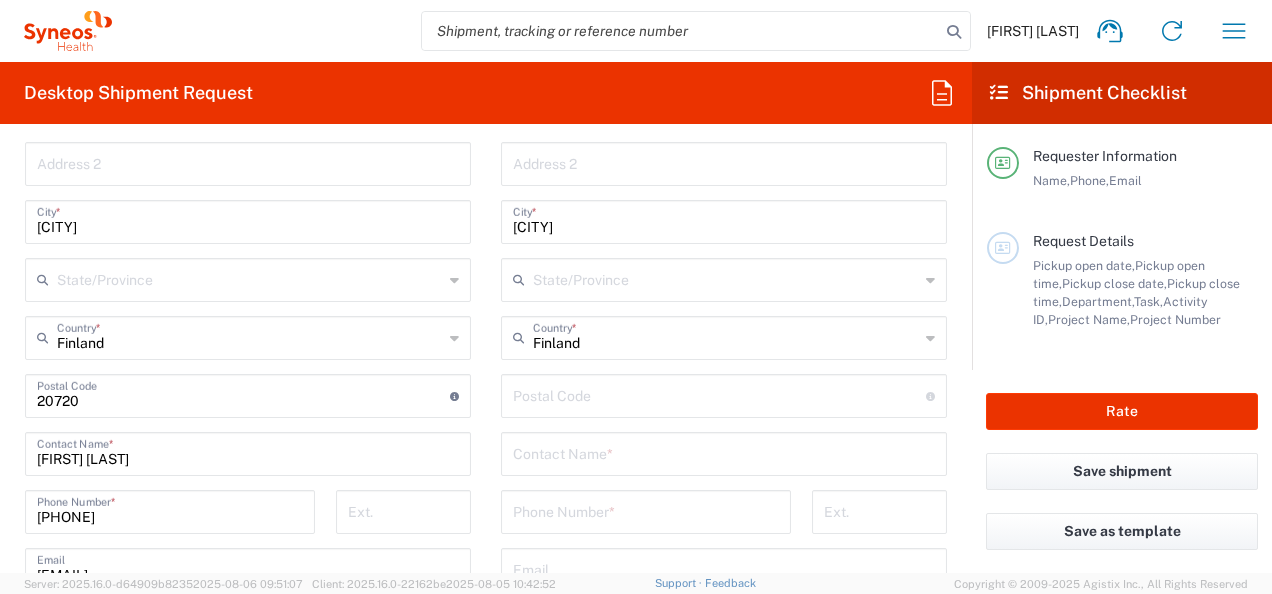 click at bounding box center [719, 394] 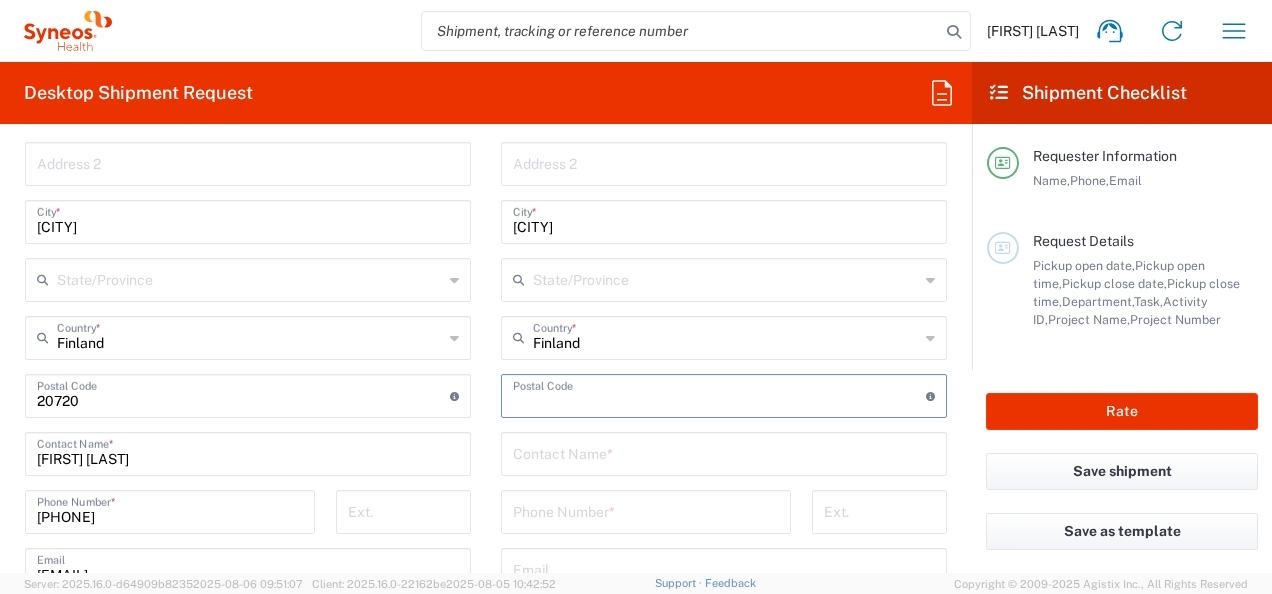 paste on "[POSTAL_CODE]" 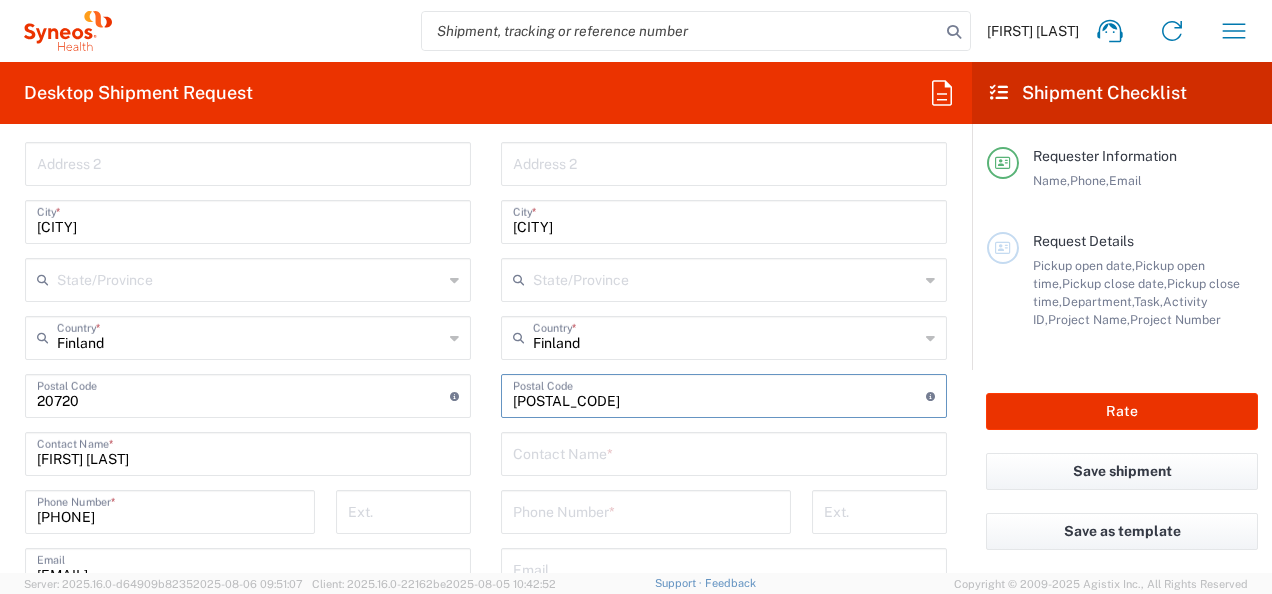 type on "[POSTAL_CODE]" 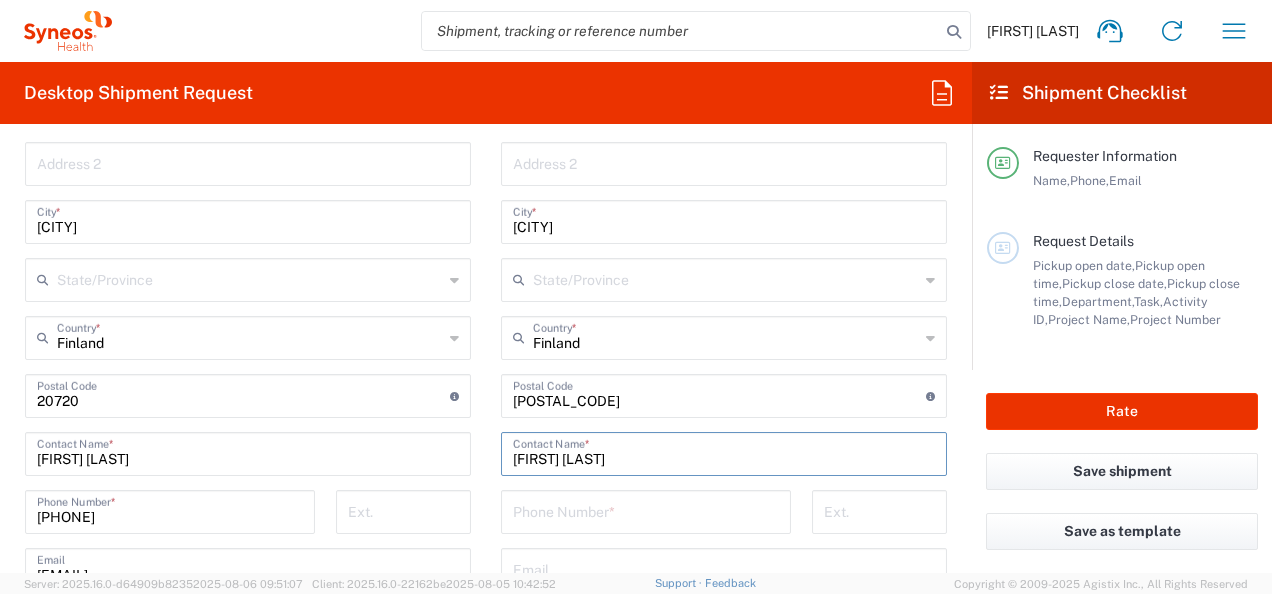 type on "[FIRST] [LAST]" 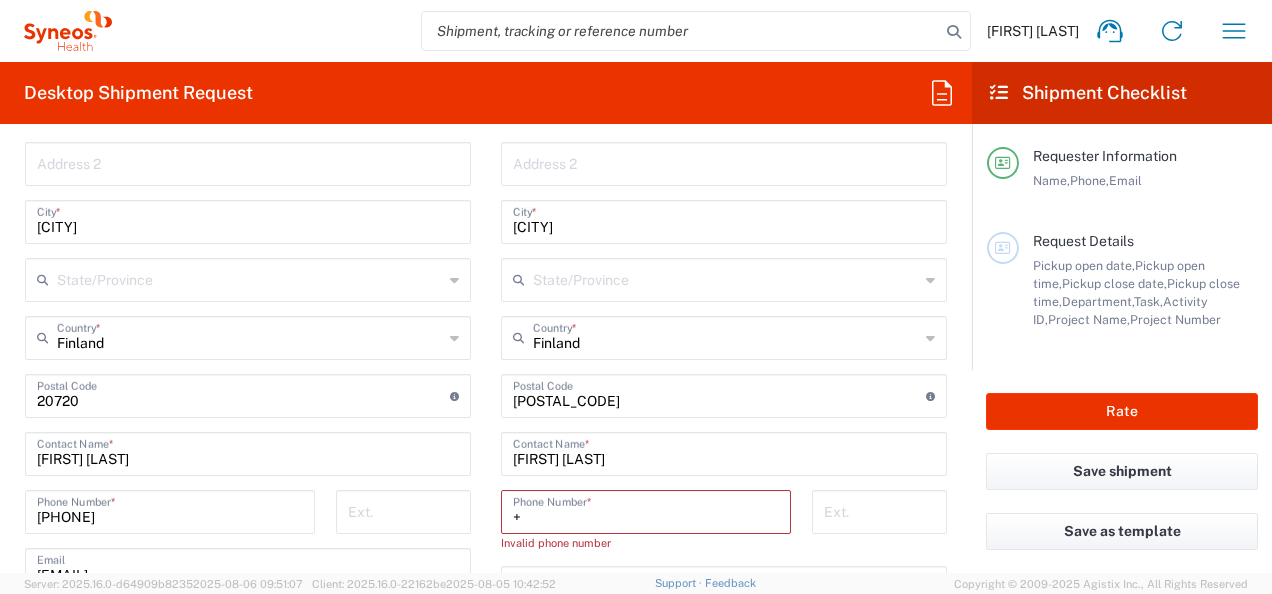 paste on "[PHONE]" 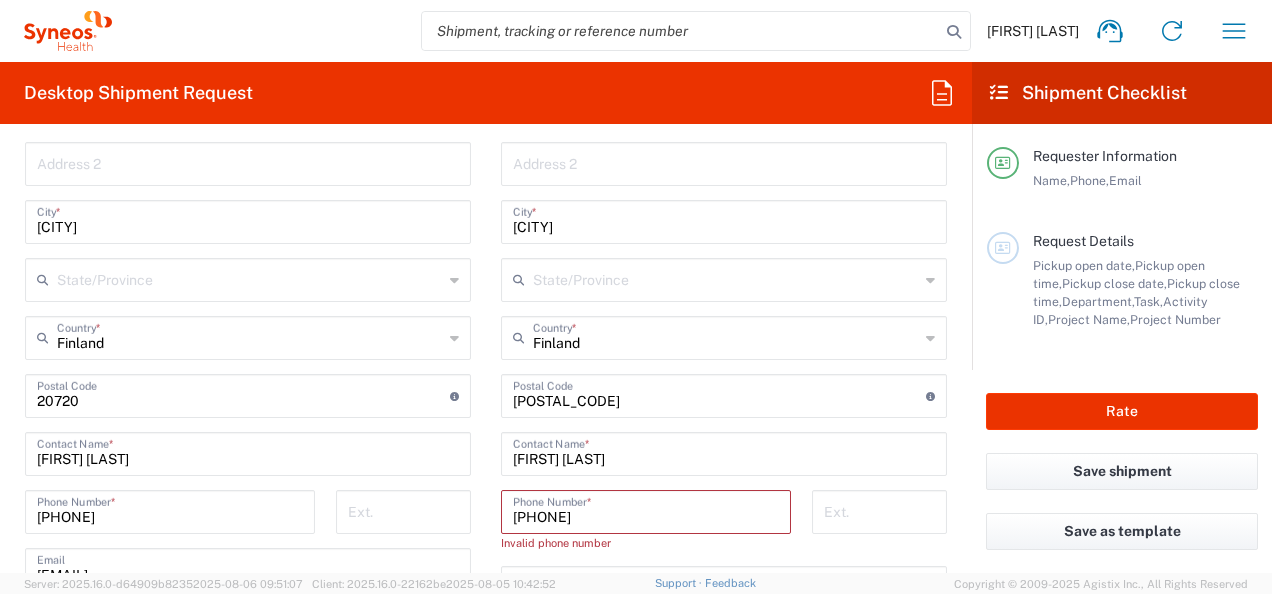 click on "[PHONE]" at bounding box center [646, 510] 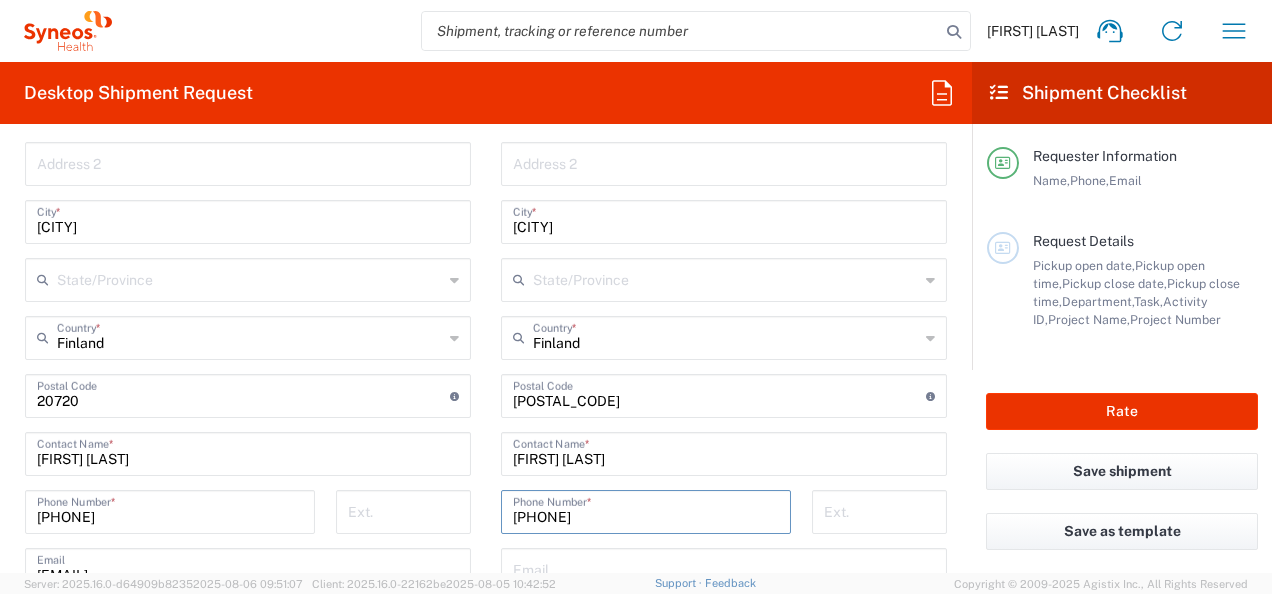 click on "[PHONE]" at bounding box center (646, 510) 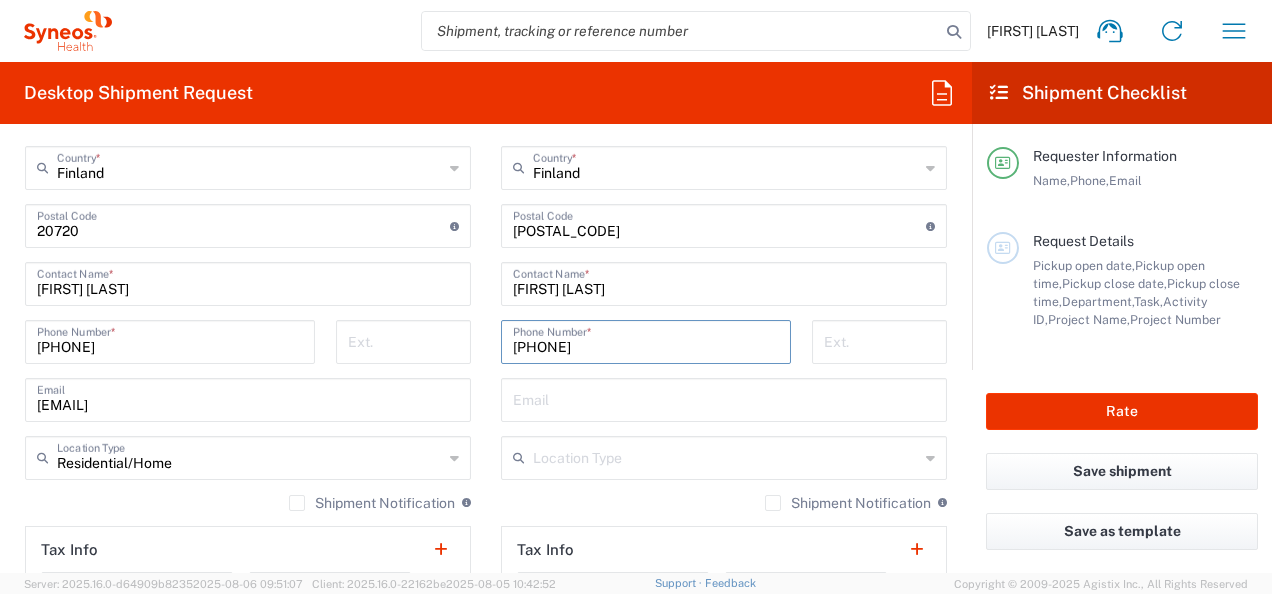 scroll, scrollTop: 1200, scrollLeft: 0, axis: vertical 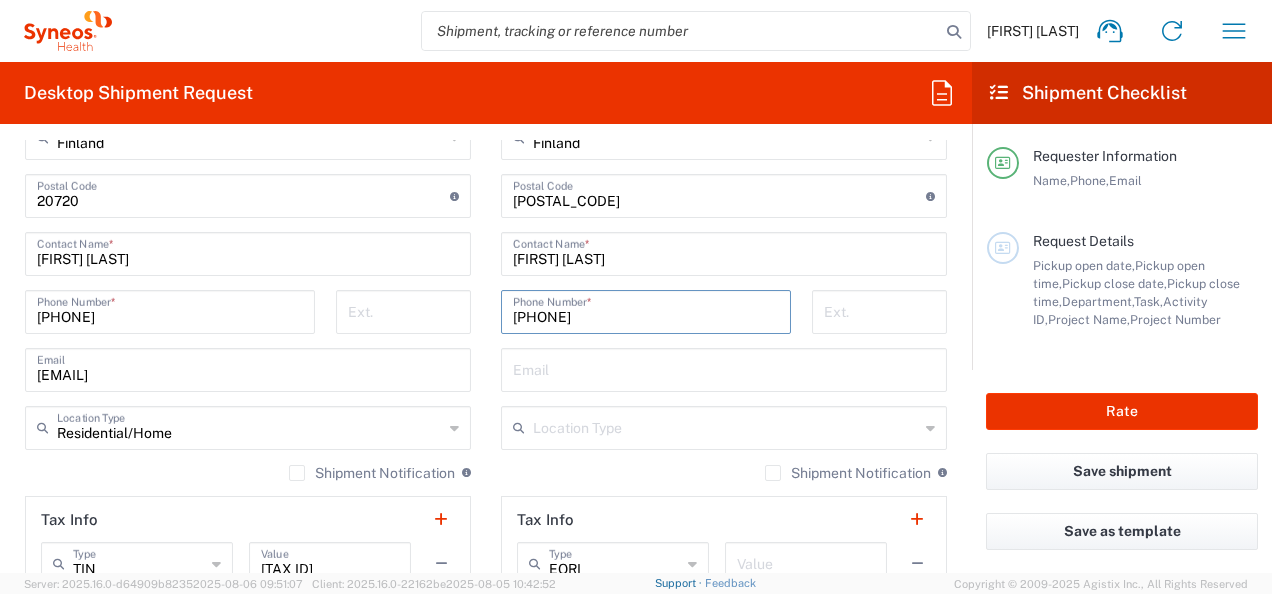 type on "[PHONE]" 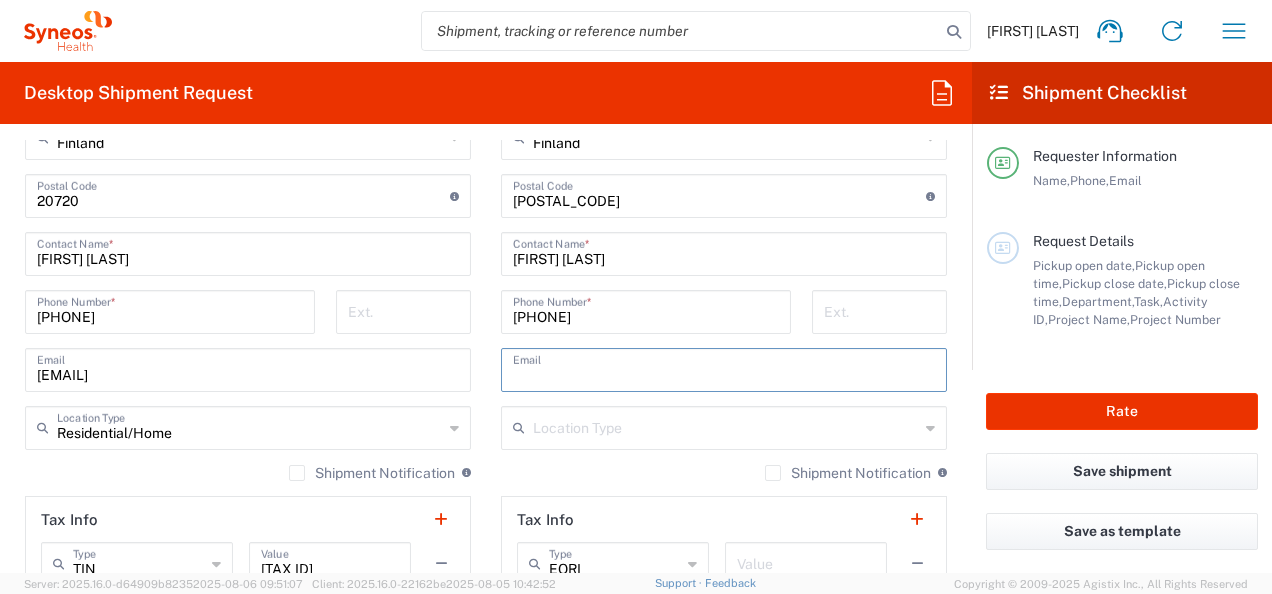 paste on "[EMAIL]" 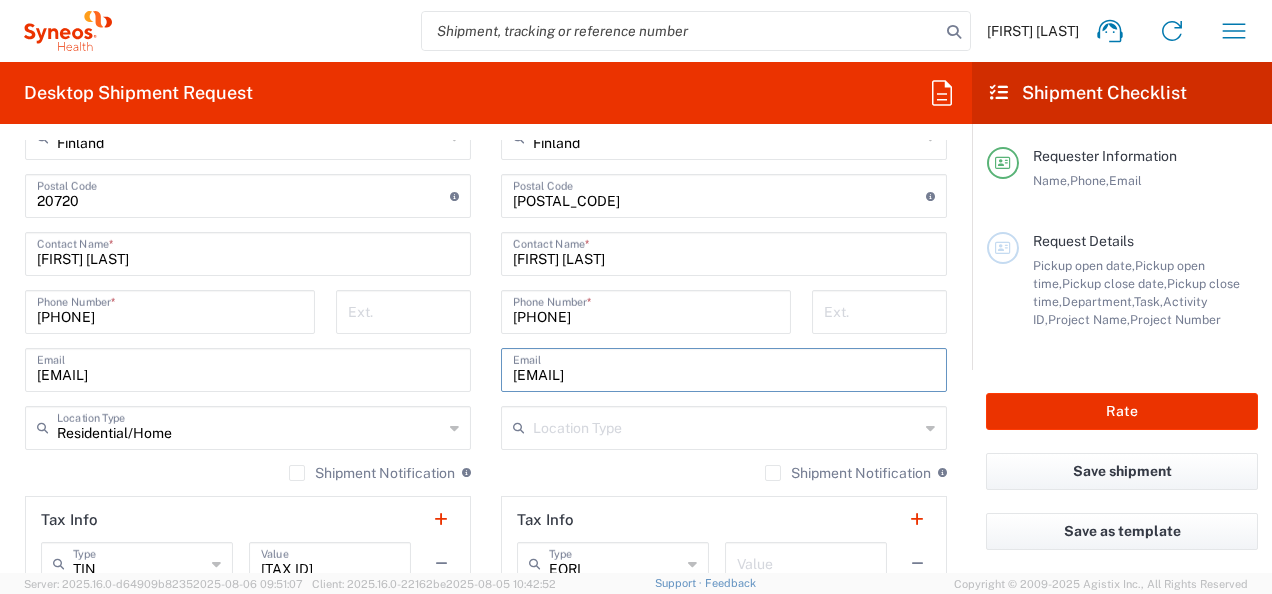 type on "[EMAIL]" 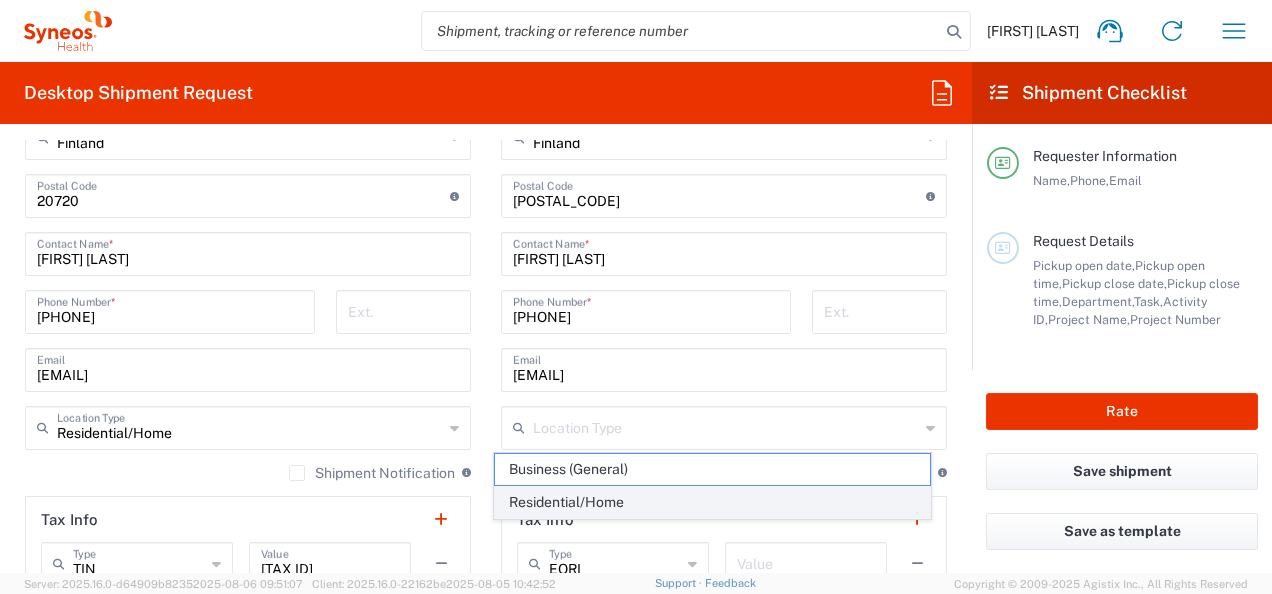 click on "Residential/Home" 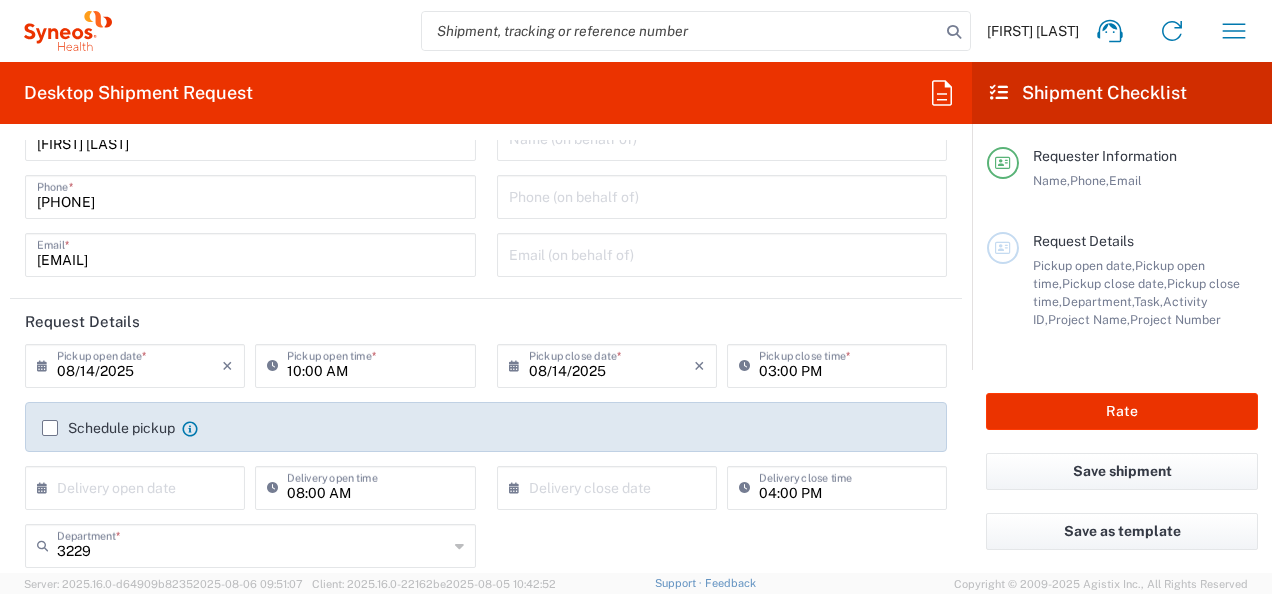 scroll, scrollTop: 100, scrollLeft: 0, axis: vertical 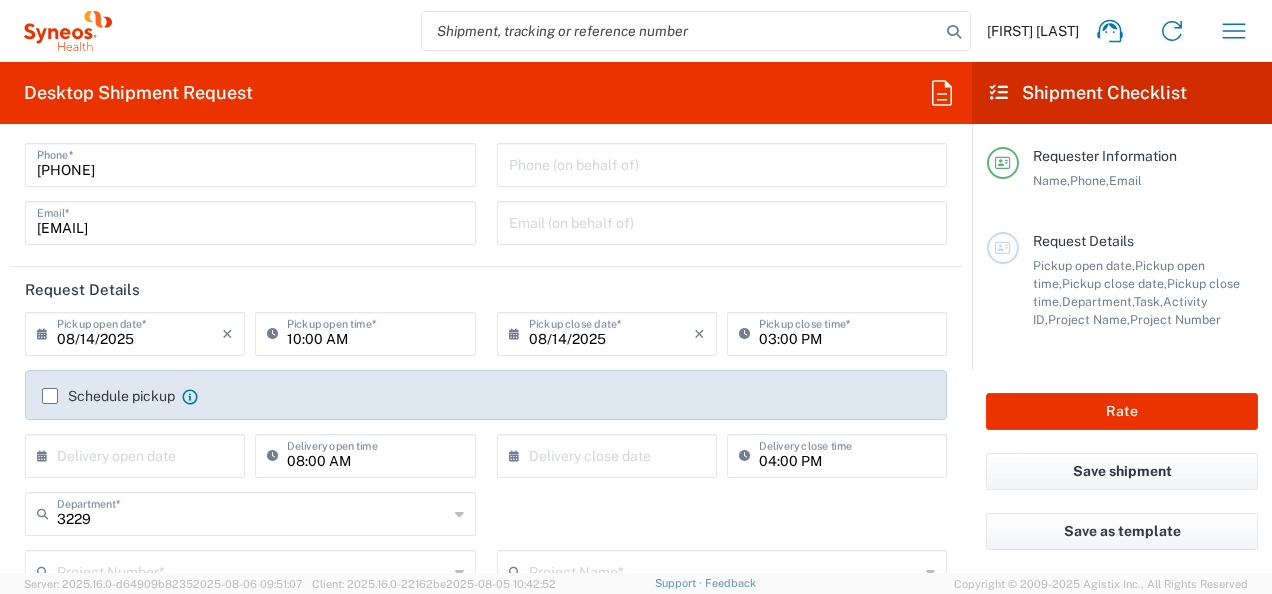 click at bounding box center [139, 454] 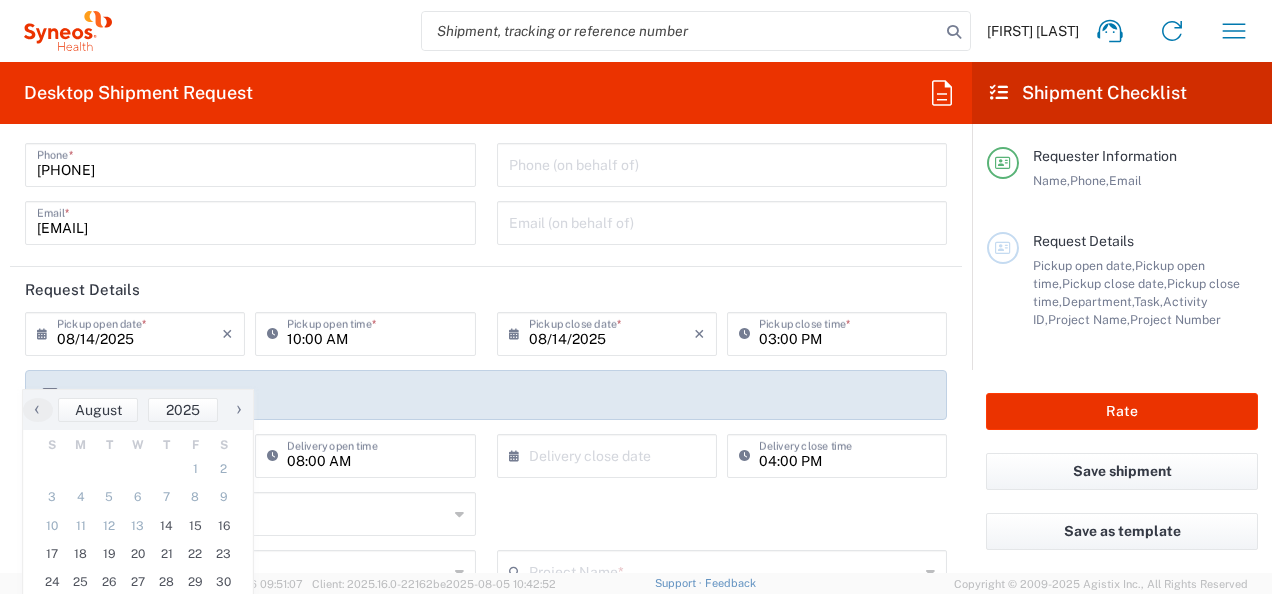 scroll, scrollTop: 200, scrollLeft: 0, axis: vertical 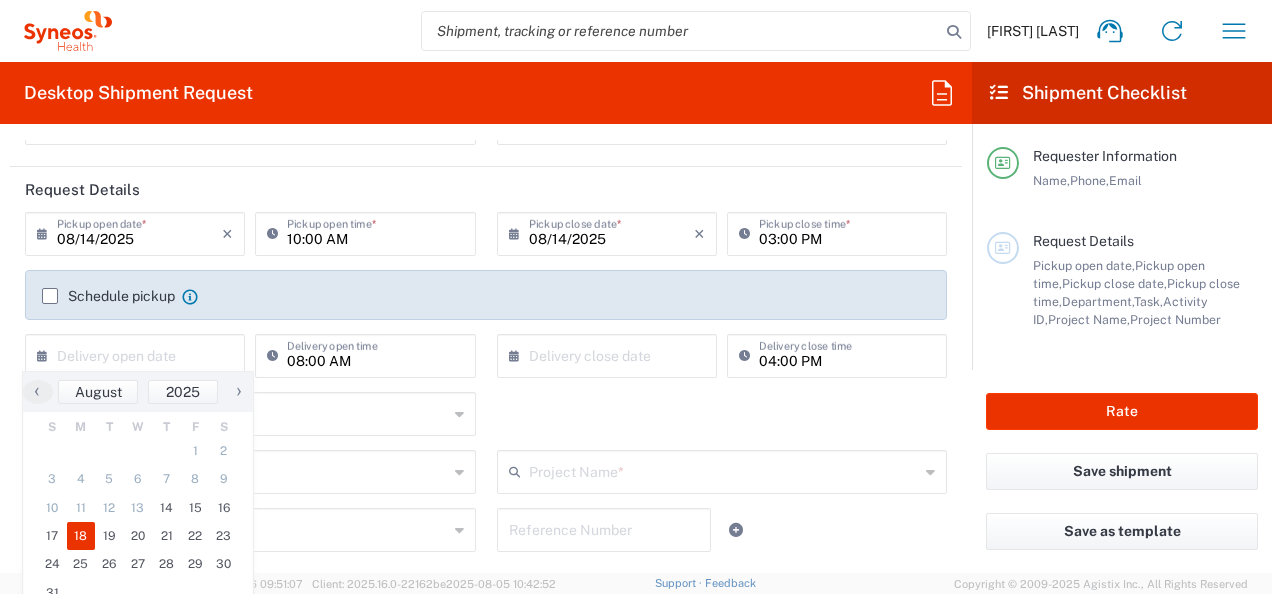 click on "18" 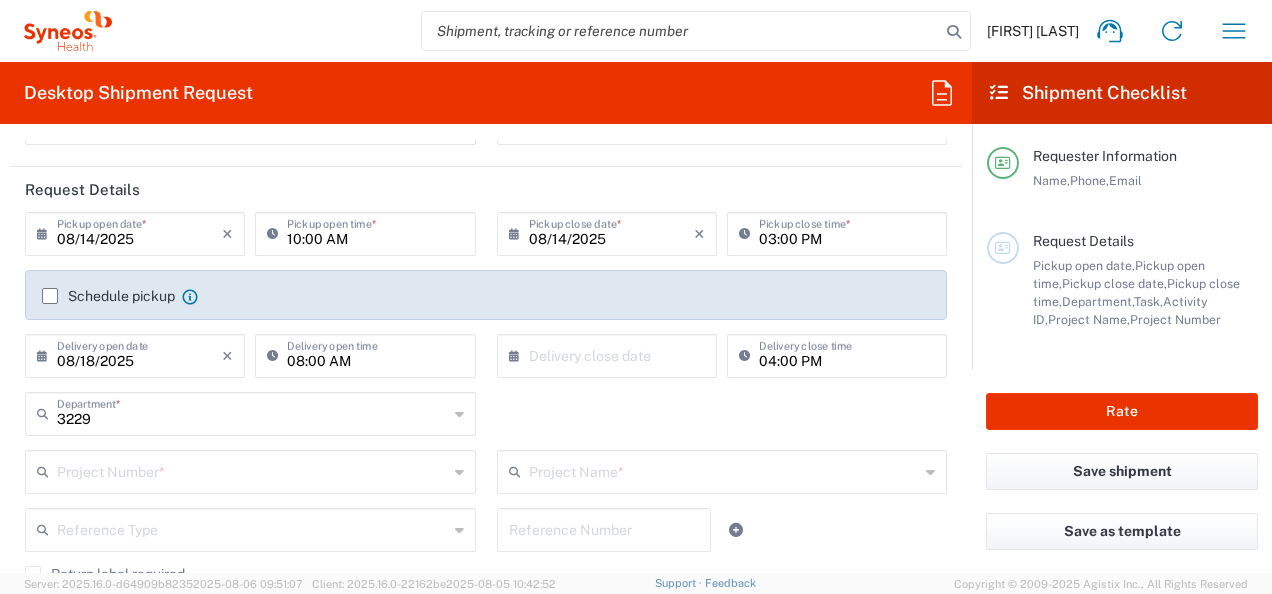 click at bounding box center [611, 354] 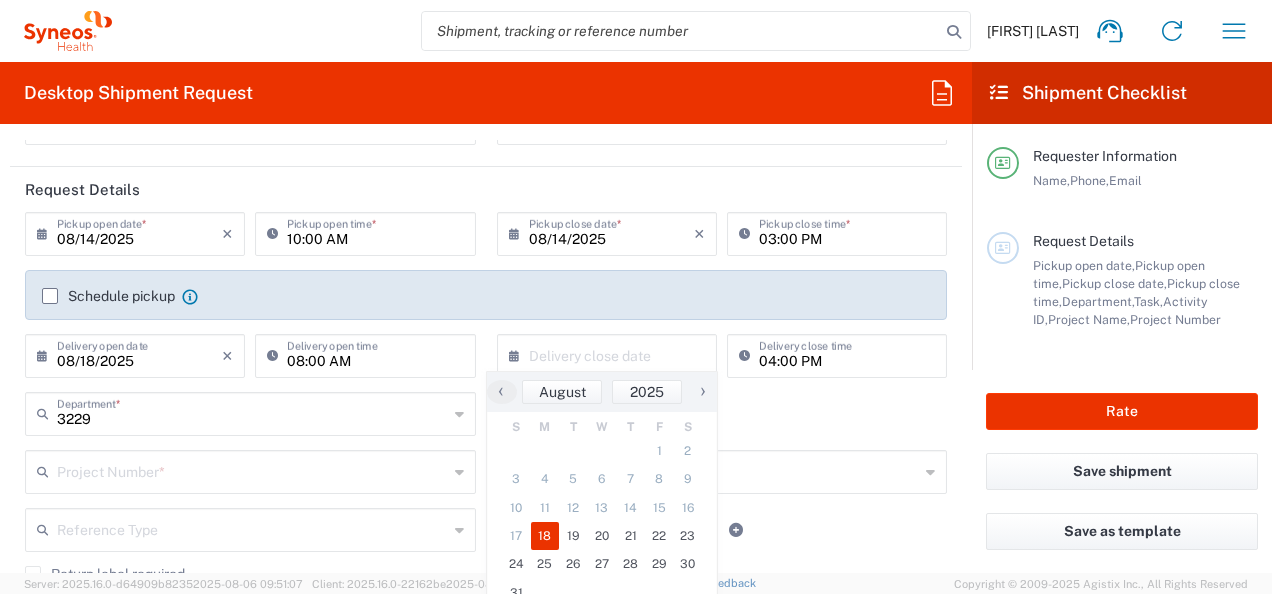 click on "18" 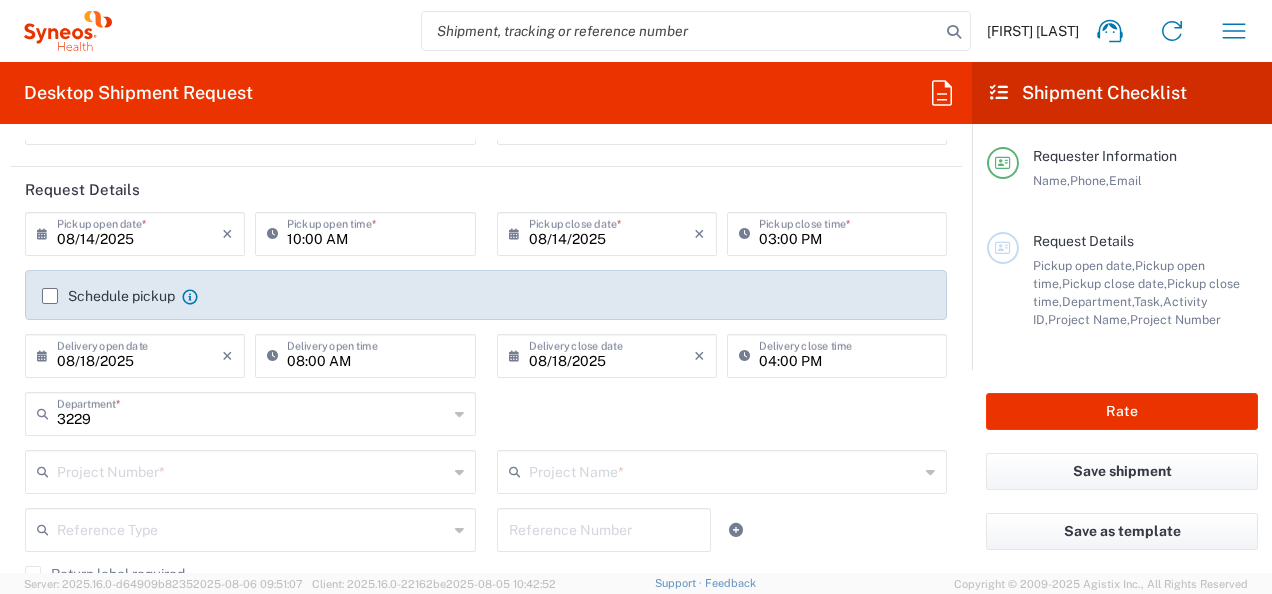 click on "08:00 AM" at bounding box center (375, 354) 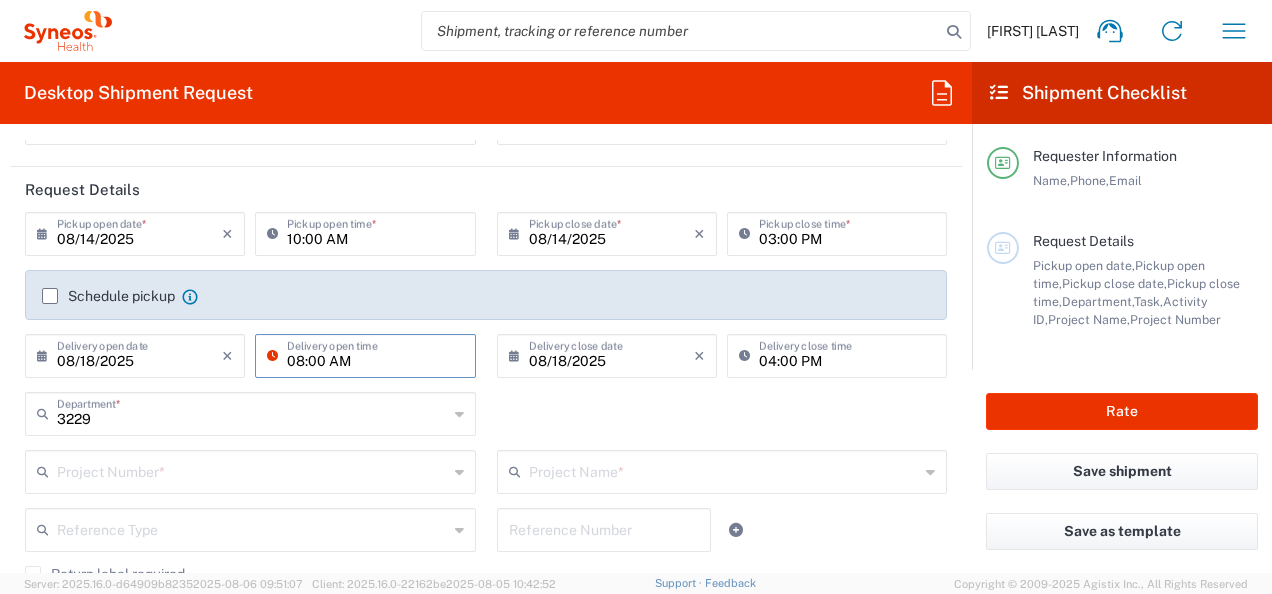 click on "08:00 AM" at bounding box center (375, 354) 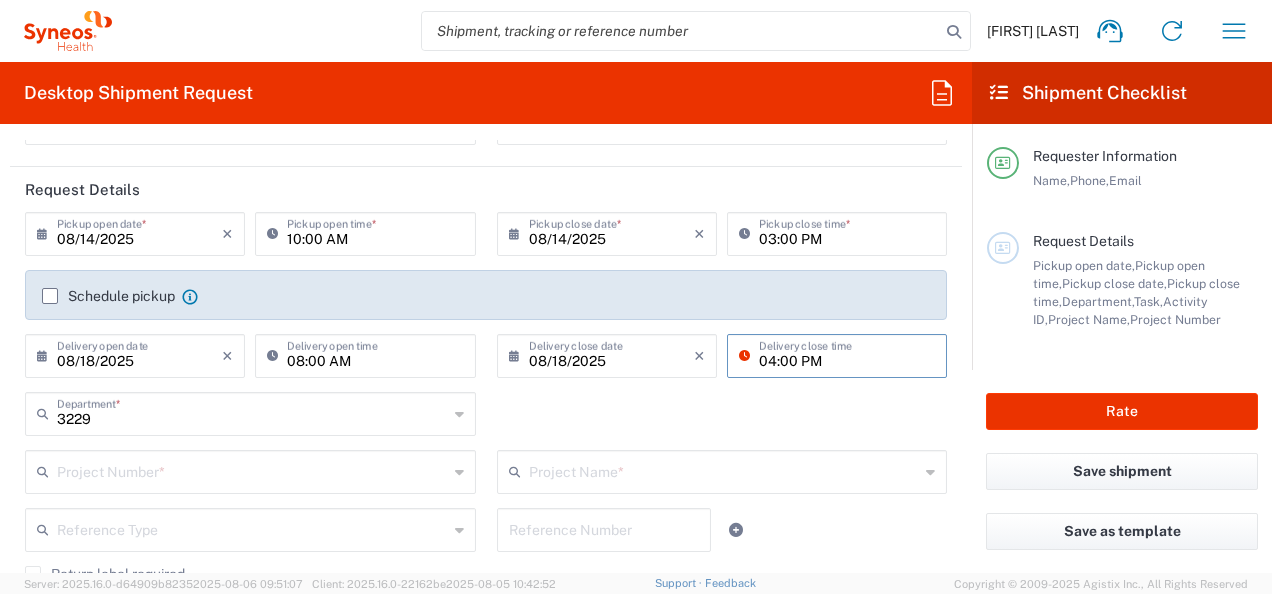 click on "04:00 PM" at bounding box center [847, 354] 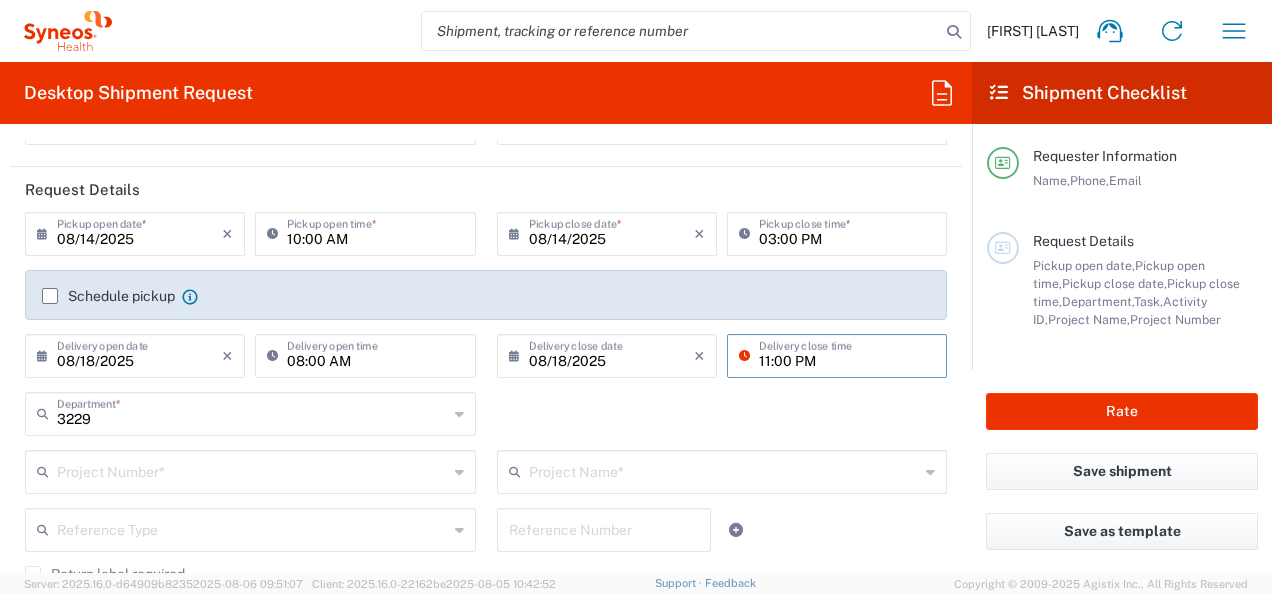 click on "11:00 PM" at bounding box center (847, 354) 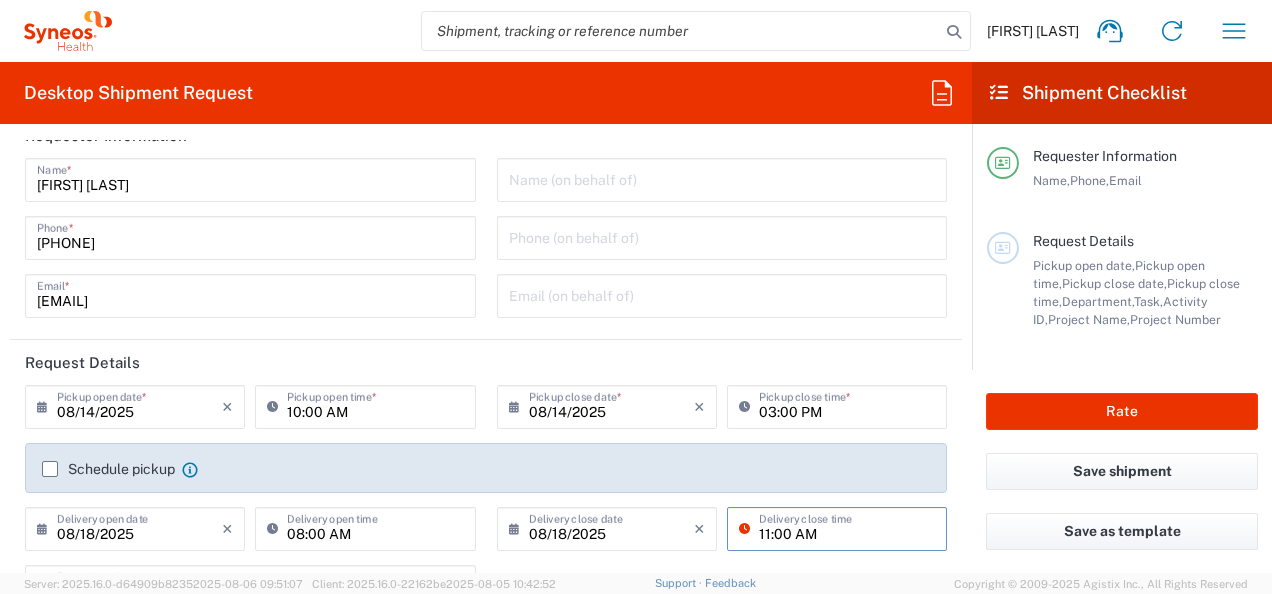 scroll, scrollTop: 0, scrollLeft: 0, axis: both 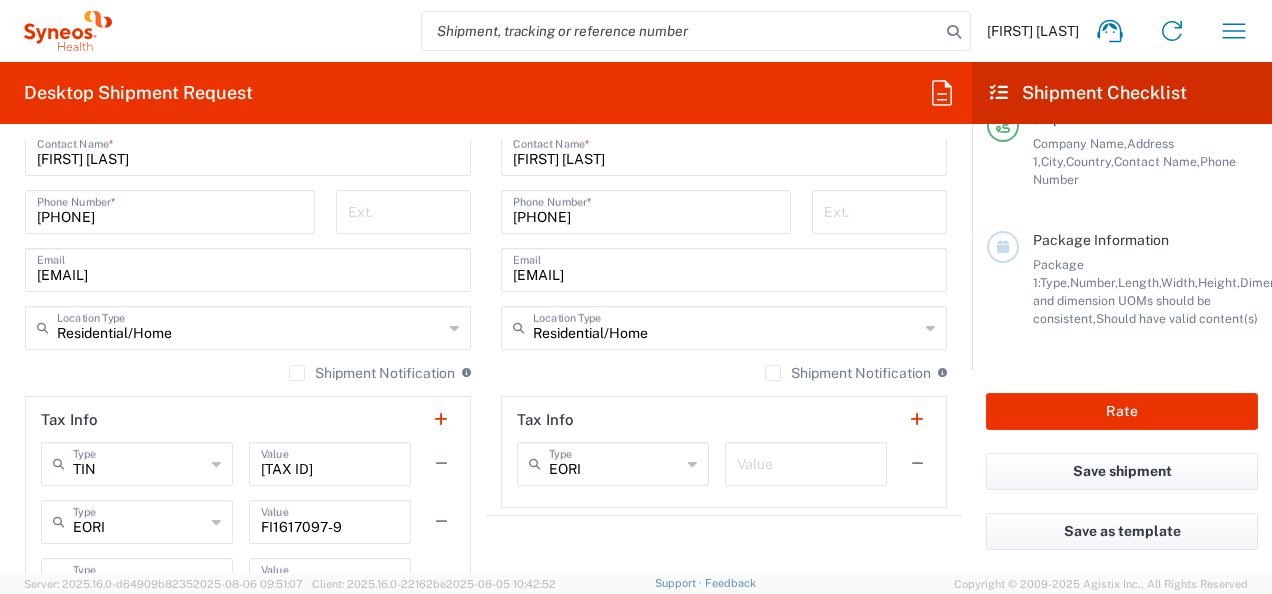 type on "11:00 AM" 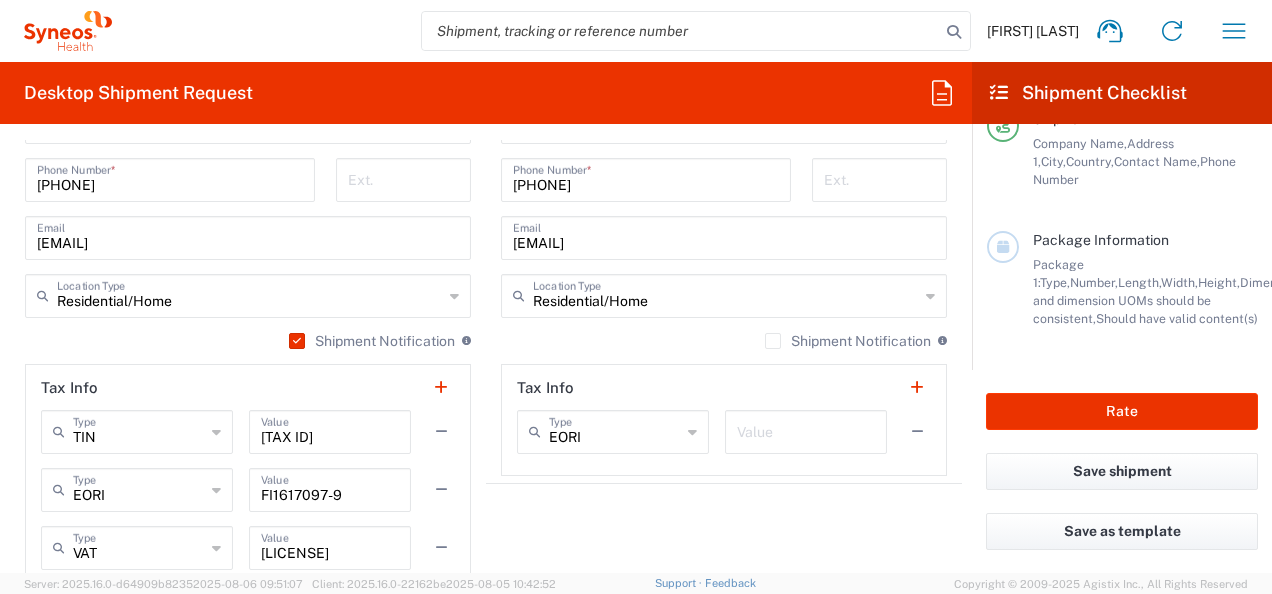scroll, scrollTop: 1300, scrollLeft: 0, axis: vertical 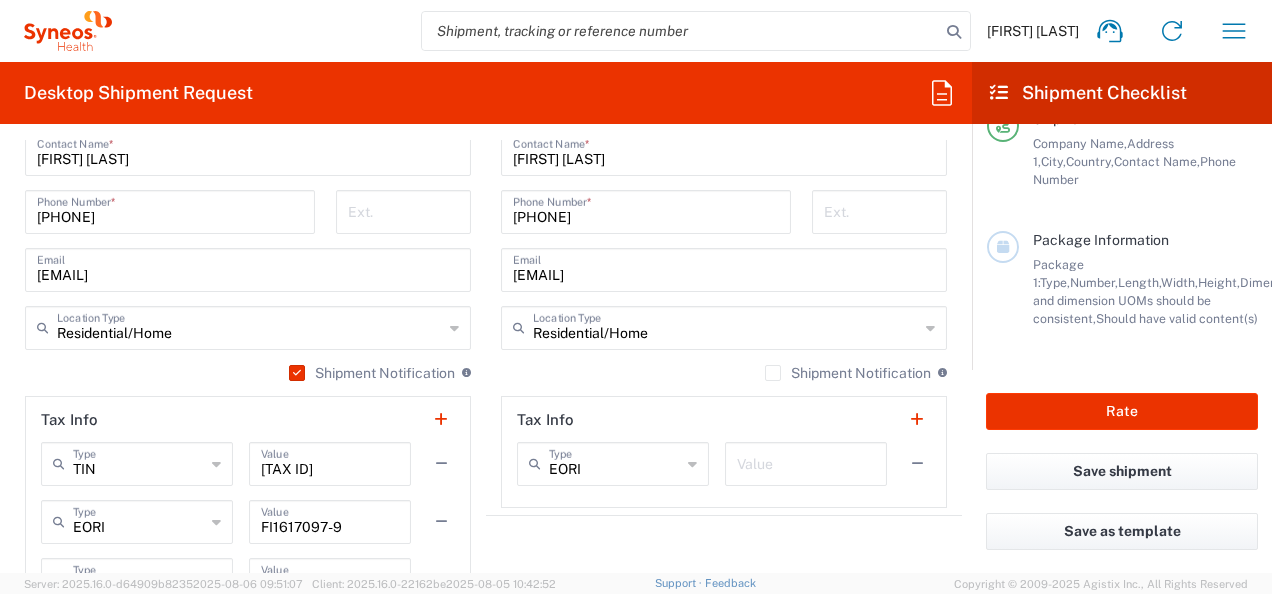 click on "Shipment Notification" 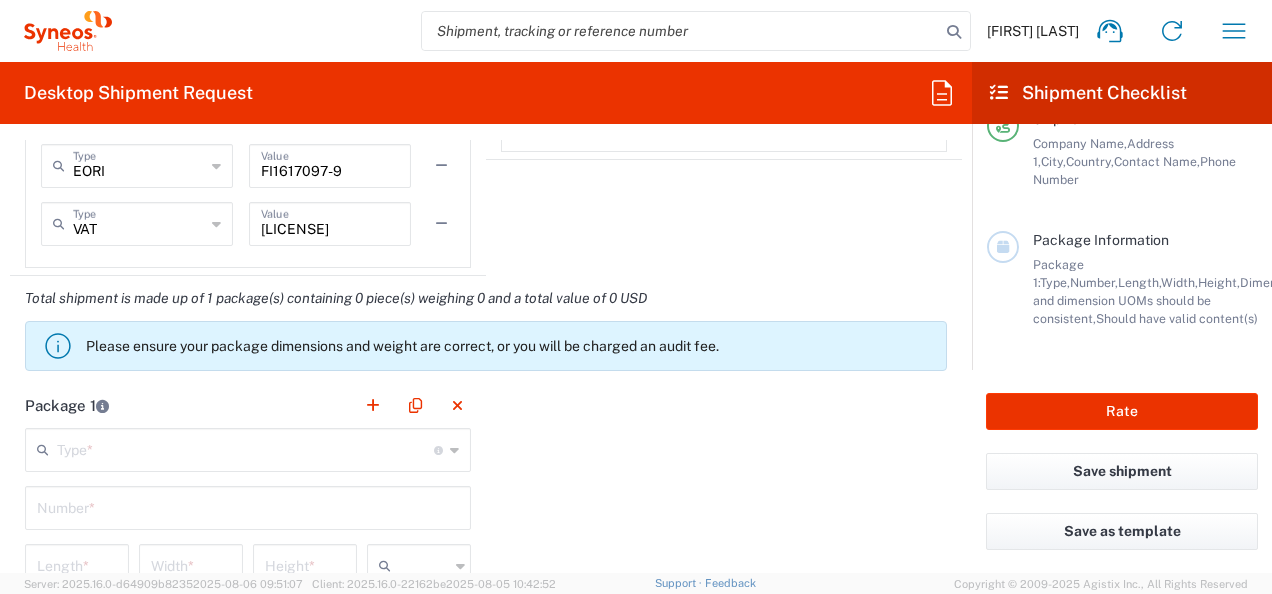 scroll, scrollTop: 1600, scrollLeft: 0, axis: vertical 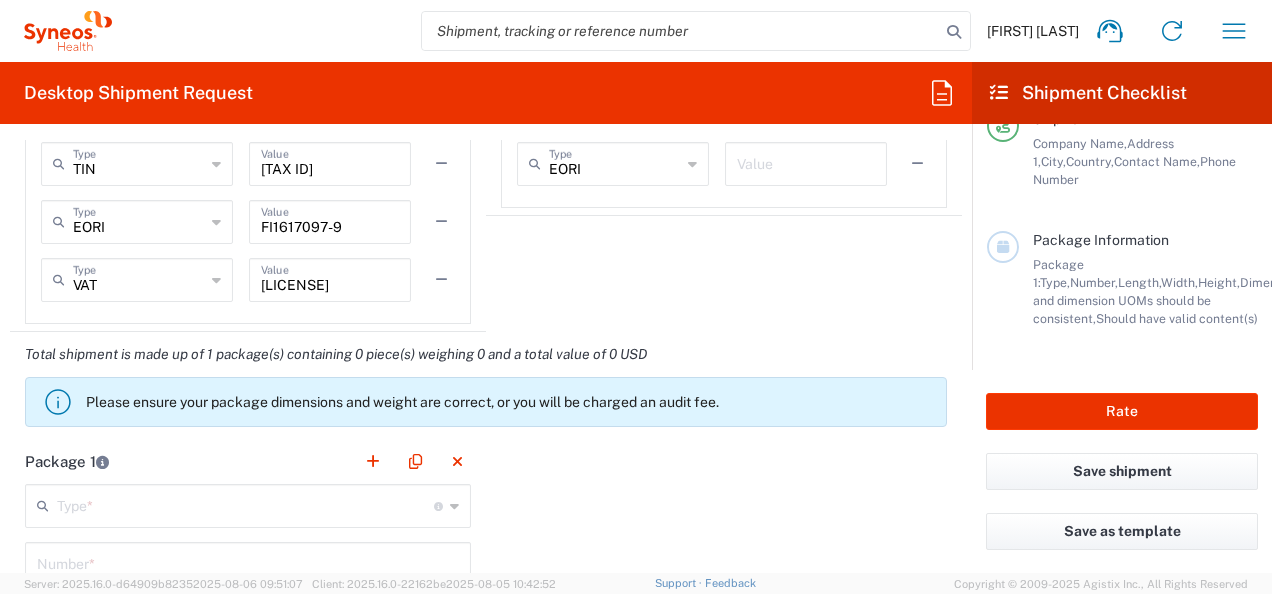click 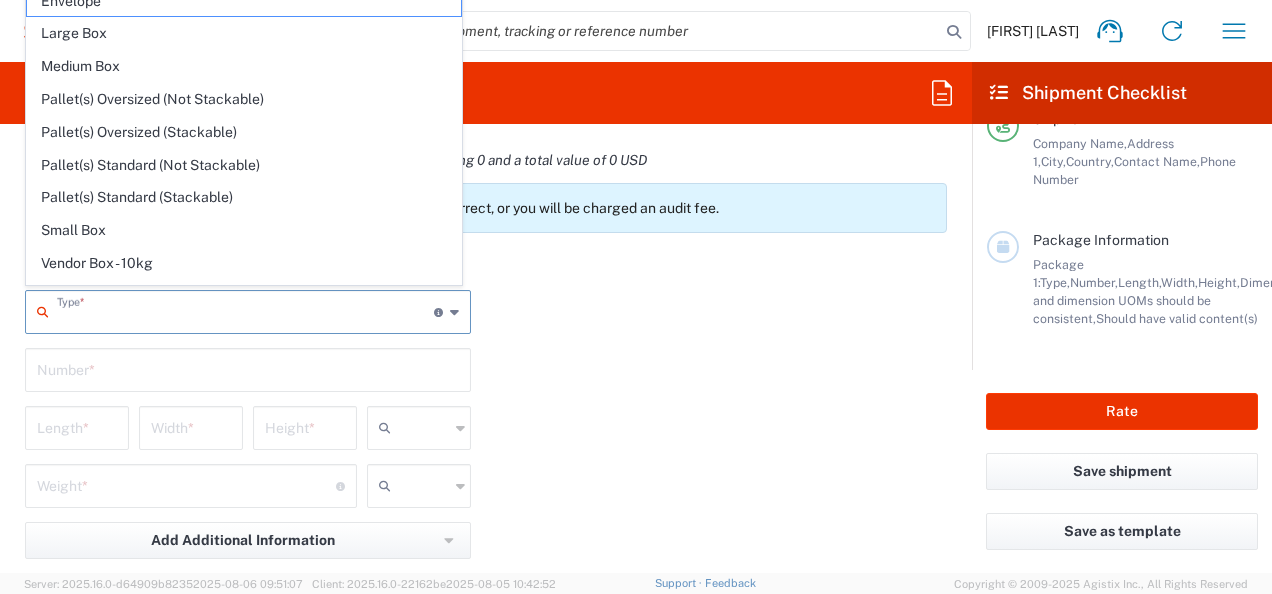 scroll, scrollTop: 1800, scrollLeft: 0, axis: vertical 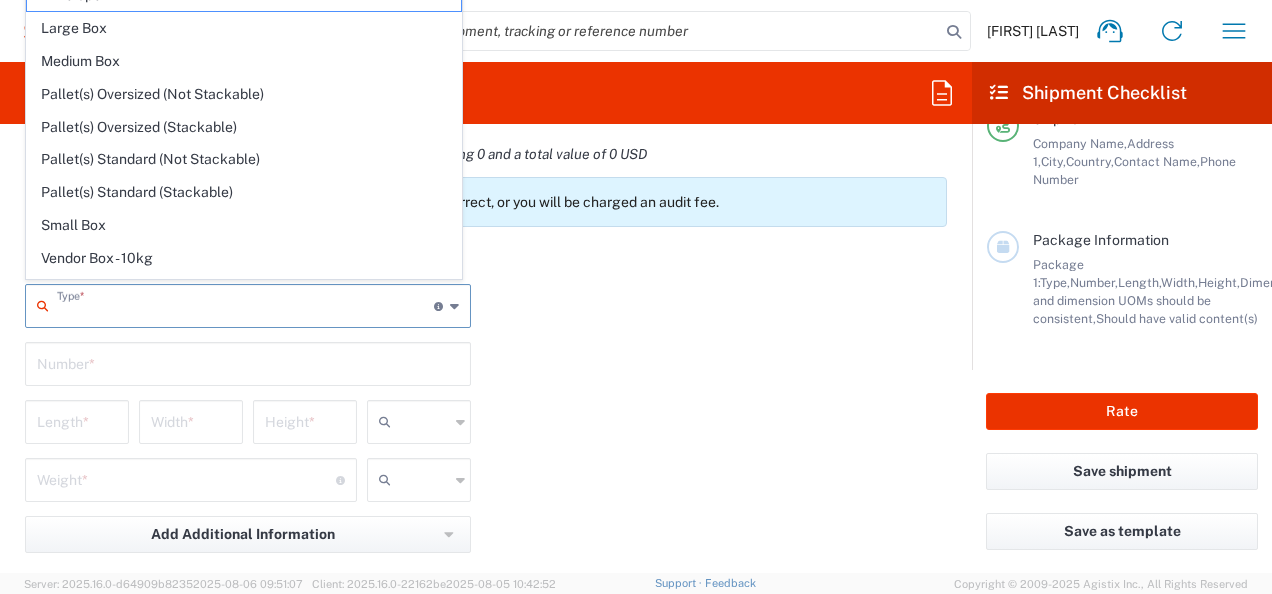 click on "Medium Box" 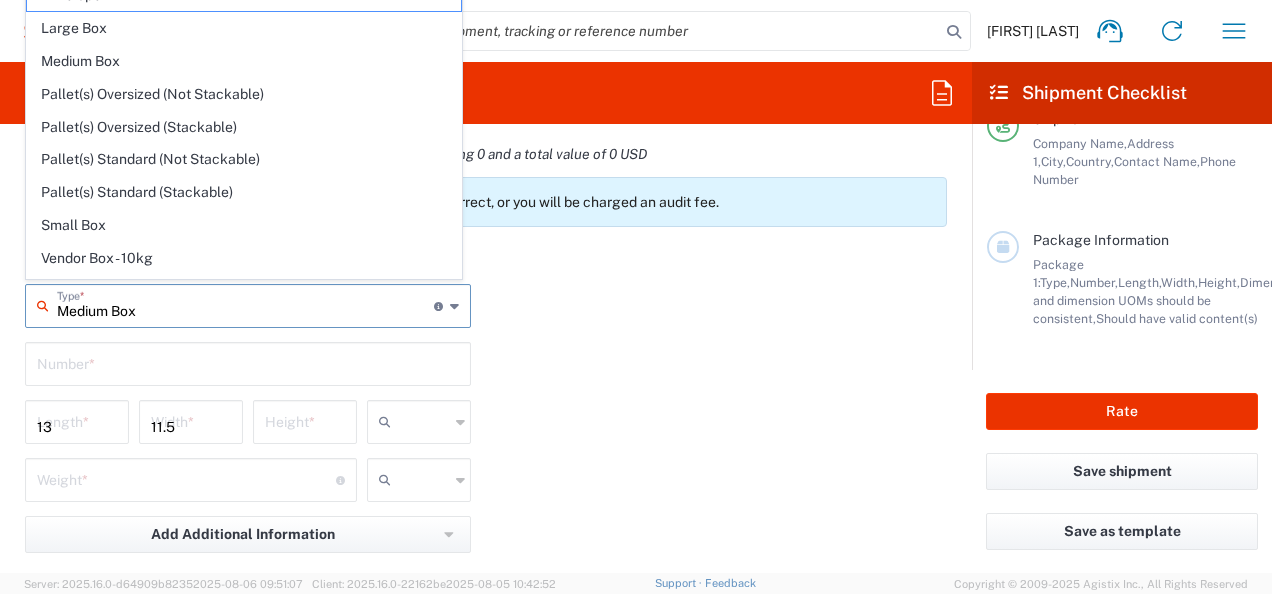 type on "2.5" 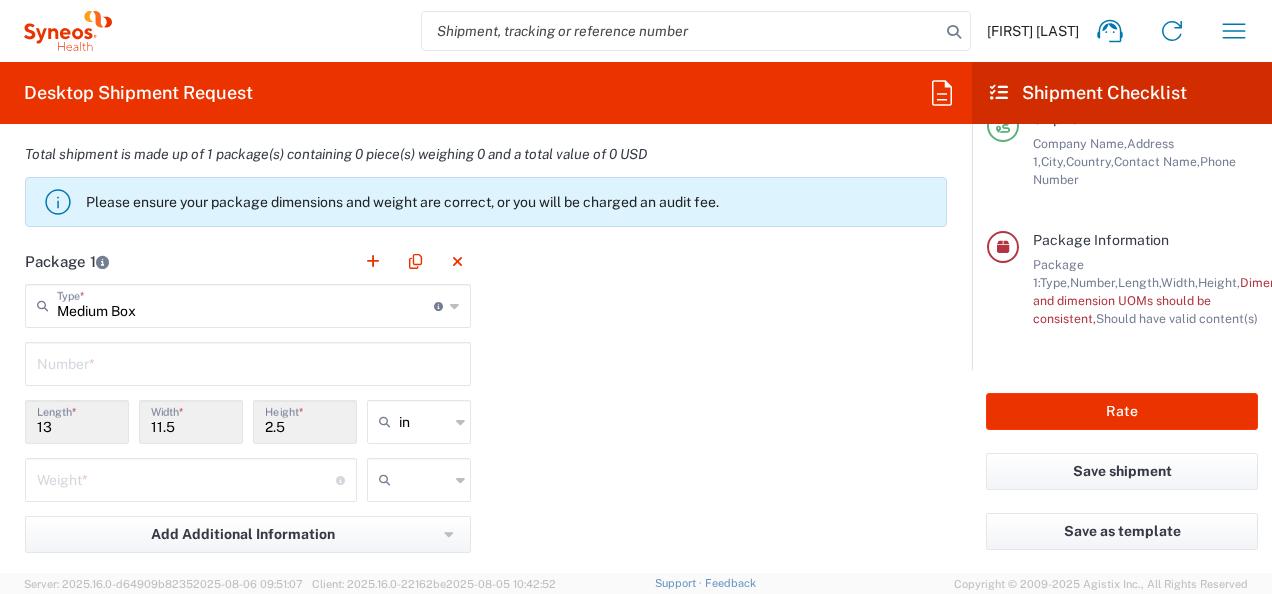 click 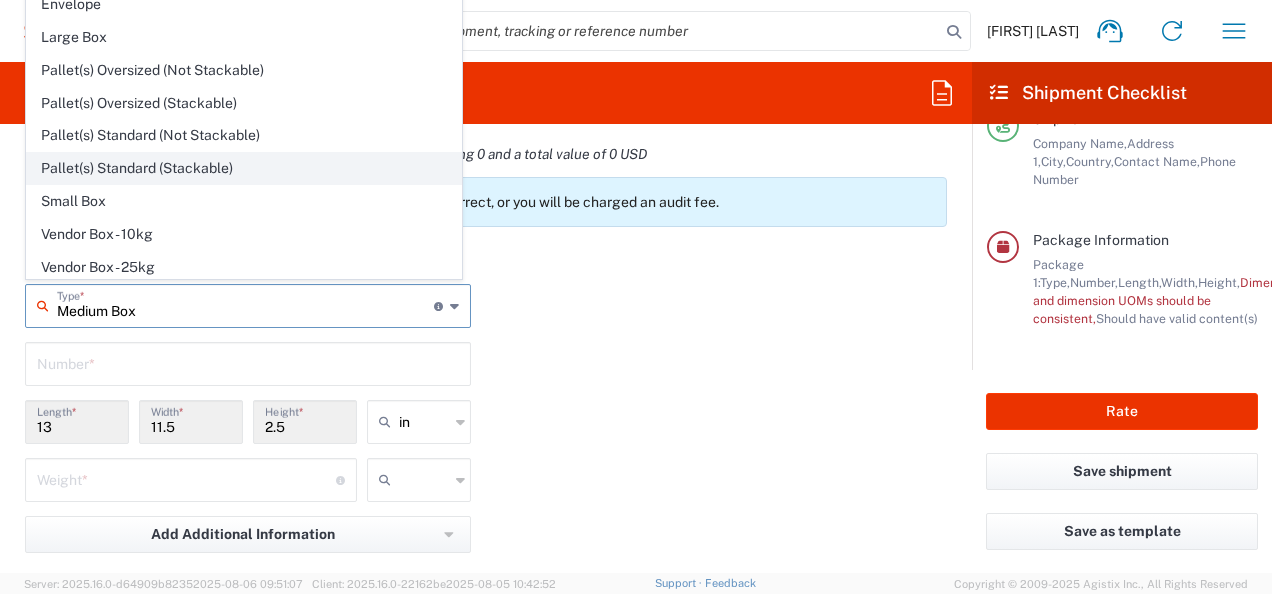 scroll, scrollTop: 0, scrollLeft: 0, axis: both 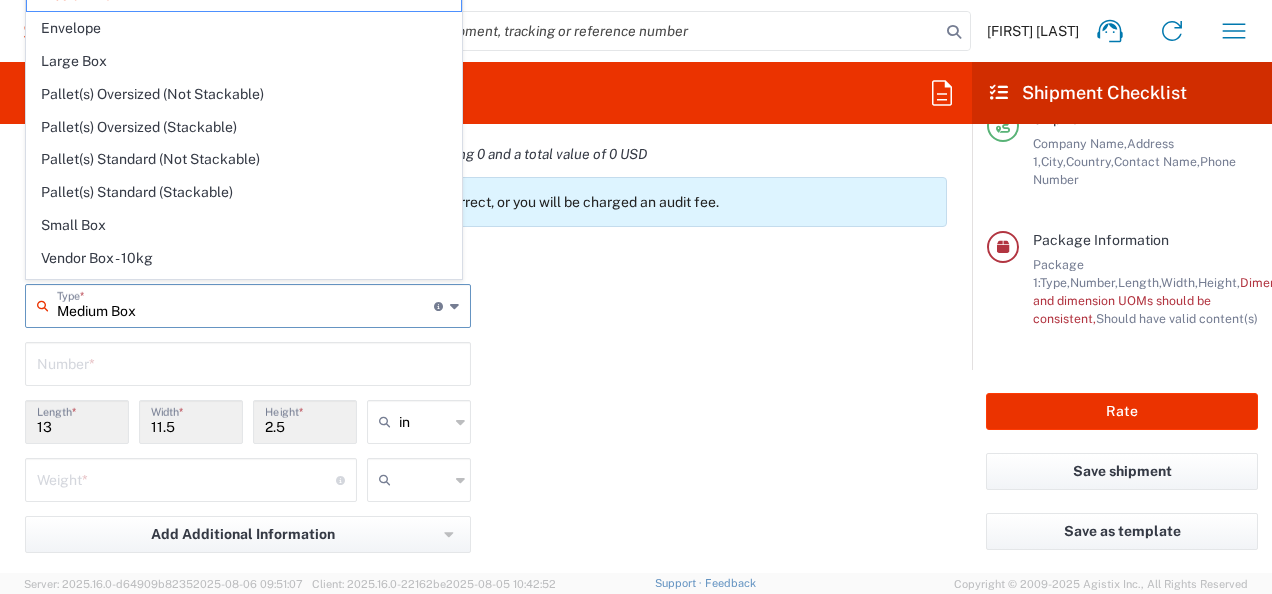 click on "Package 1  Medium Box  Type  * Material used to package goods Medium Box Envelope Large Box Pallet(s) Oversized (Not Stackable) Pallet(s) Oversized (Stackable) Pallet(s) Standard (Not Stackable) Pallet(s) Standard (Stackable) Small Box Vendor Box - 10kg Vendor Box - 25kg Your Packaging  Number  * 13  Length  * 11.5  Width  * 2.5  Height  * in in cm ft  Weight  * Total weight of package(s) in pounds or kilograms kgs lbs Add Additional Information  Package material   Package temperature   Temperature device  Add Content *" 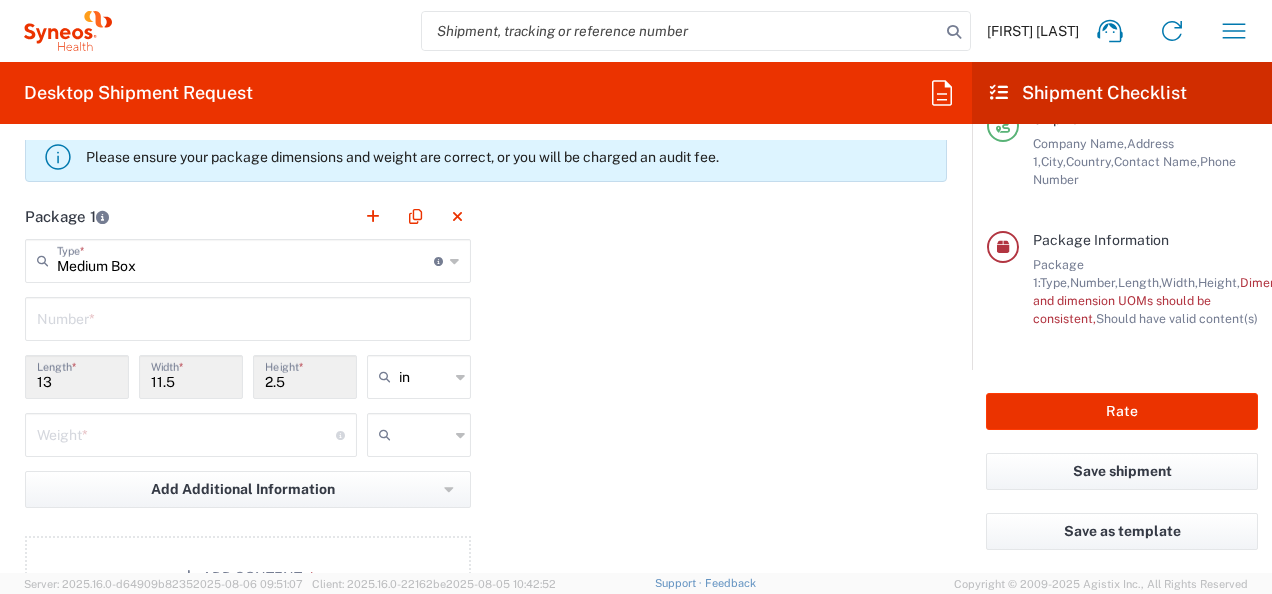 scroll, scrollTop: 1800, scrollLeft: 0, axis: vertical 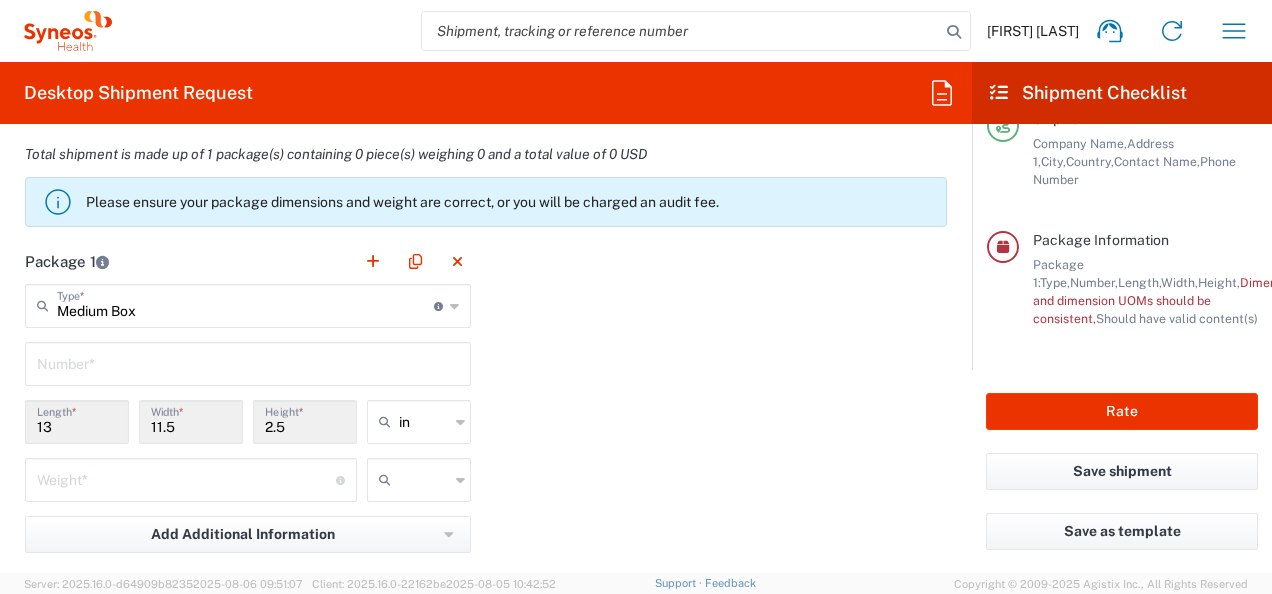 click at bounding box center [248, 362] 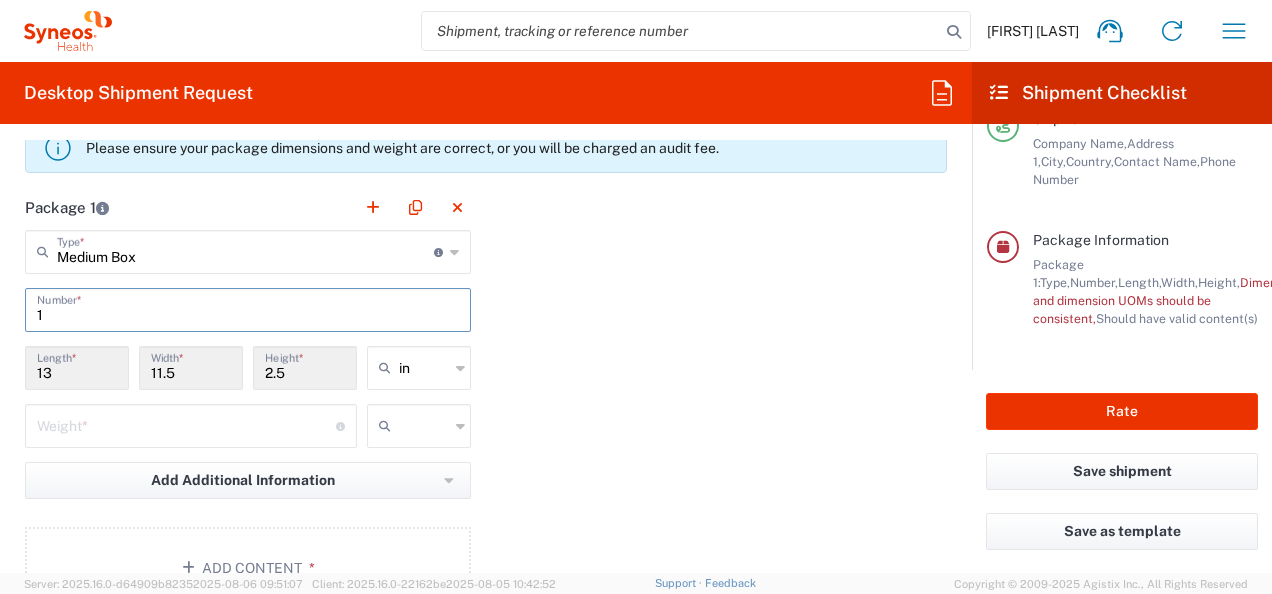 scroll, scrollTop: 1900, scrollLeft: 0, axis: vertical 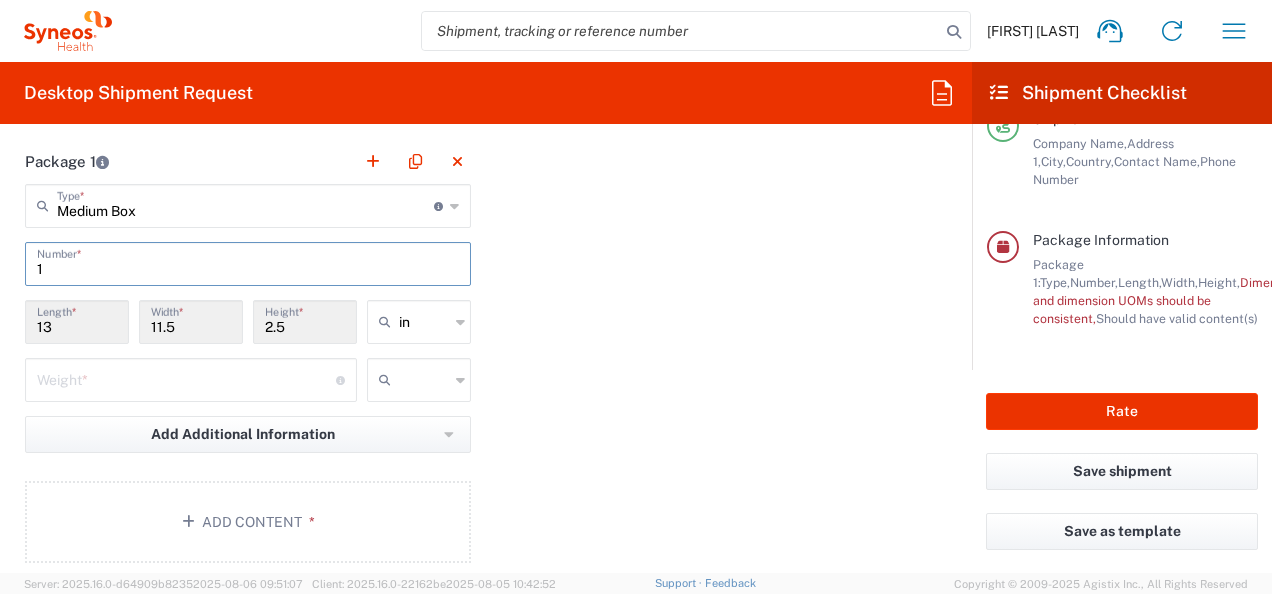 type on "1" 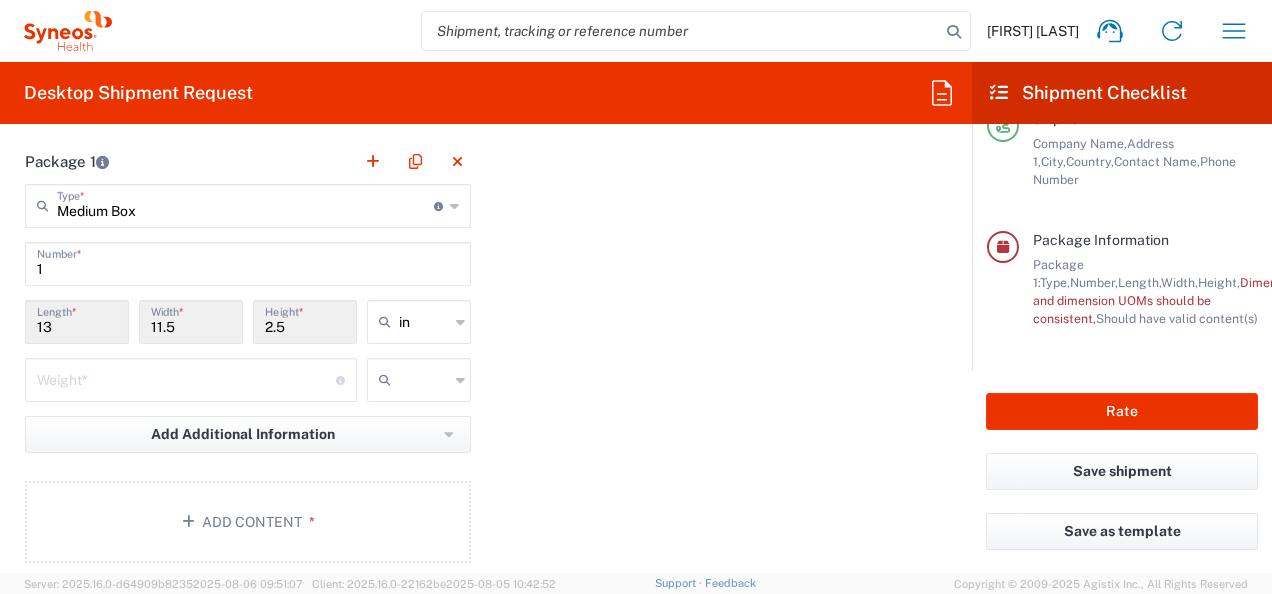click 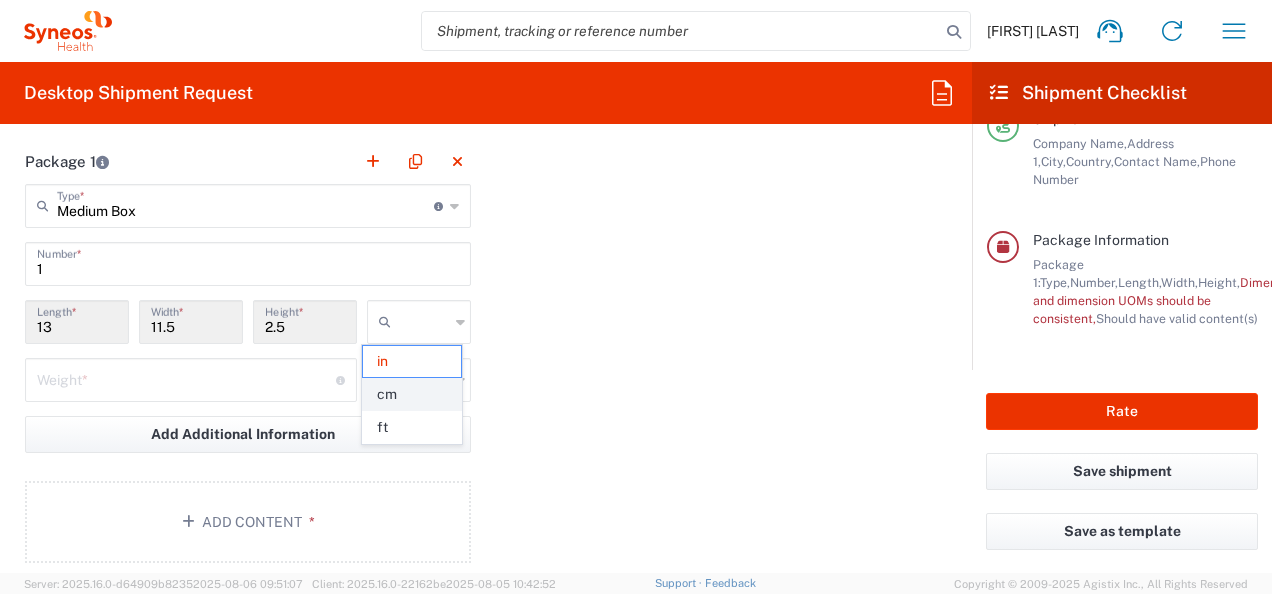 click on "cm" 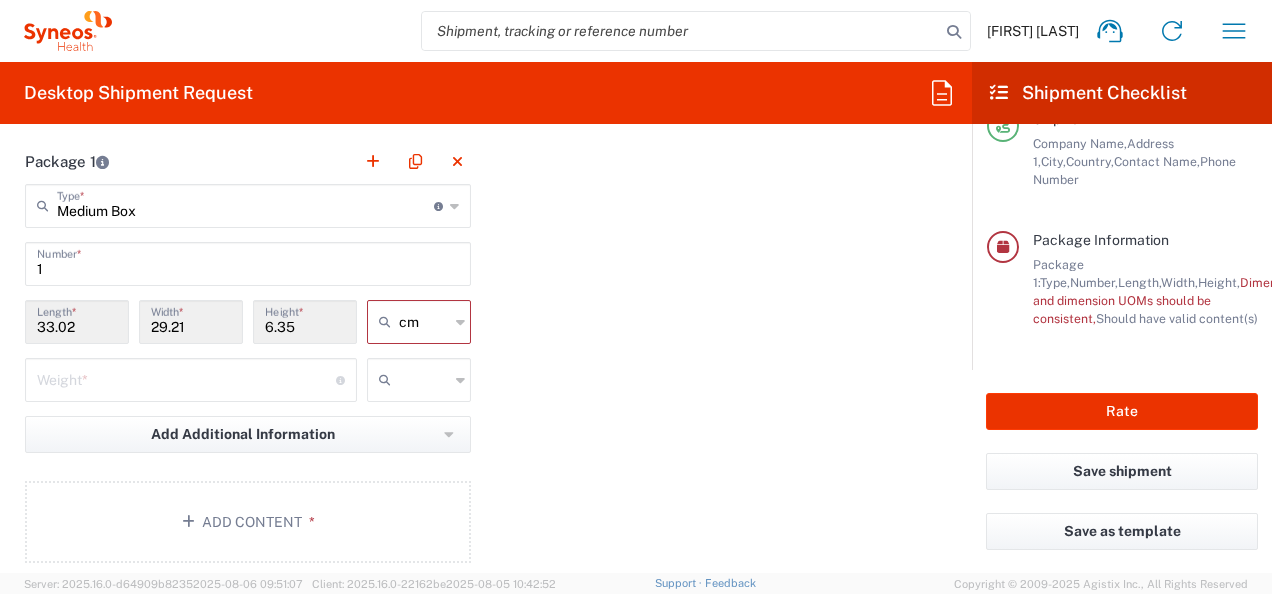 click on "Package 1  Medium Box  Type  * Material used to package goods Medium Box Envelope Large Box Pallet(s) Oversized (Not Stackable) Pallet(s) Oversized (Stackable) Pallet(s) Standard (Not Stackable) Pallet(s) Standard (Stackable) Small Box Vendor Box - 10kg Vendor Box - 25kg Your Packaging 1  Number  * 33.02  Length  * 29.21  Width  * 6.35  Height  * cm in cm ft  Weight  * Total weight of package(s) in pounds or kilograms kgs lbs Add Additional Information  Package material   Package temperature   Temperature device  Add Content *" 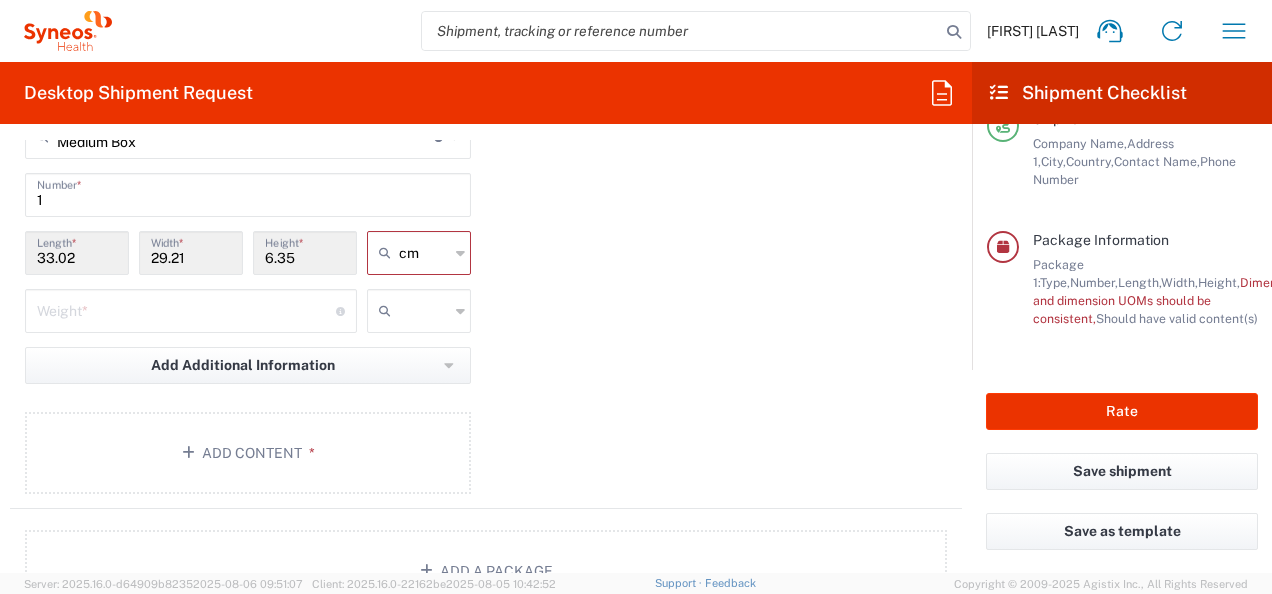 scroll, scrollTop: 2000, scrollLeft: 0, axis: vertical 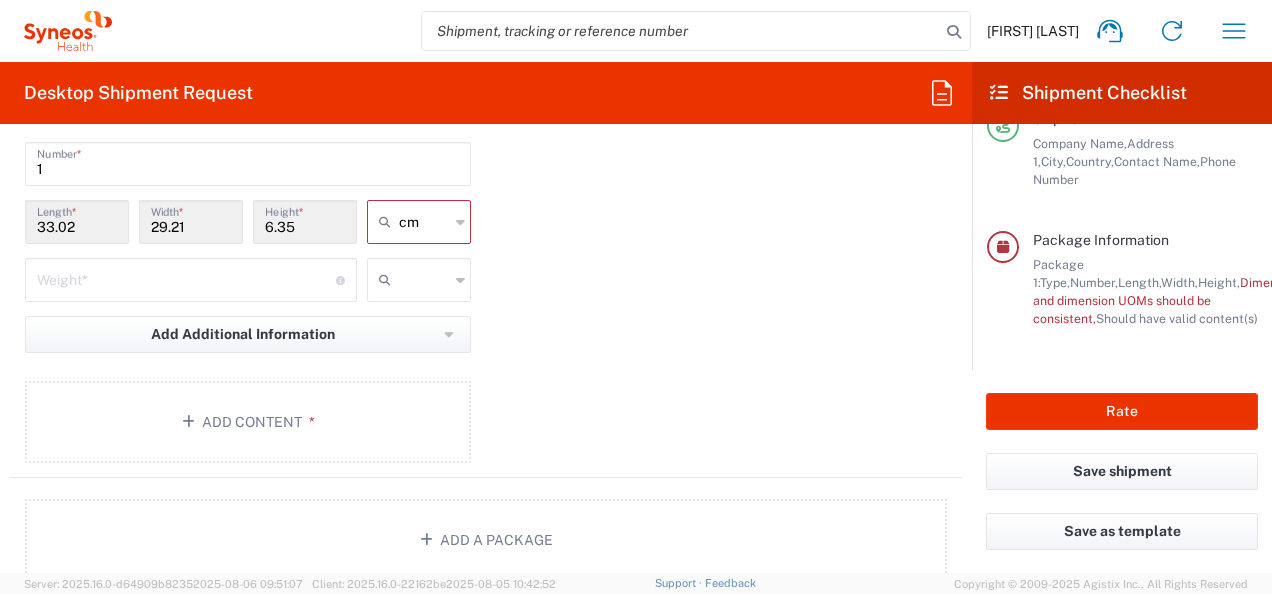 click at bounding box center (186, 278) 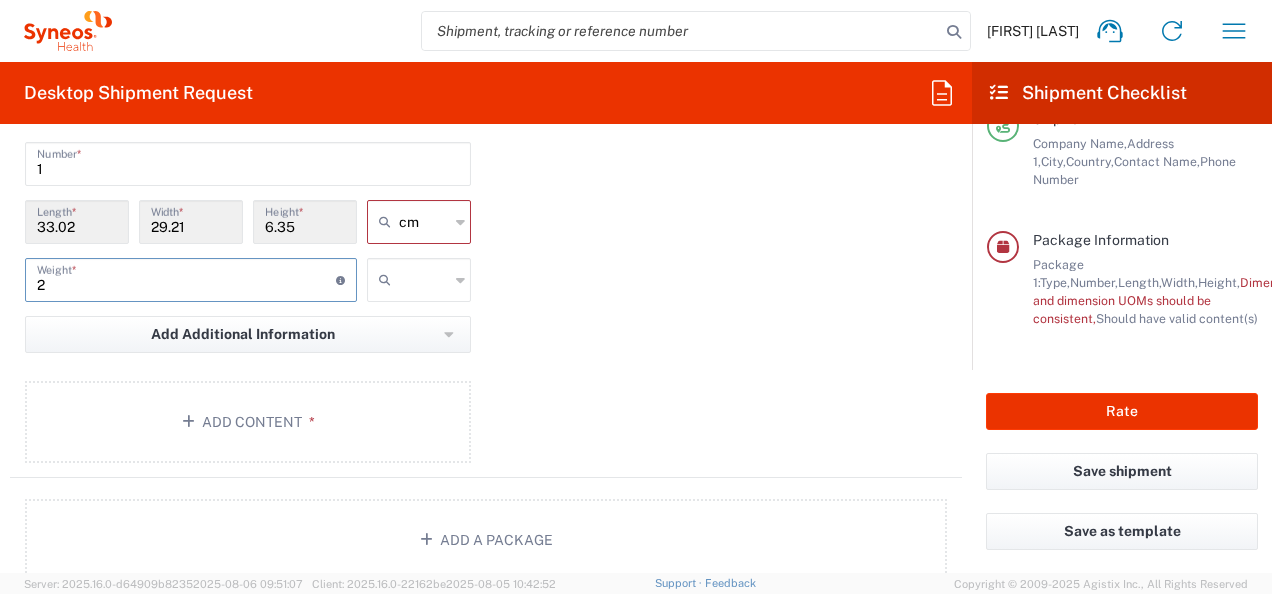 type on "2" 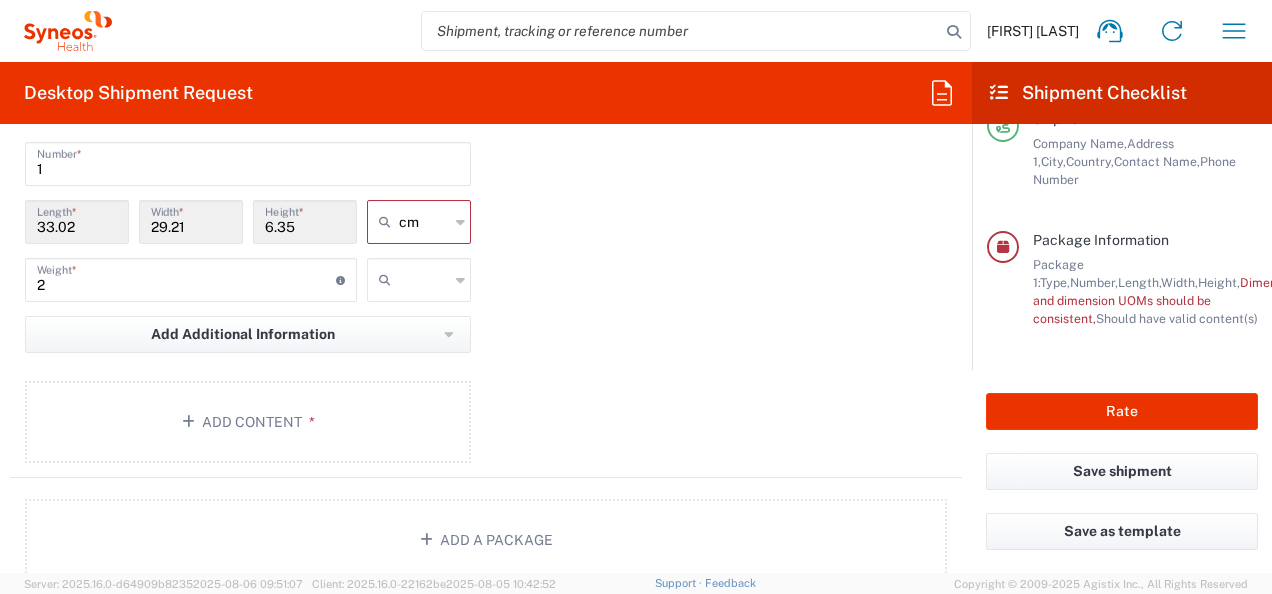 click 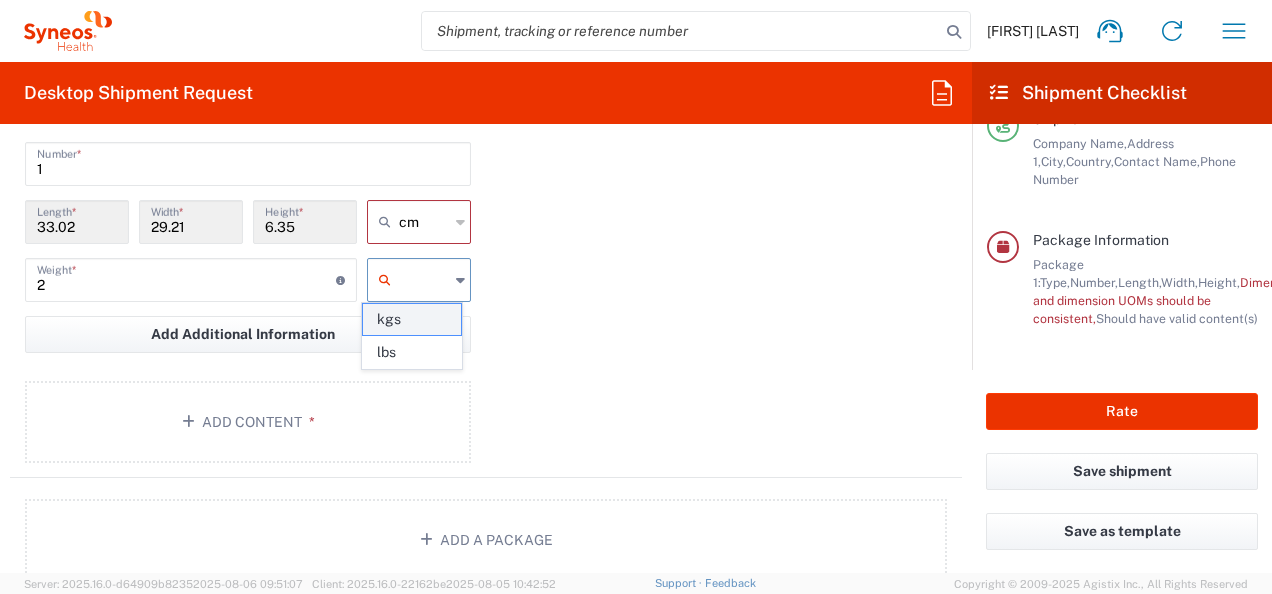 click on "kgs" 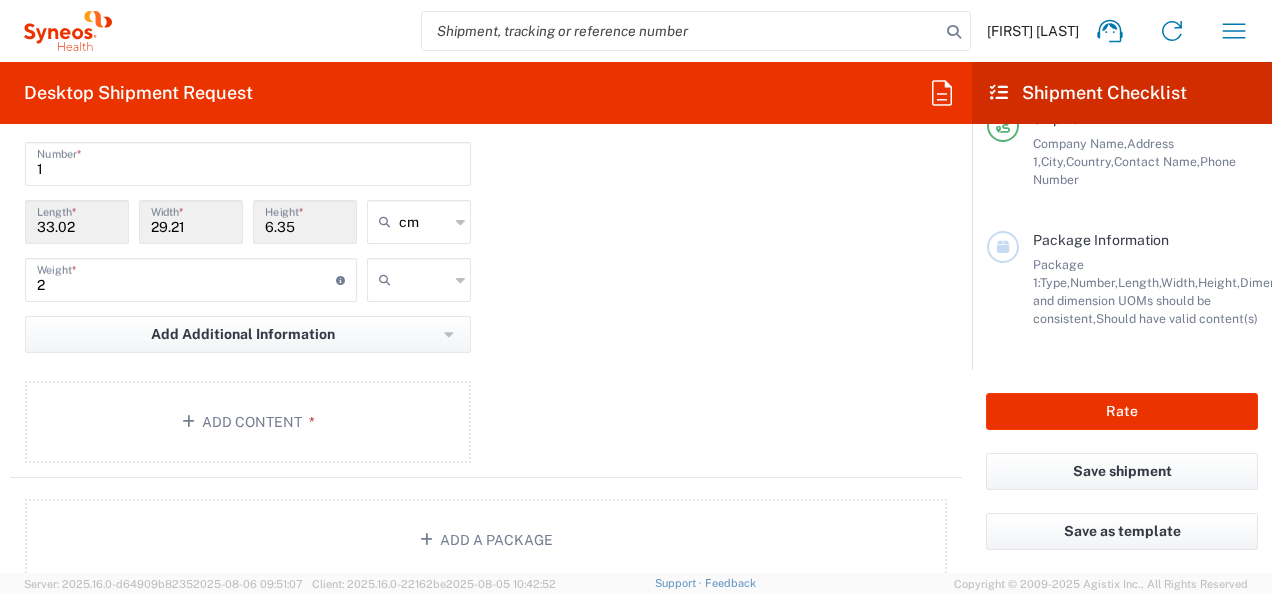 type on "kgs" 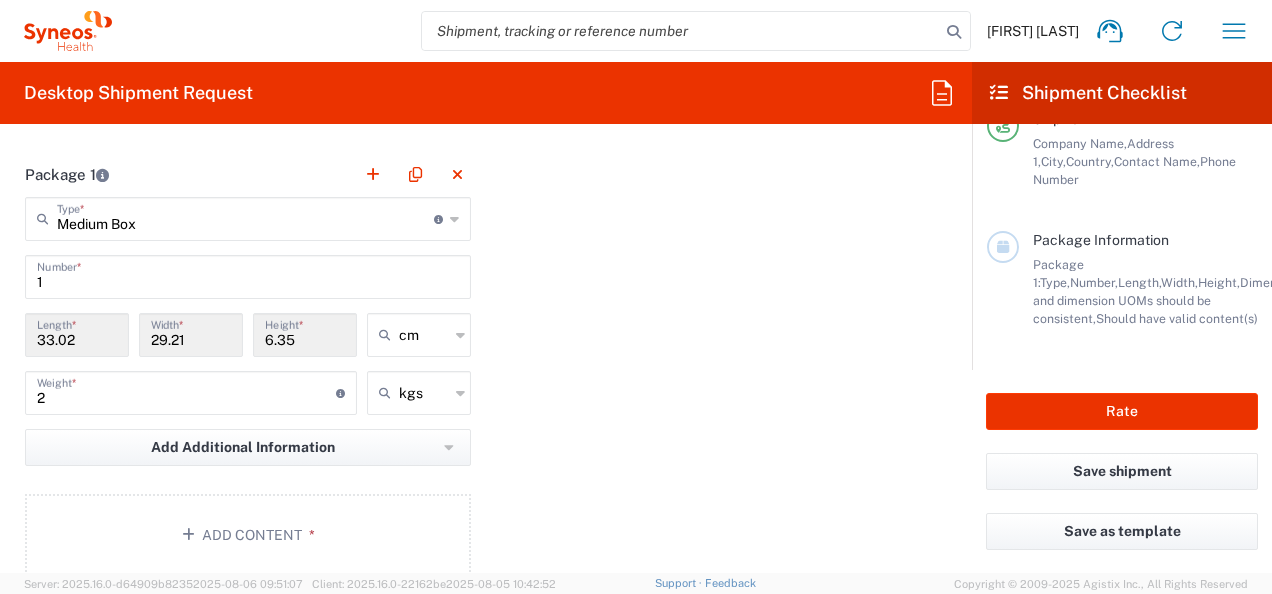 scroll, scrollTop: 1886, scrollLeft: 0, axis: vertical 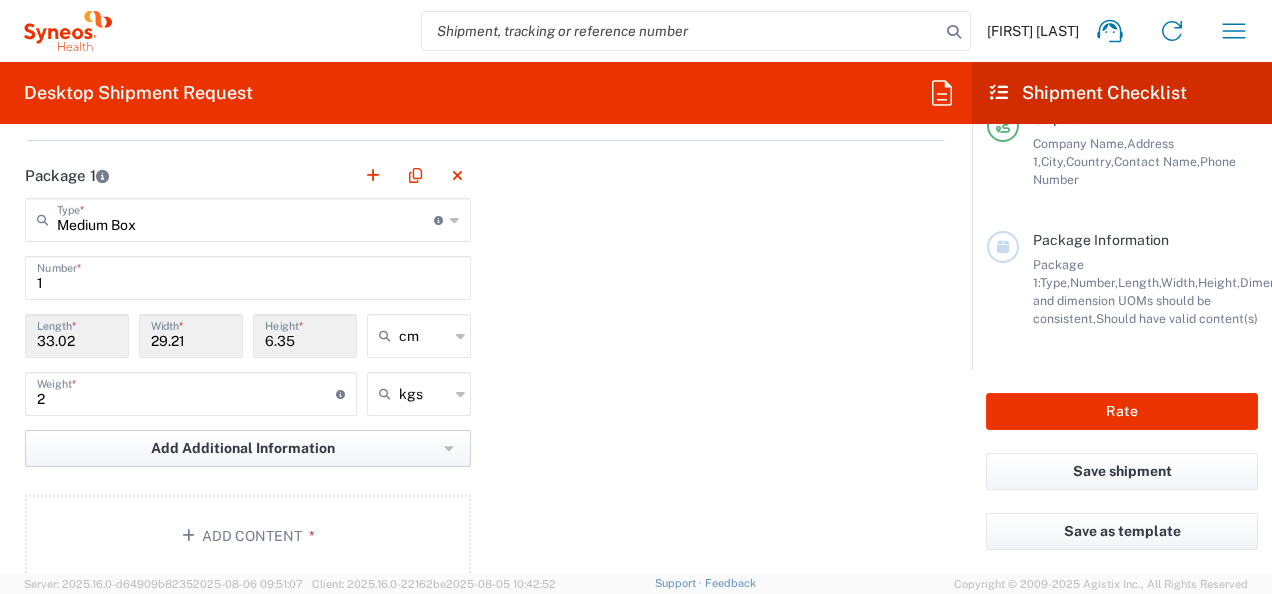 click on "Add Additional Information" 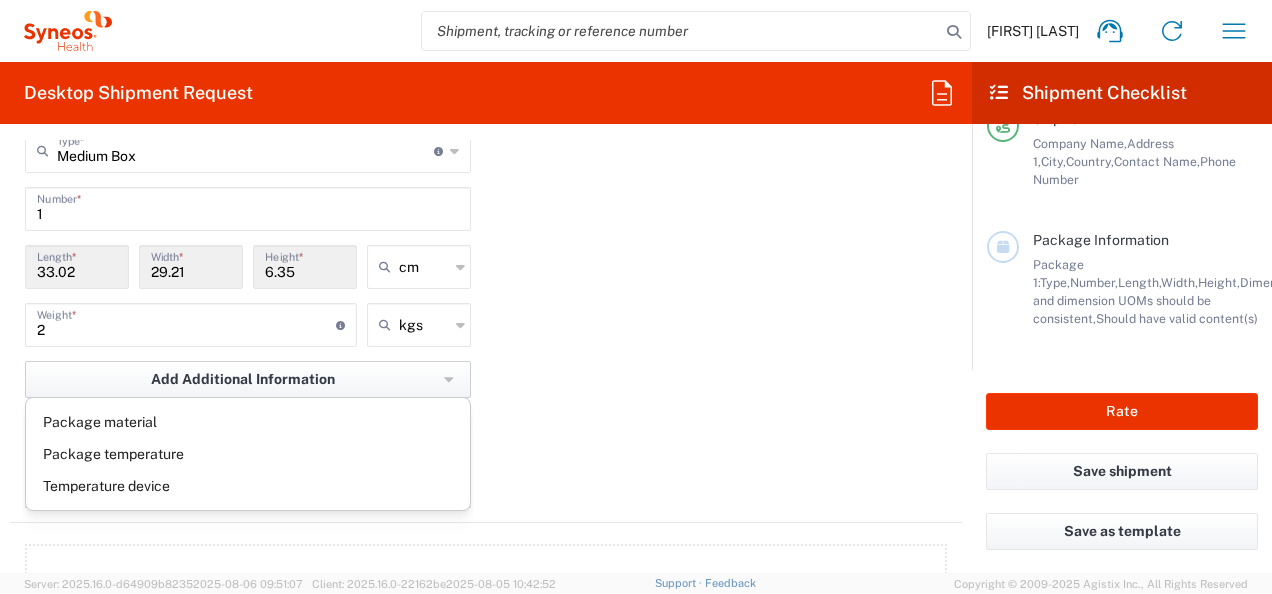 scroll, scrollTop: 1986, scrollLeft: 0, axis: vertical 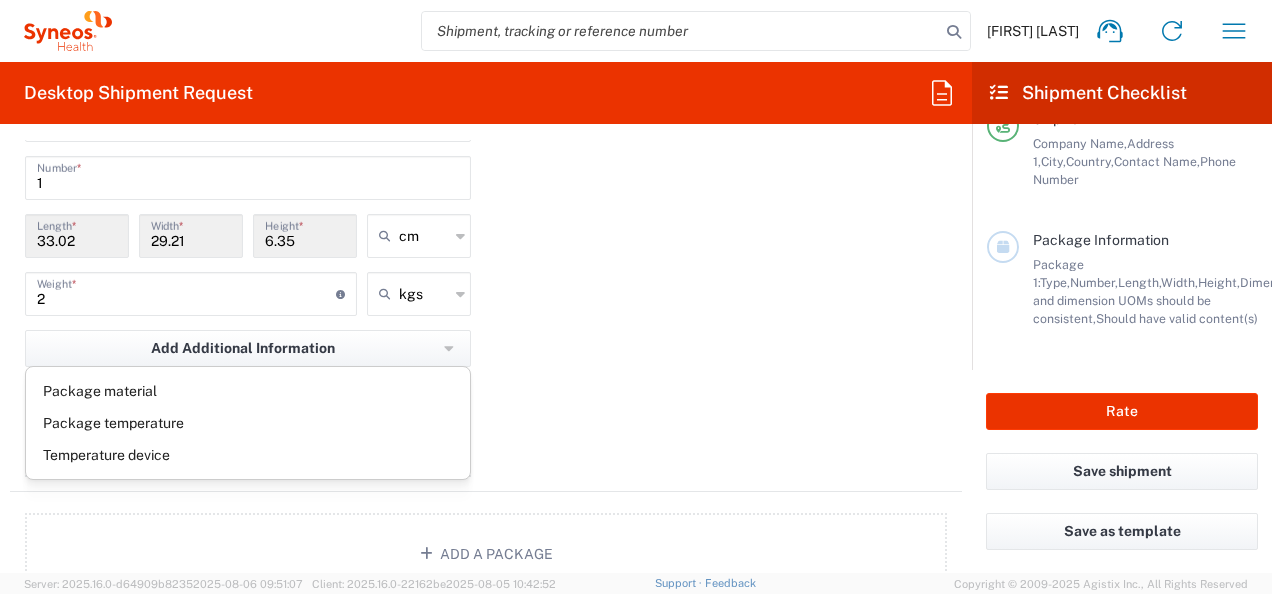 click on "Package 1  Medium Box  Type  * Material used to package goods Medium Box Envelope Large Box Pallet(s) Oversized (Not Stackable) Pallet(s) Oversized (Stackable) Pallet(s) Standard (Not Stackable) Pallet(s) Standard (Stackable) Small Box Vendor Box - 10kg Vendor Box - 25kg Your Packaging 1  Number  * 33.02  Length  * 29.21  Width  * 6.35  Height  * cm in cm ft 2  Weight  * Total weight of package(s) in pounds or kilograms kgs kgs lbs Add Additional Information  Package material   Package temperature   Temperature device  Add Content *" 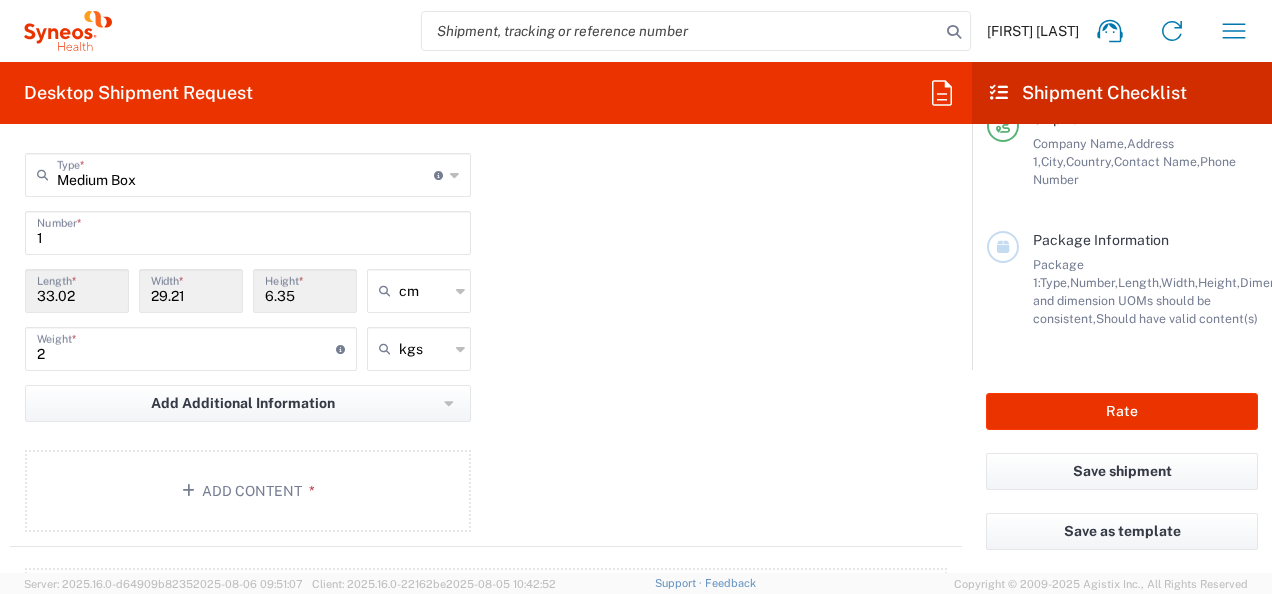 scroll, scrollTop: 1986, scrollLeft: 0, axis: vertical 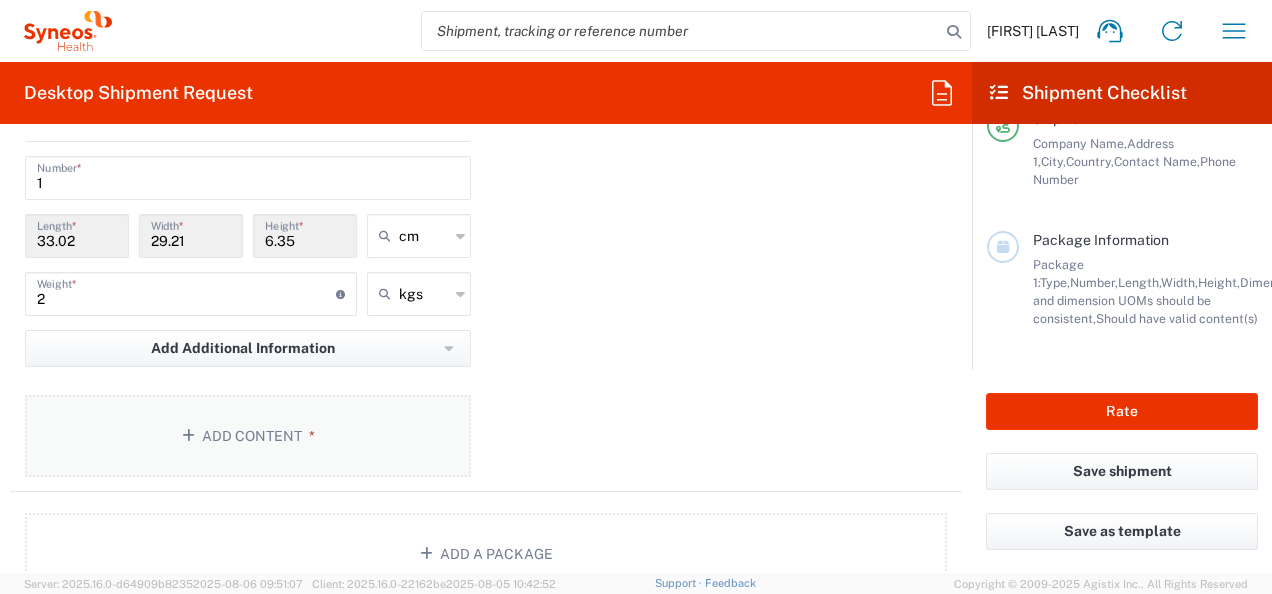 click on "Add Content *" 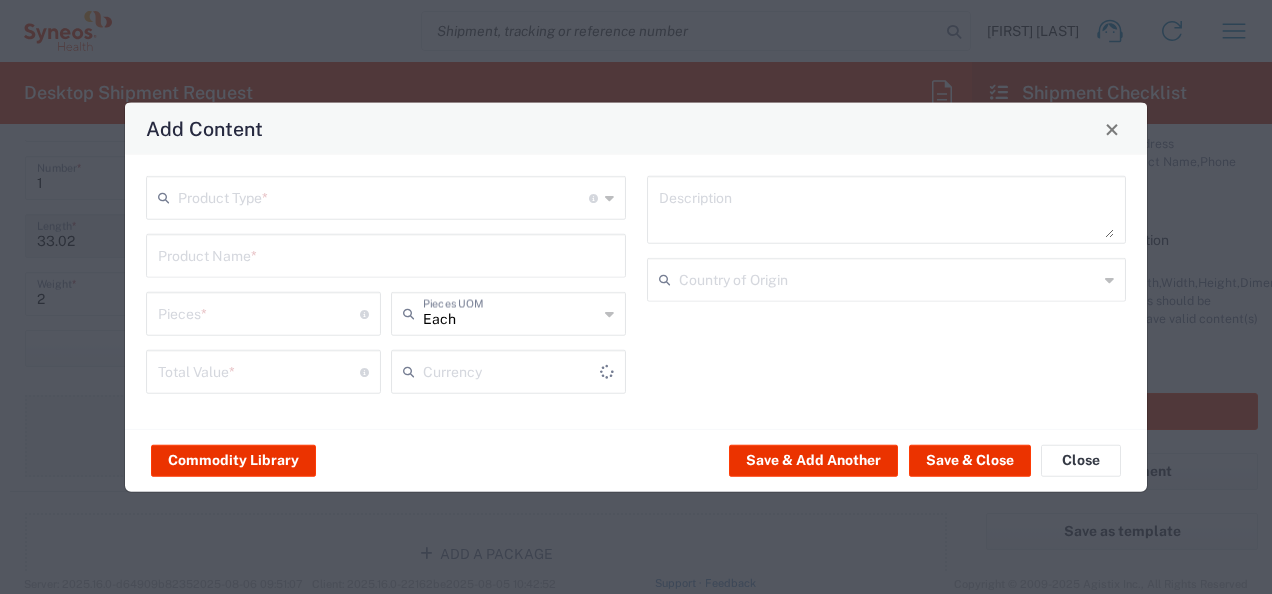 type on "US Dollar" 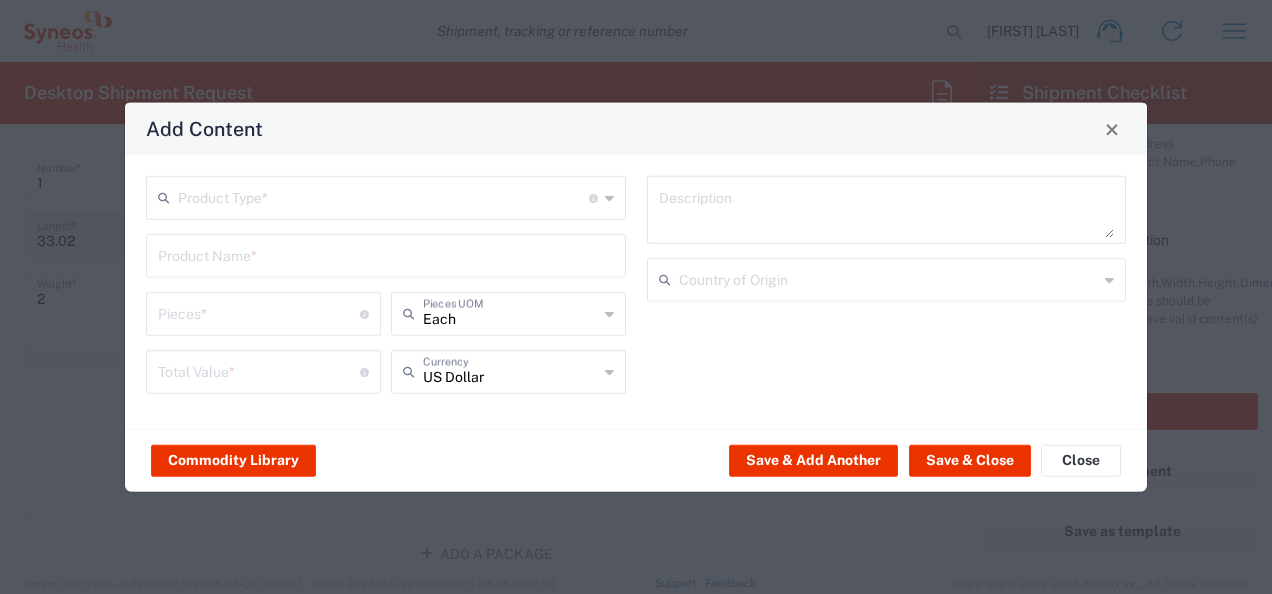 click 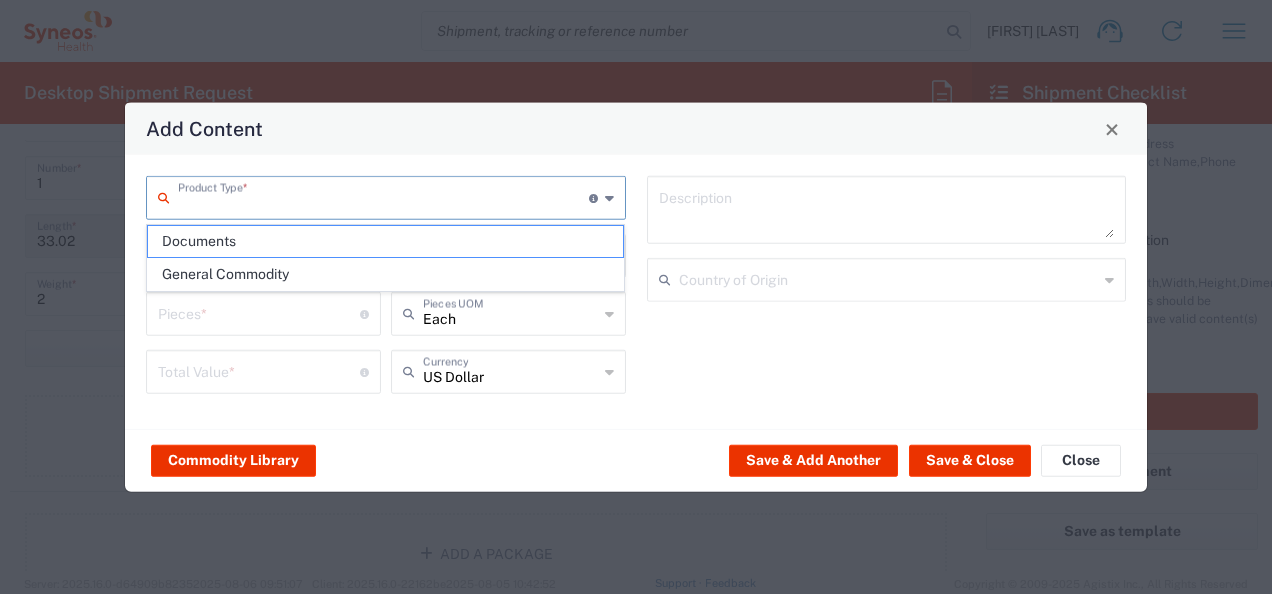 click on "General Commodity" 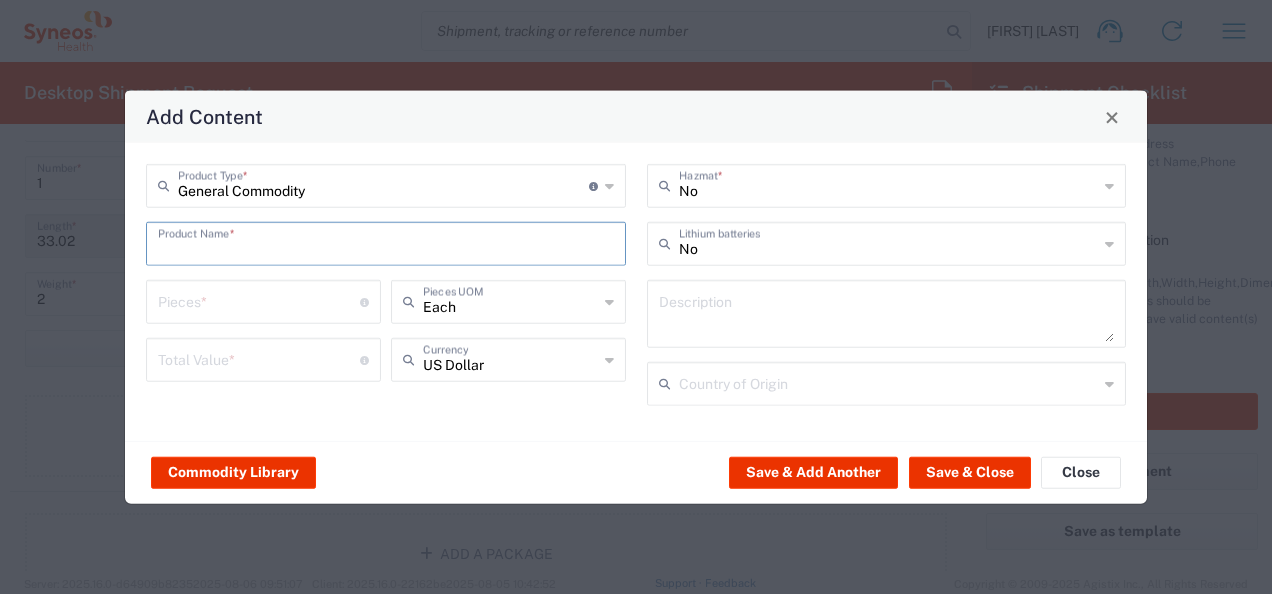 click at bounding box center [386, 242] 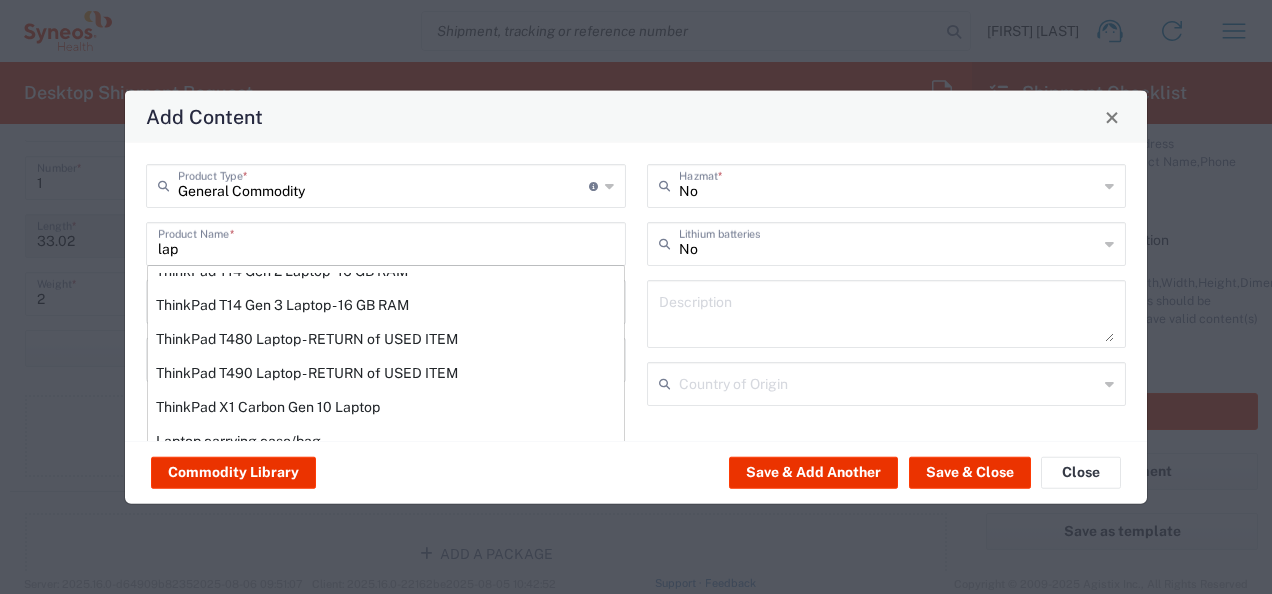 scroll, scrollTop: 266, scrollLeft: 0, axis: vertical 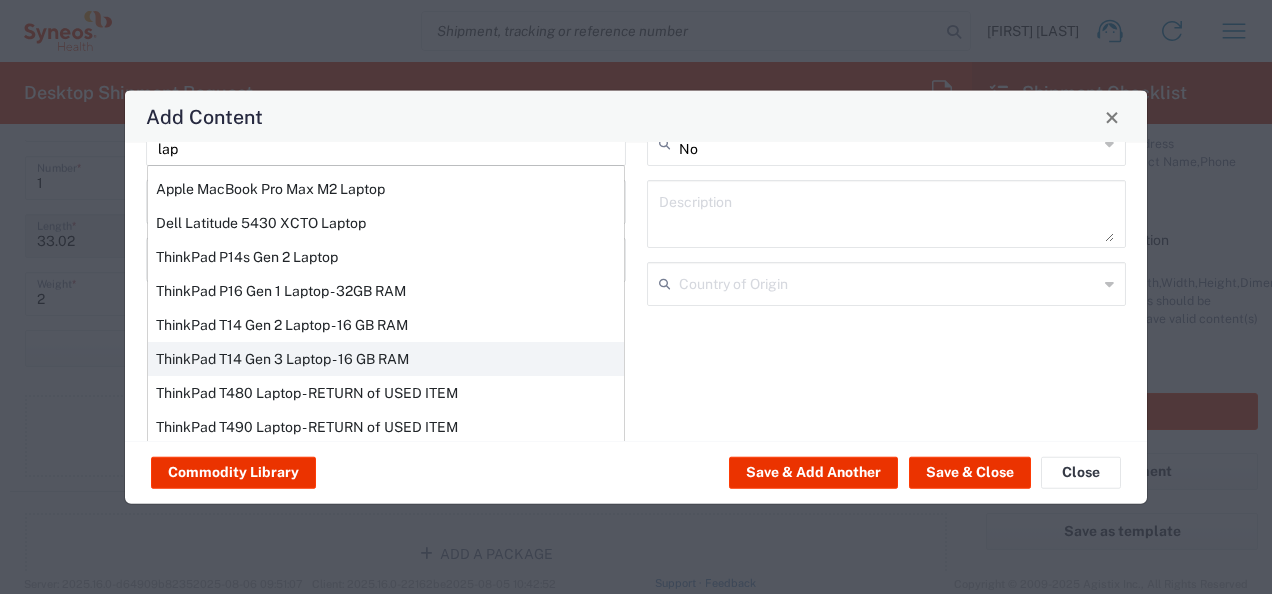 click on "ThinkPad T14 Gen 3 Laptop - 16 GB RAM" at bounding box center [386, 359] 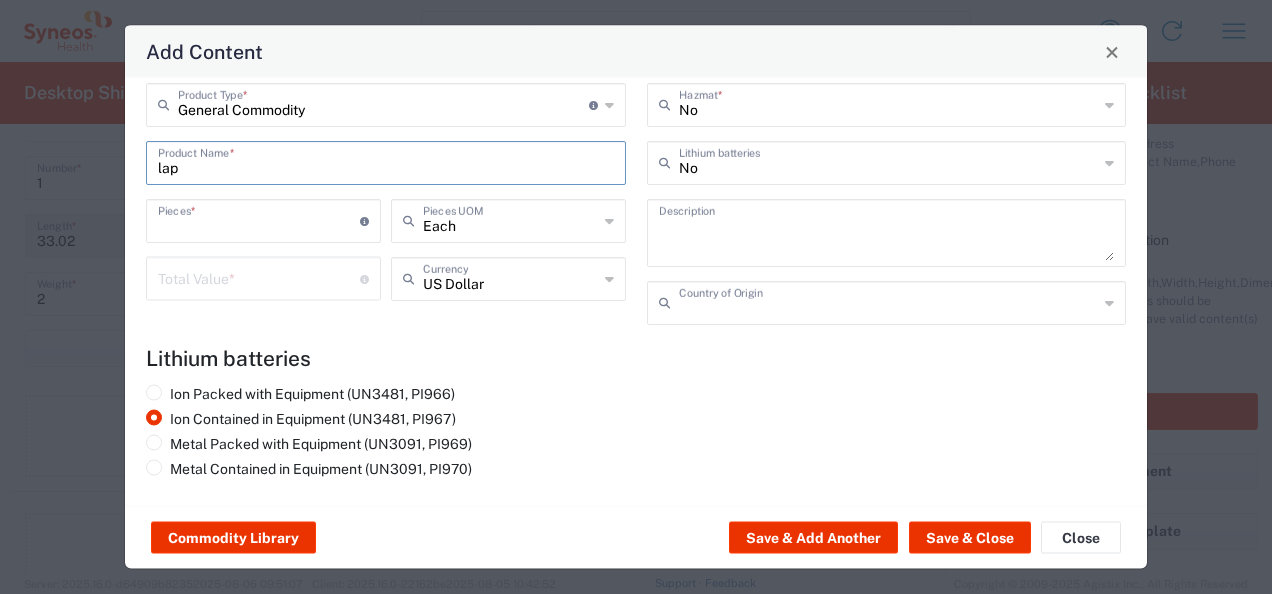 type on "ThinkPad T14 Gen 3 Laptop - 16 GB RAM" 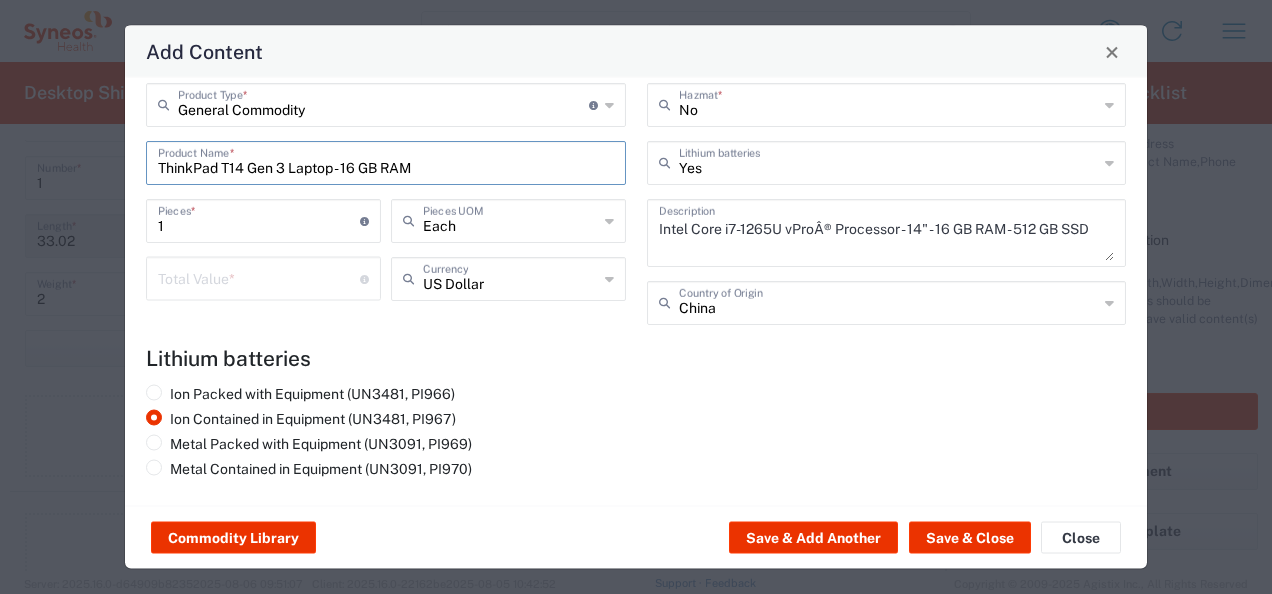 scroll, scrollTop: 13, scrollLeft: 0, axis: vertical 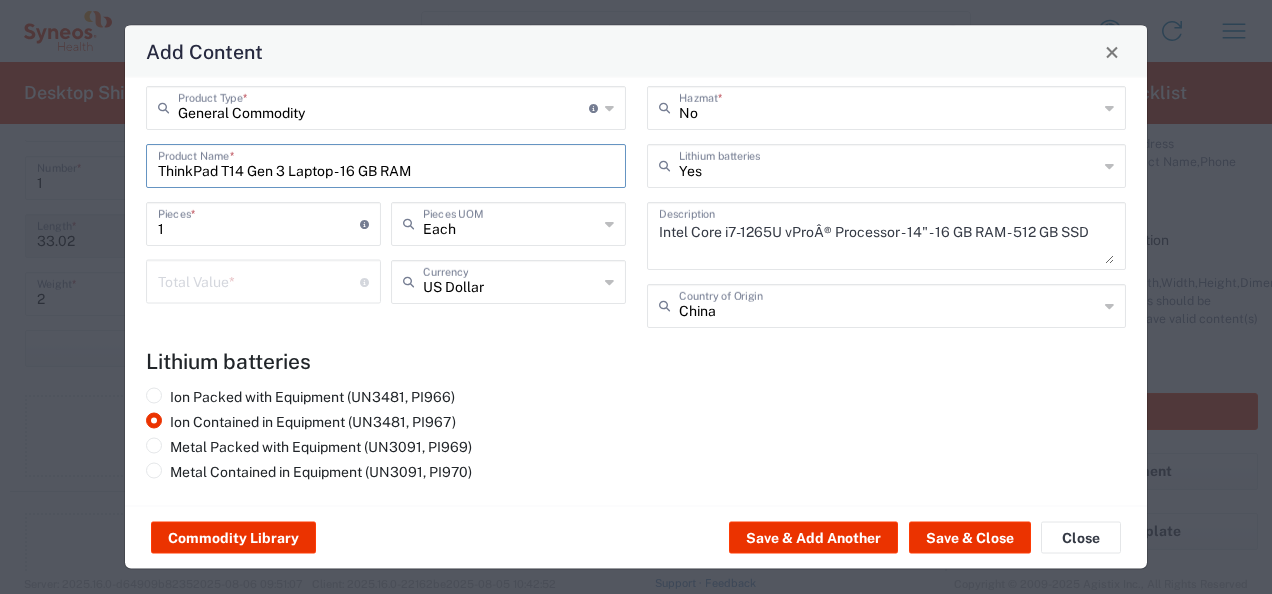 click on "ThinkPad T14 Gen 3 Laptop - 16 GB RAM" at bounding box center [386, 164] 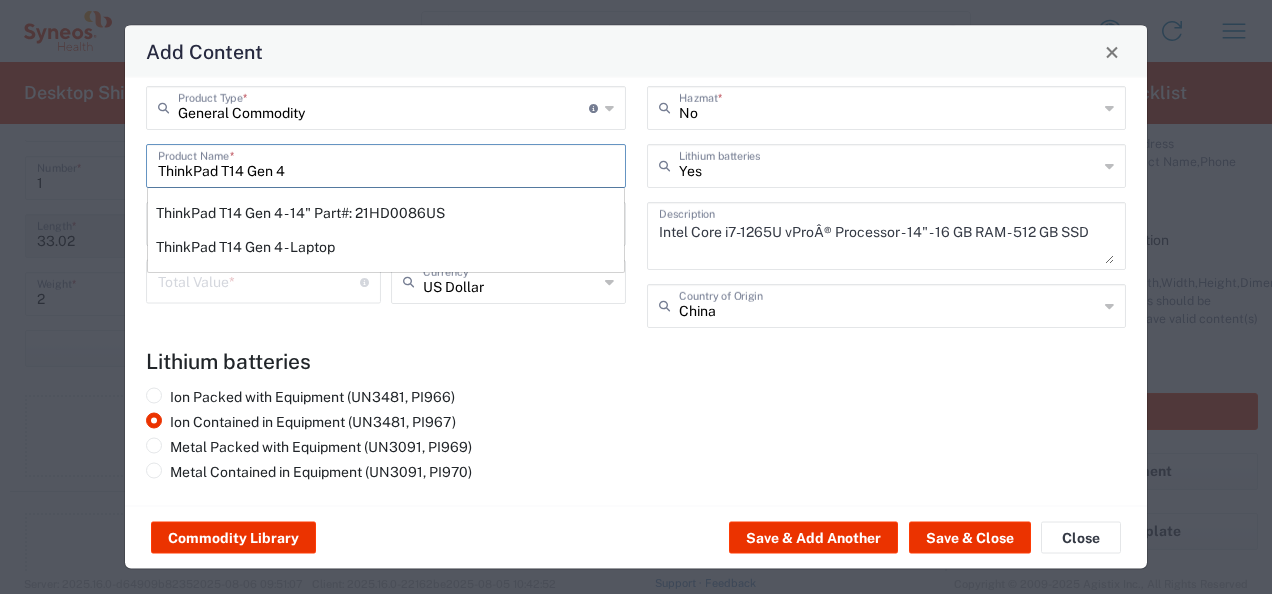 drag, startPoint x: 252, startPoint y: 240, endPoint x: 425, endPoint y: 222, distance: 173.9339 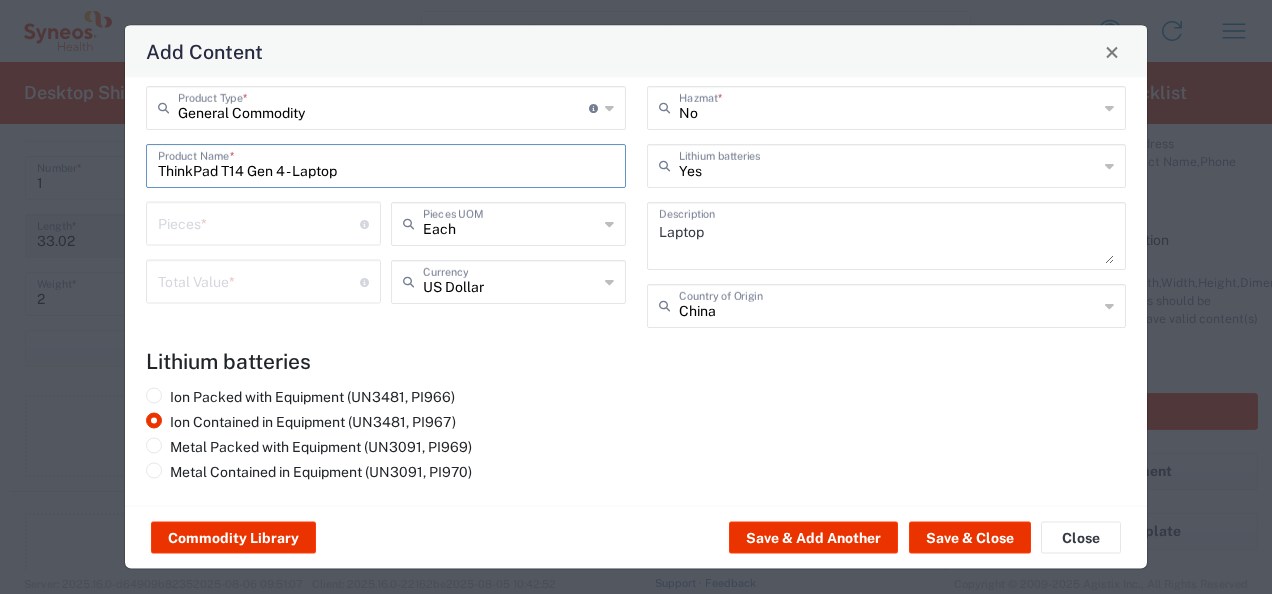 click at bounding box center [259, 222] 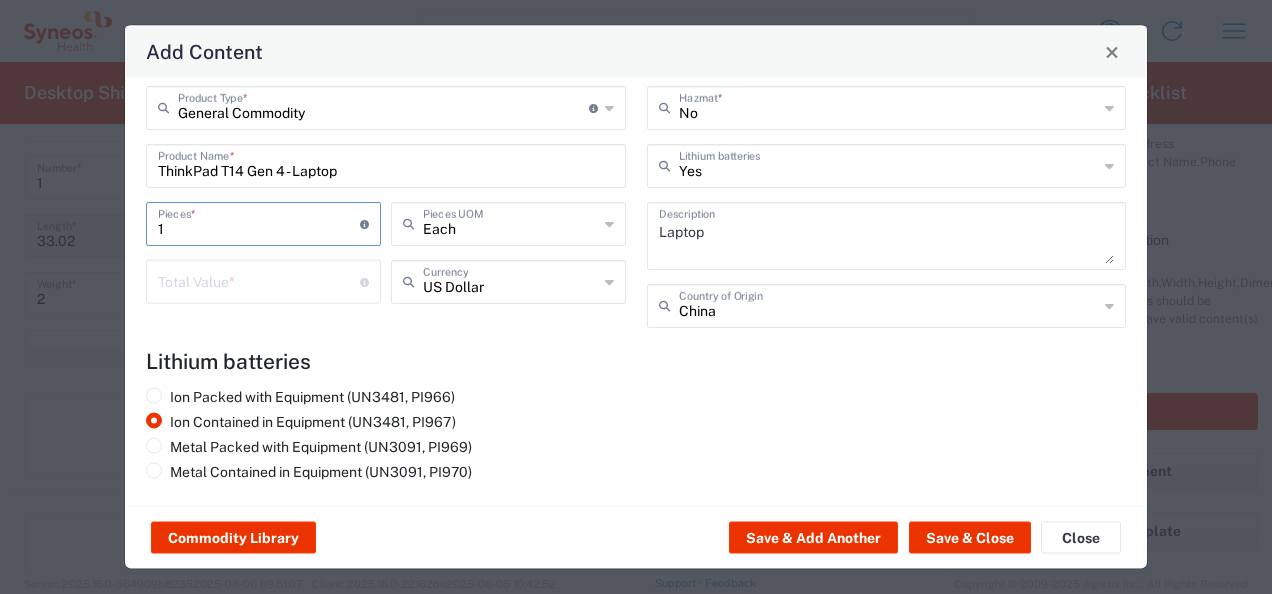 type on "1" 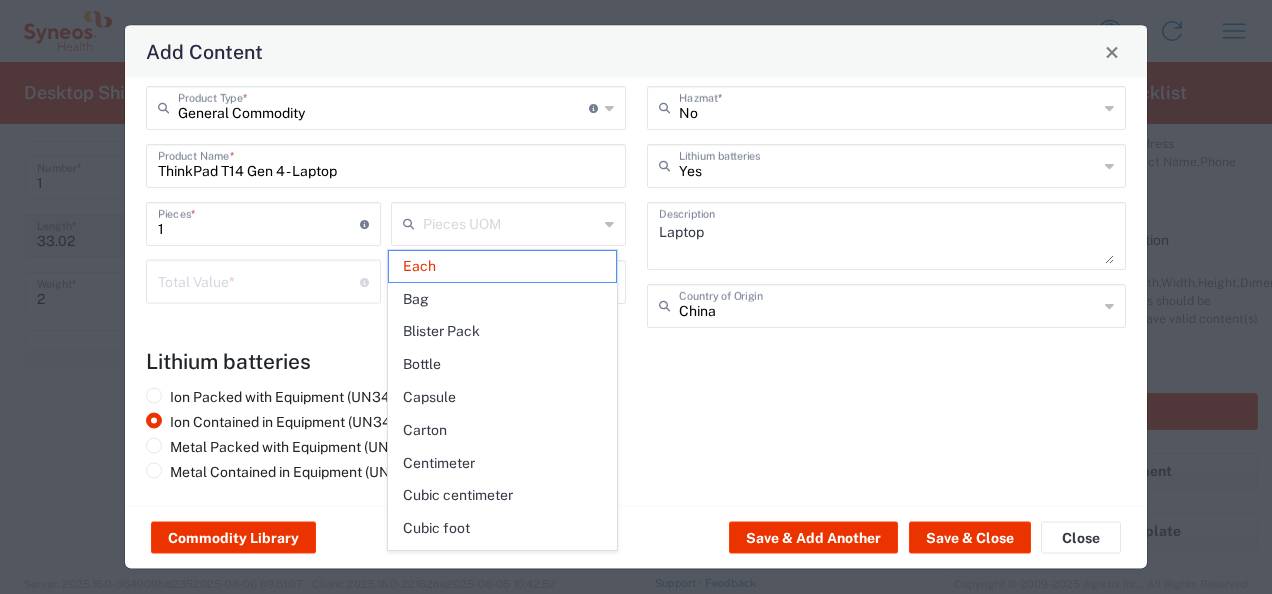 click on "Pieces UOM" 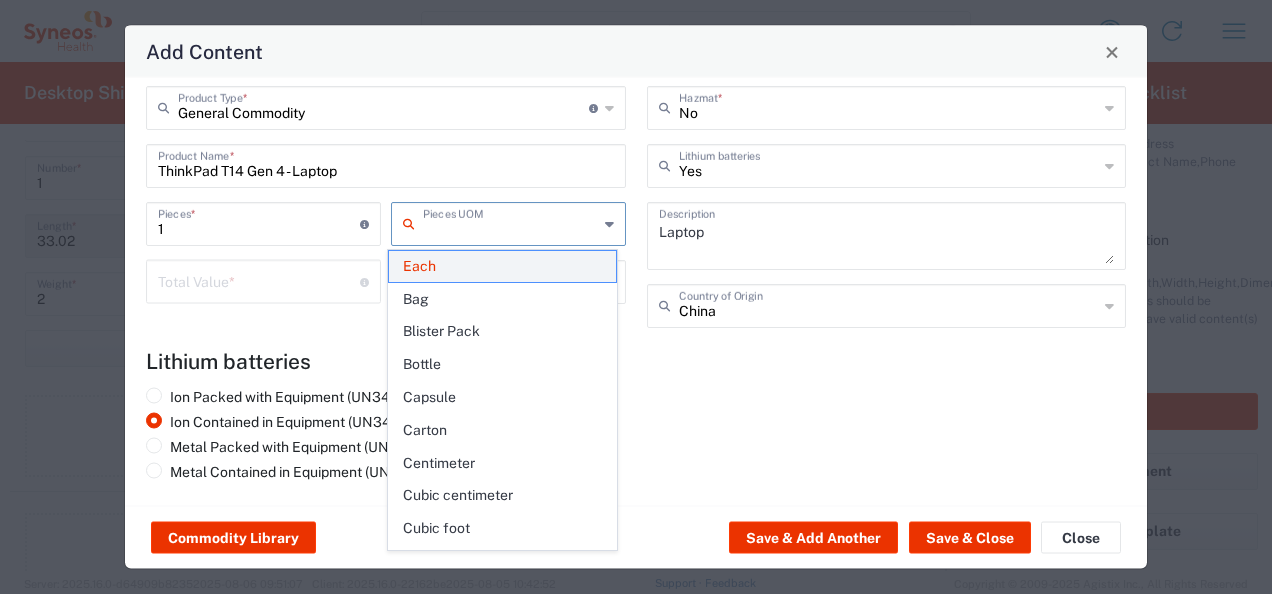 click on "Each" 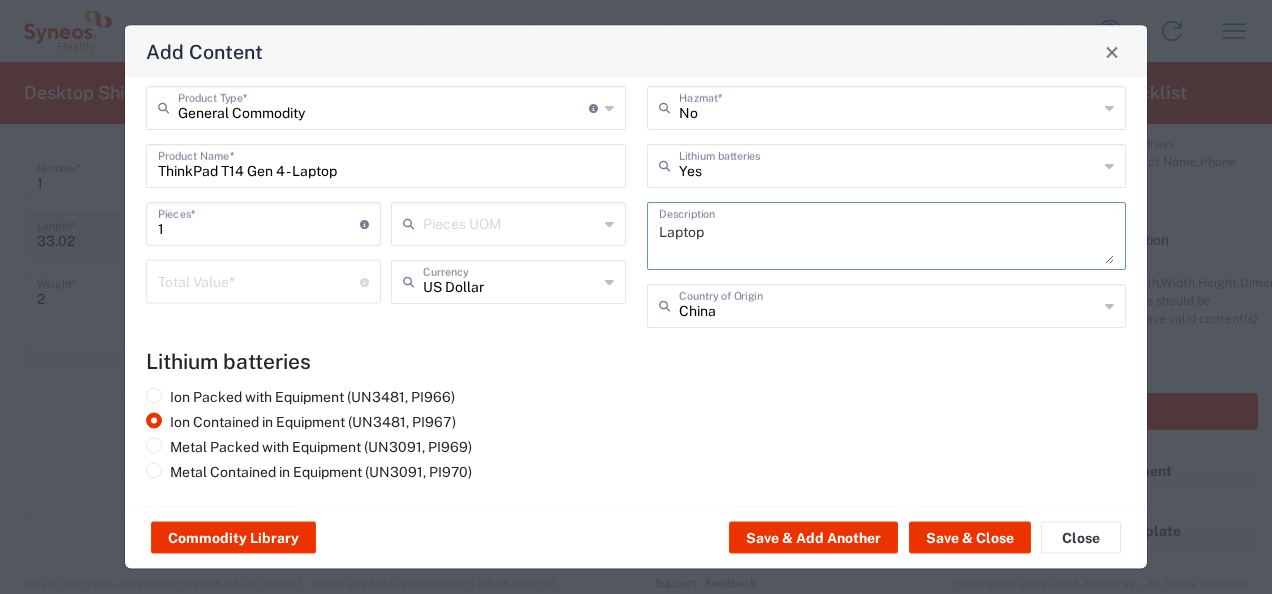 click on "Laptop" at bounding box center [887, 236] 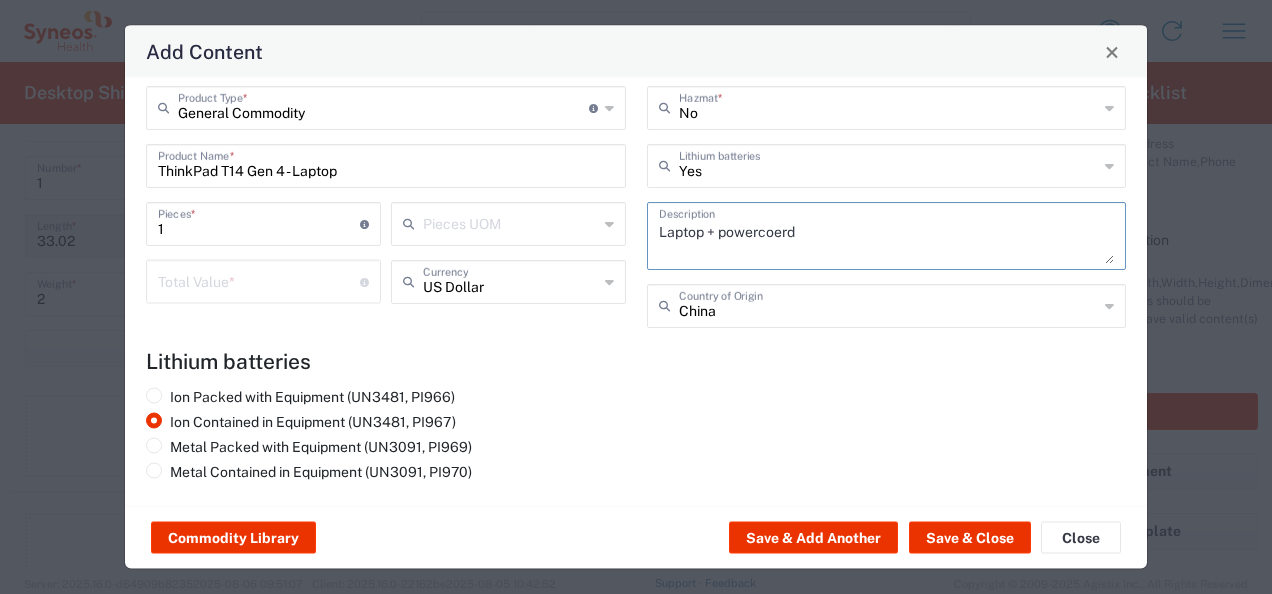 click on "Laptop + powercoerd" at bounding box center [887, 236] 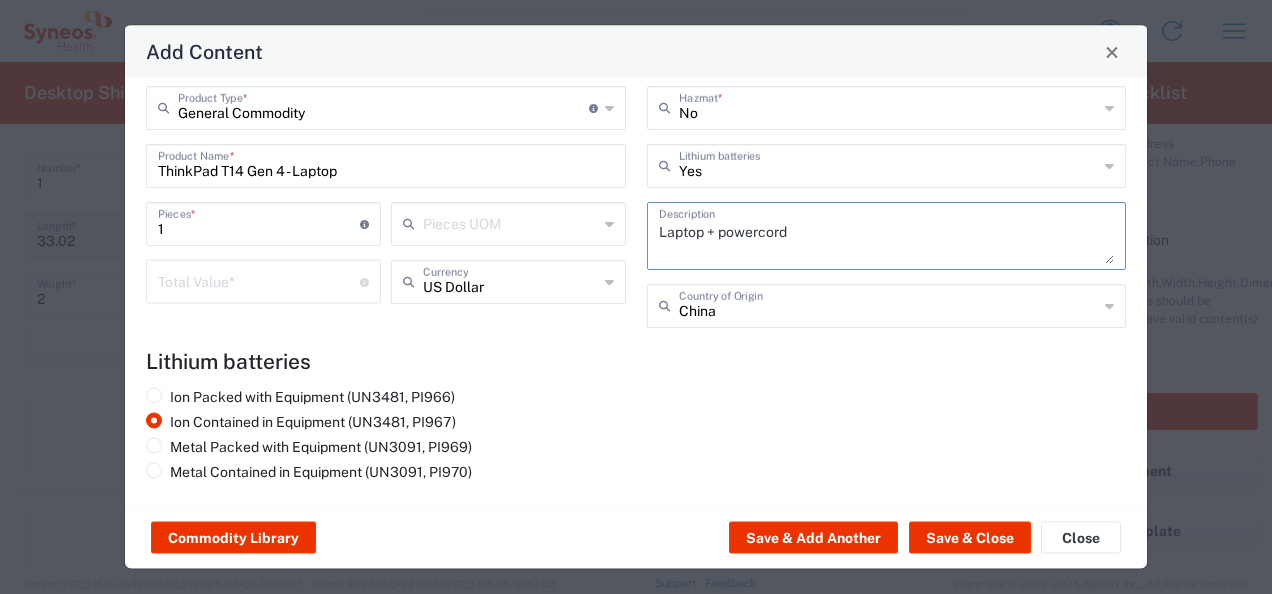 type on "Laptop + powercord" 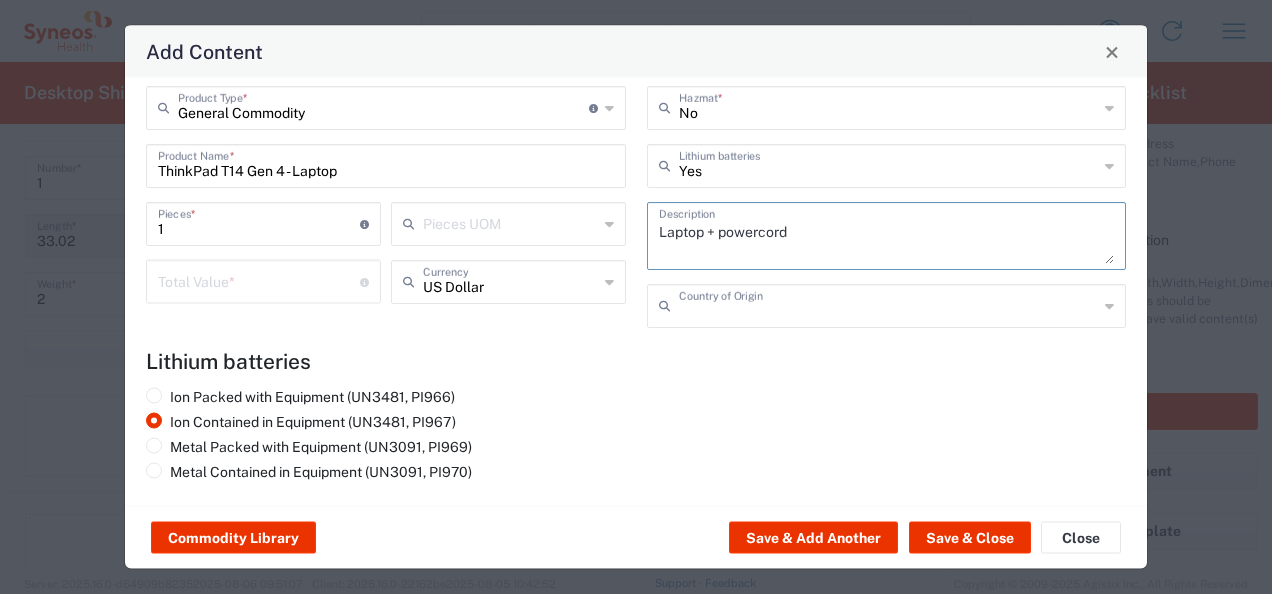 click at bounding box center [889, 304] 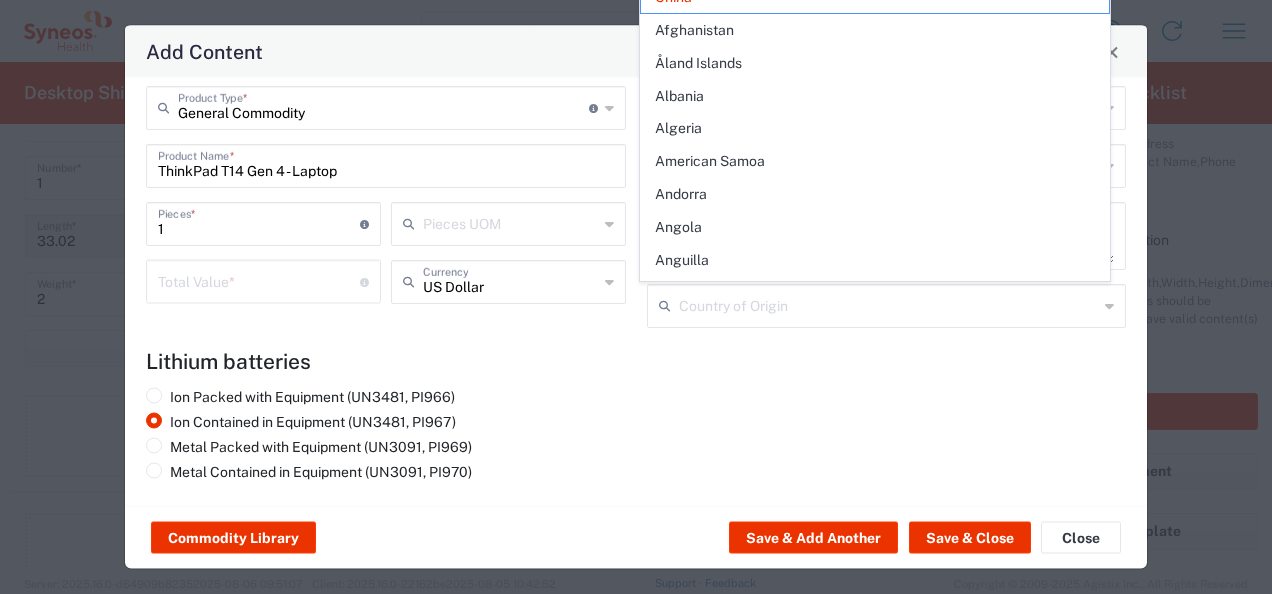 click on "Lithium batteries" 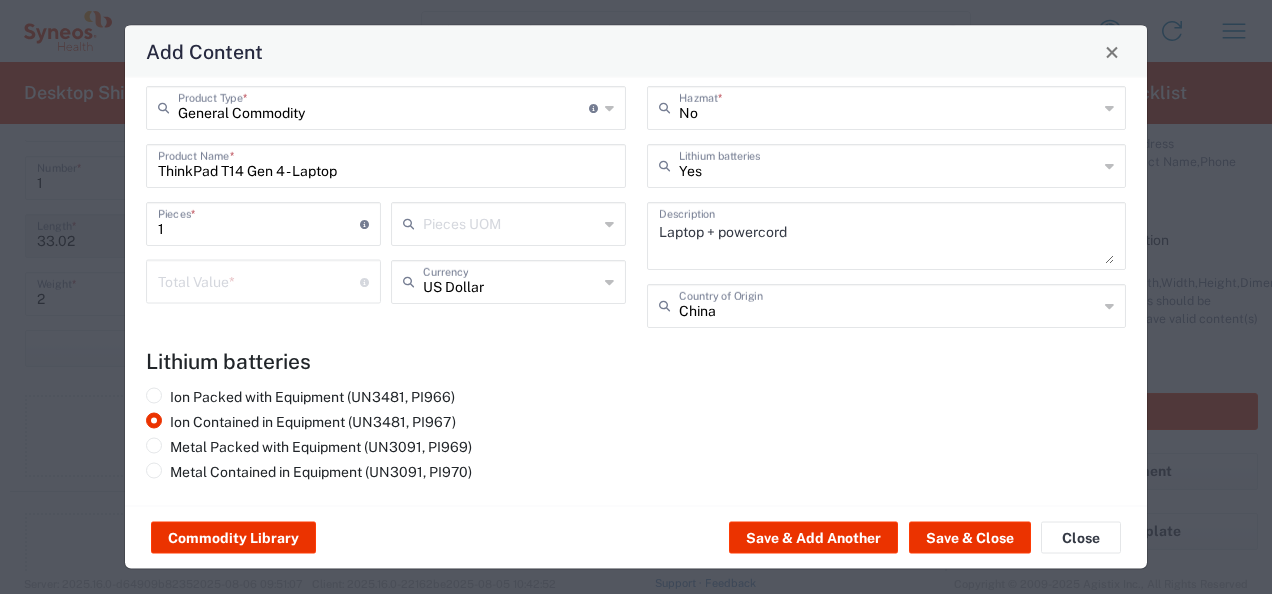 click on "US Dollar" 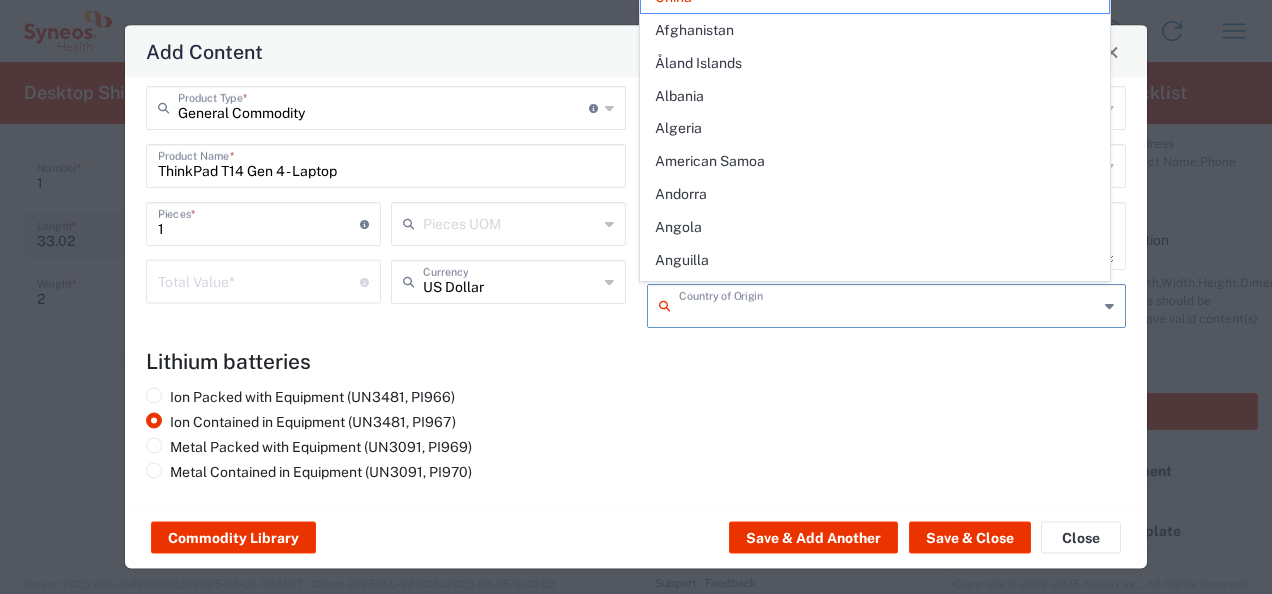 drag, startPoint x: 733, startPoint y: 310, endPoint x: 682, endPoint y: 360, distance: 71.42129 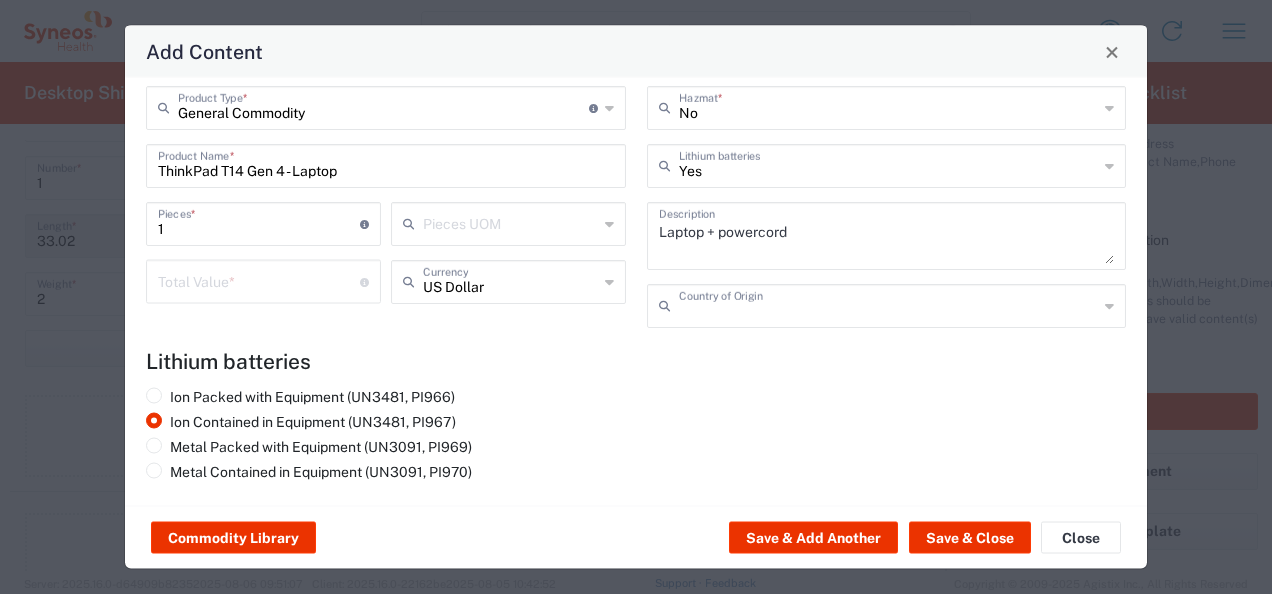 type on "China" 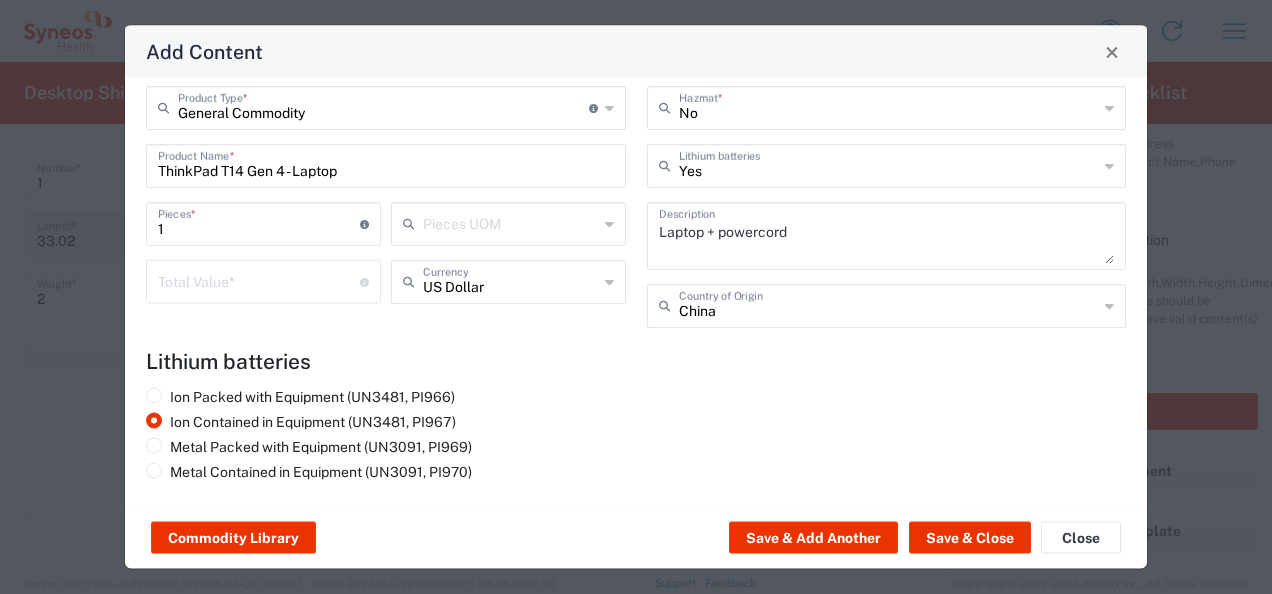 click on "Lithium batteries  Ion Packed with Equipment (UN3481, PI966)   Ion Contained in Equipment (UN3481, PI967)   Metal Packed with Equipment (UN3091, PI969)   Metal Contained in Equipment (UN3091, PI970)" 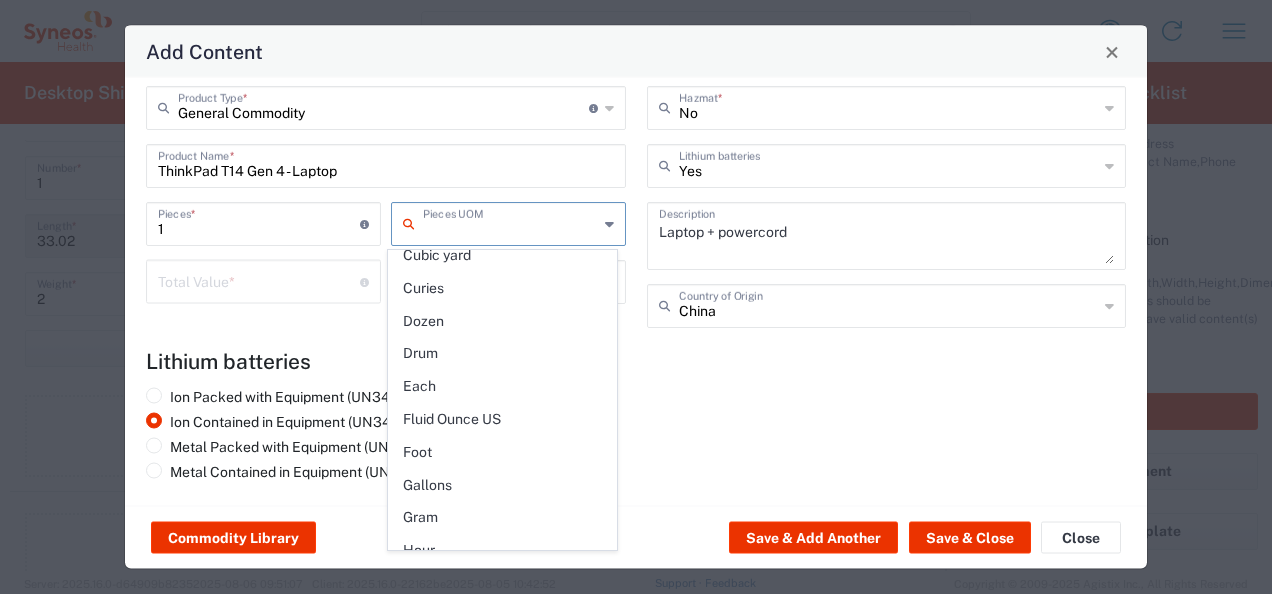scroll, scrollTop: 300, scrollLeft: 0, axis: vertical 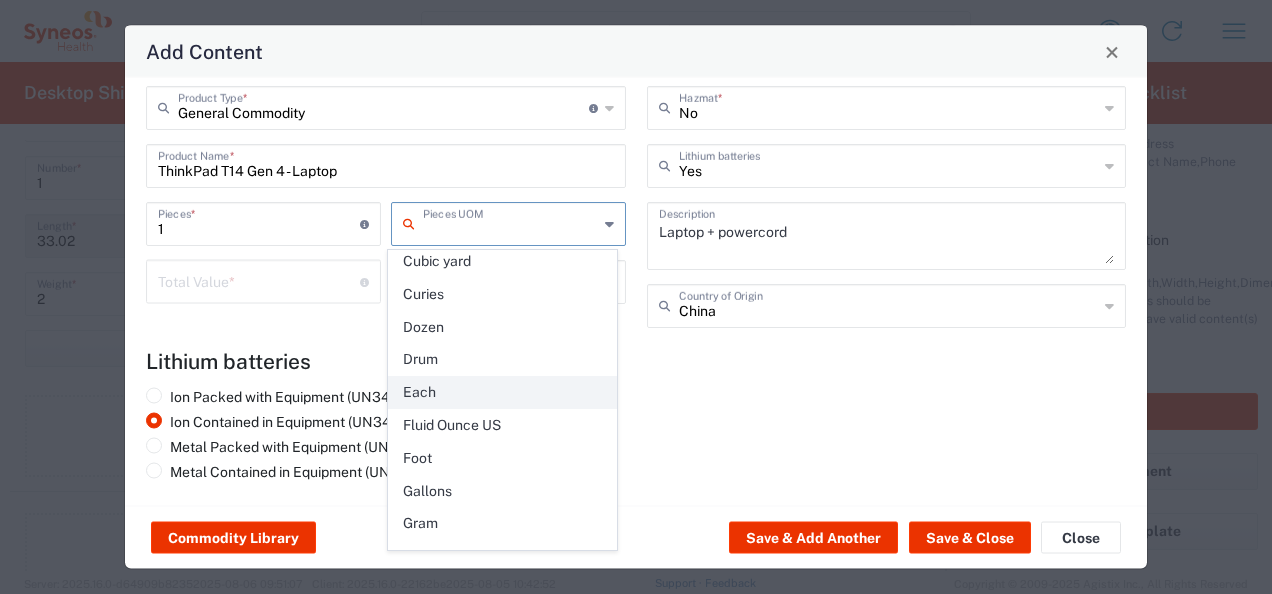 click on "Each" 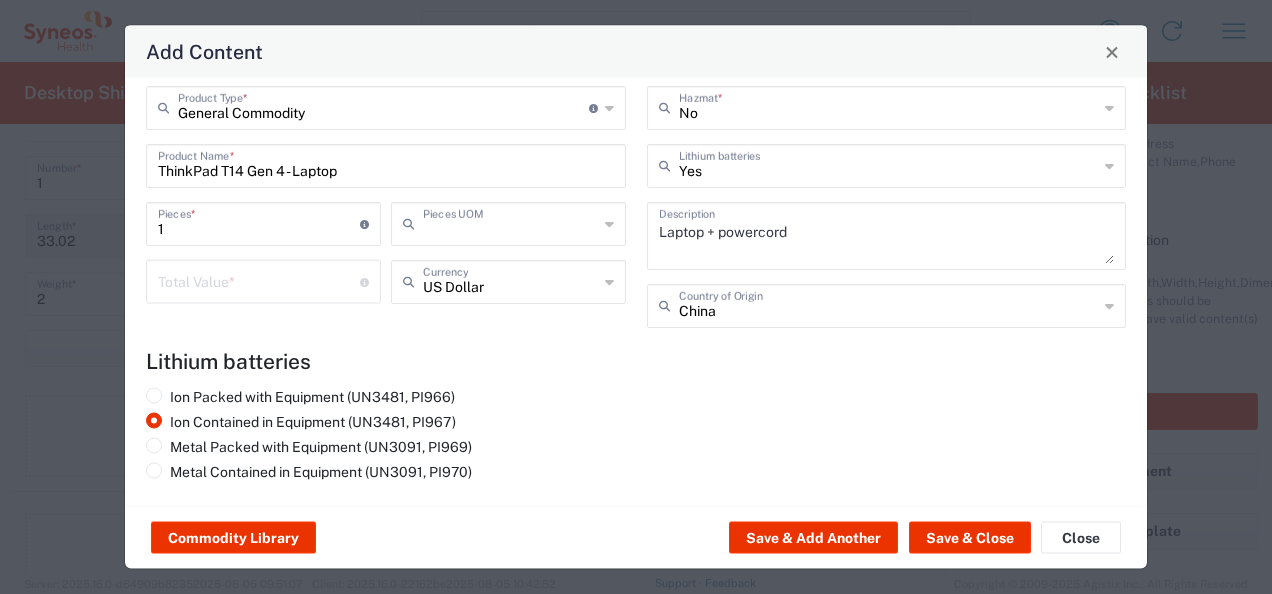 type on "Each" 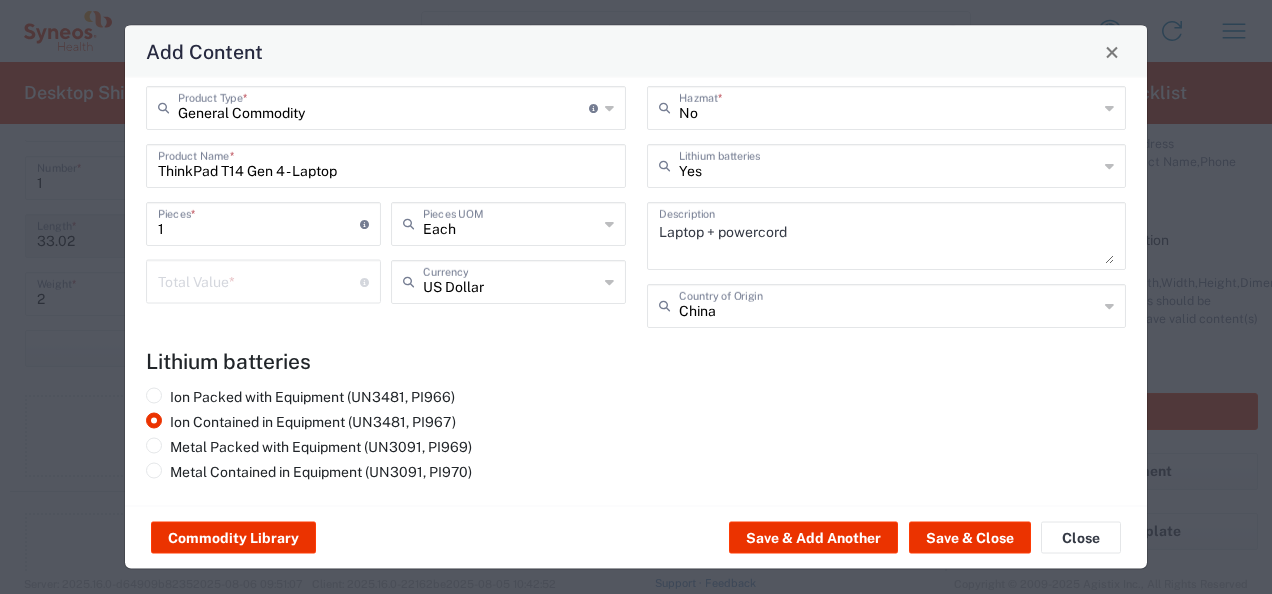 click on "1" at bounding box center [259, 222] 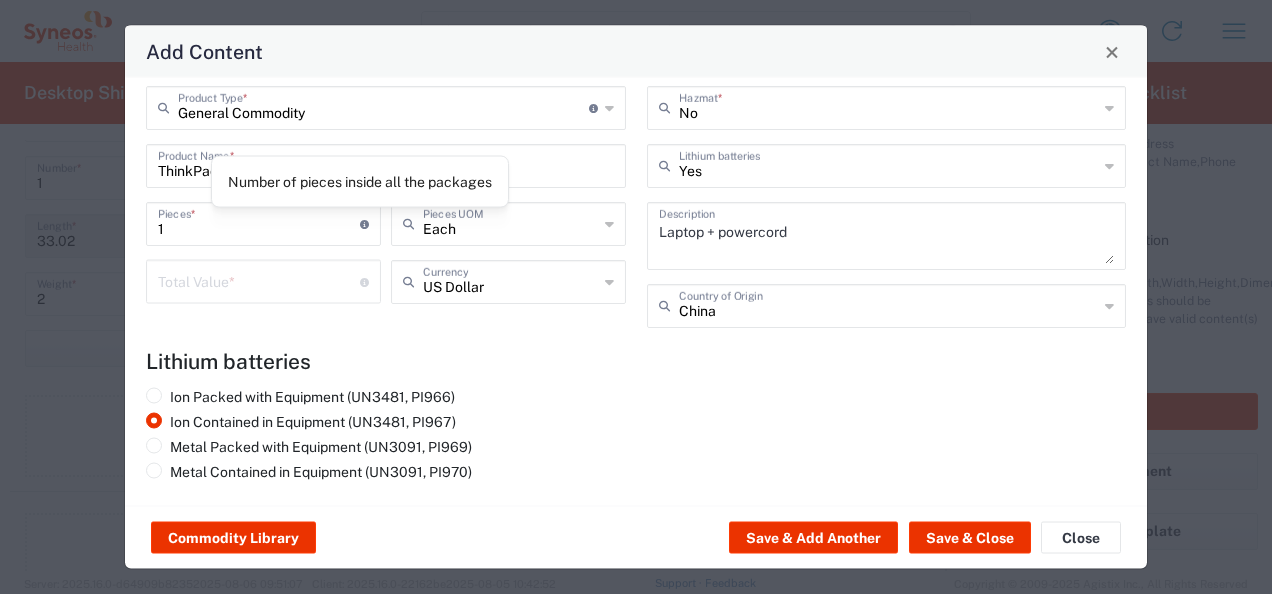 click 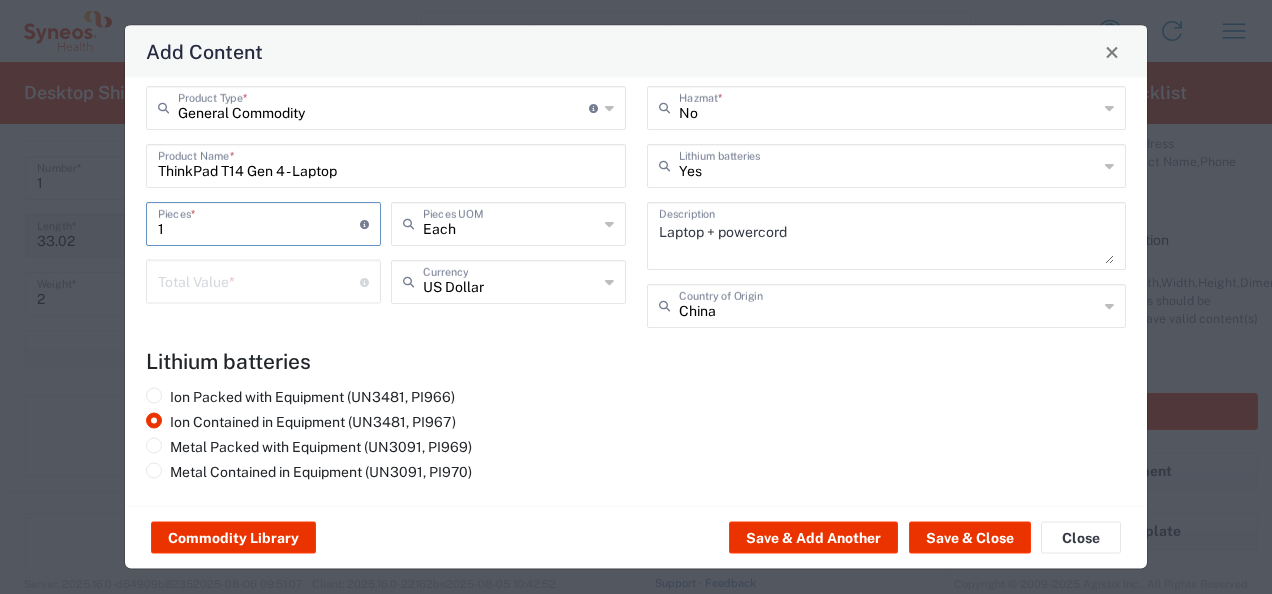 click on "1" at bounding box center (259, 222) 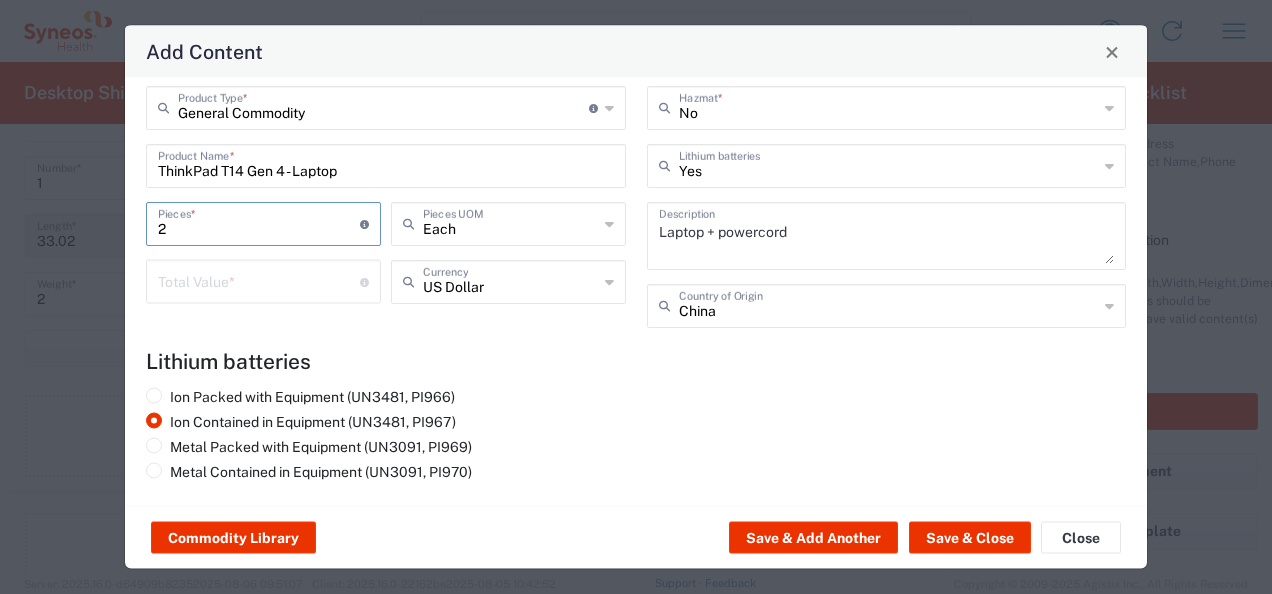 type on "2" 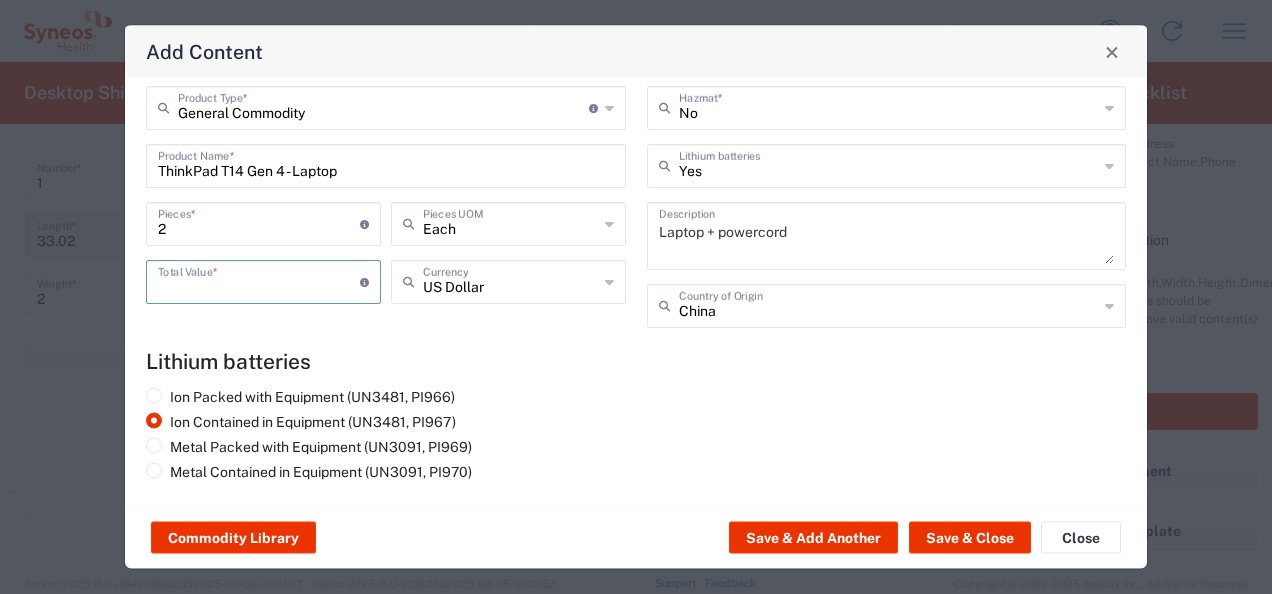click at bounding box center (259, 280) 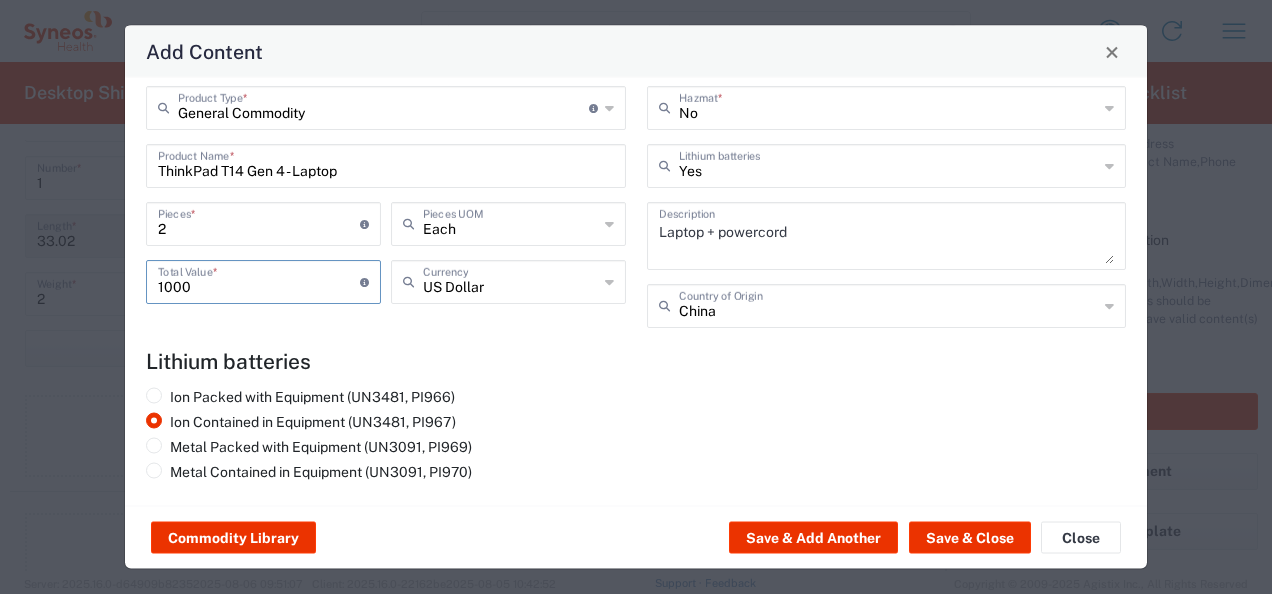 type on "1000" 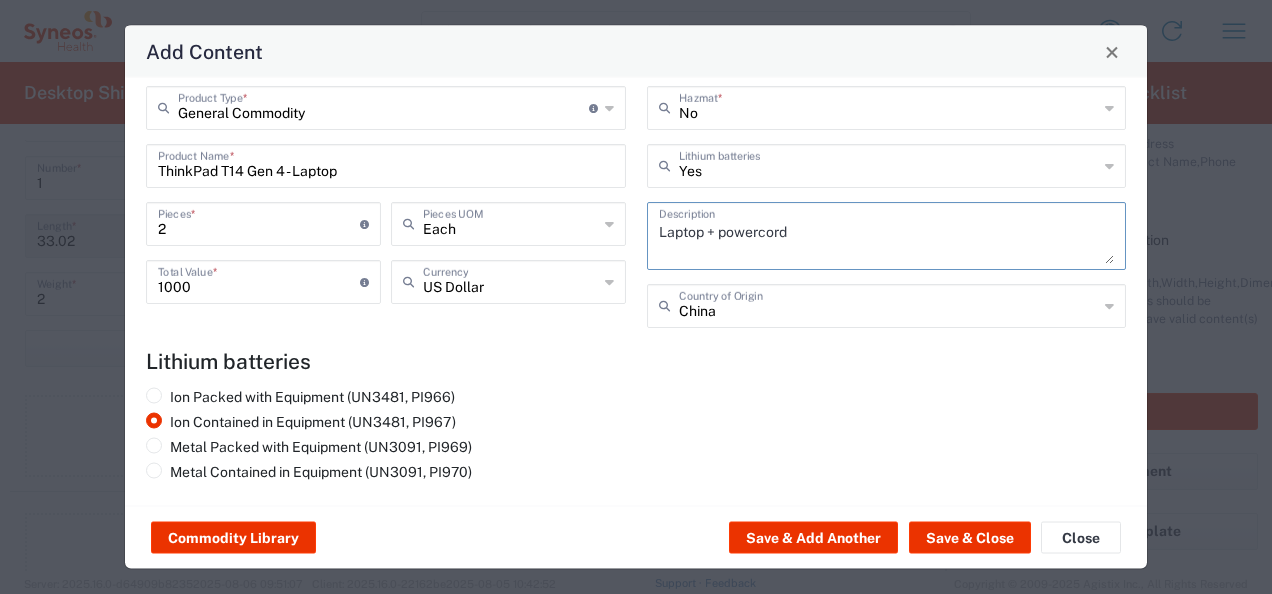 click on "Laptop + powercord" at bounding box center (887, 236) 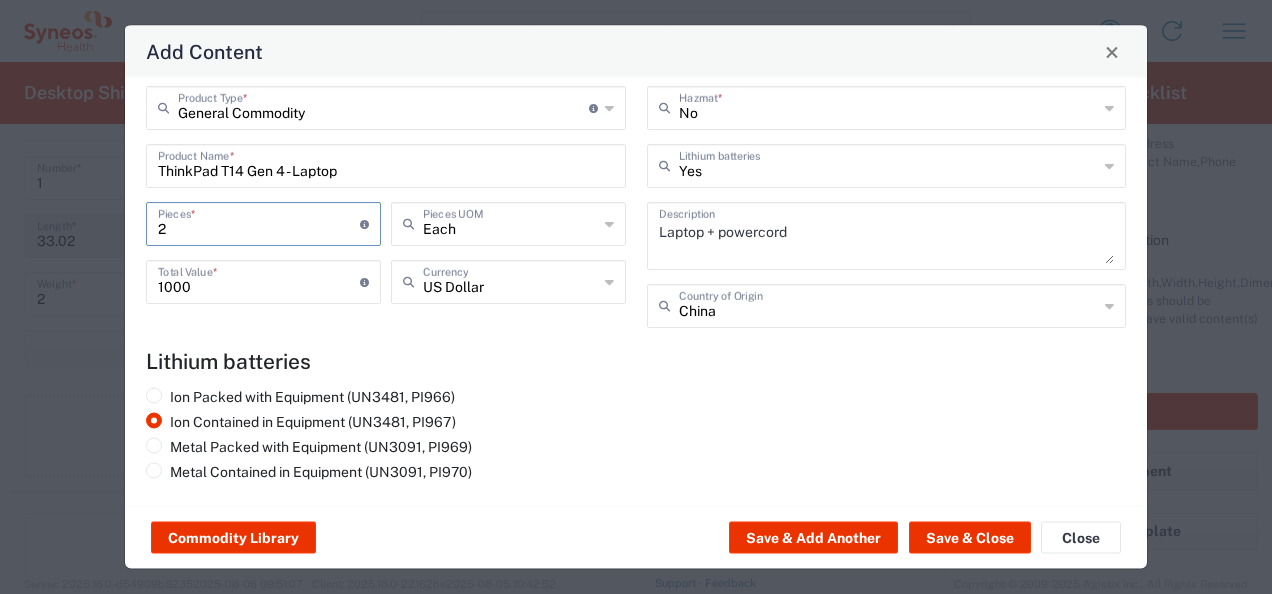 drag, startPoint x: 176, startPoint y: 227, endPoint x: 148, endPoint y: 226, distance: 28.01785 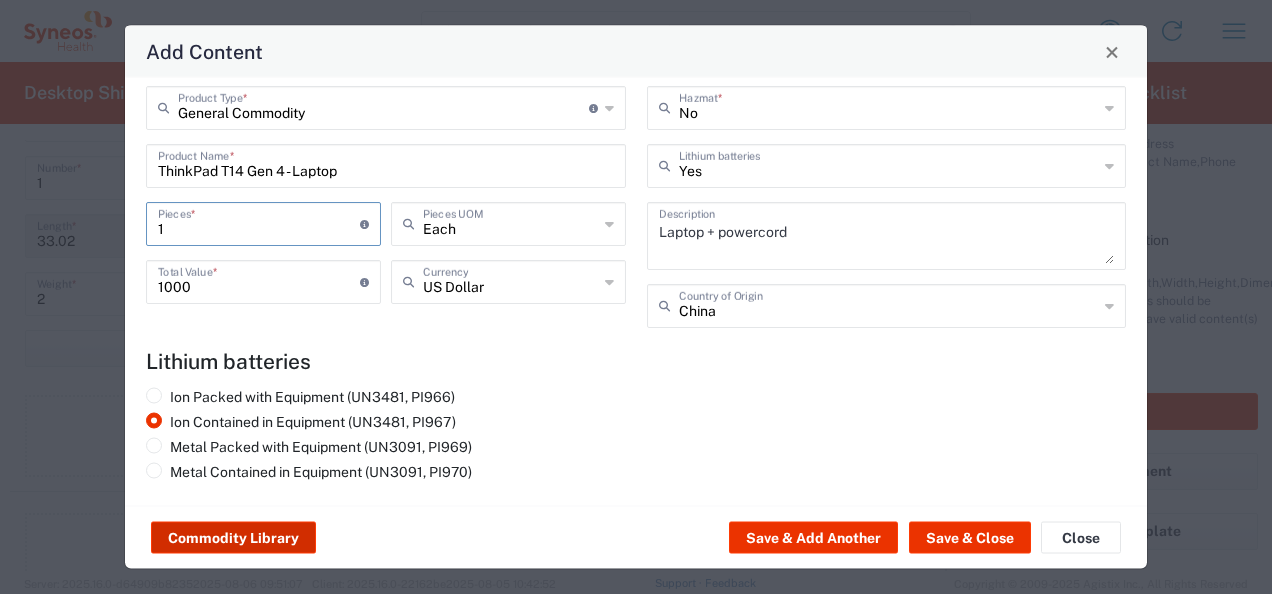 type on "1" 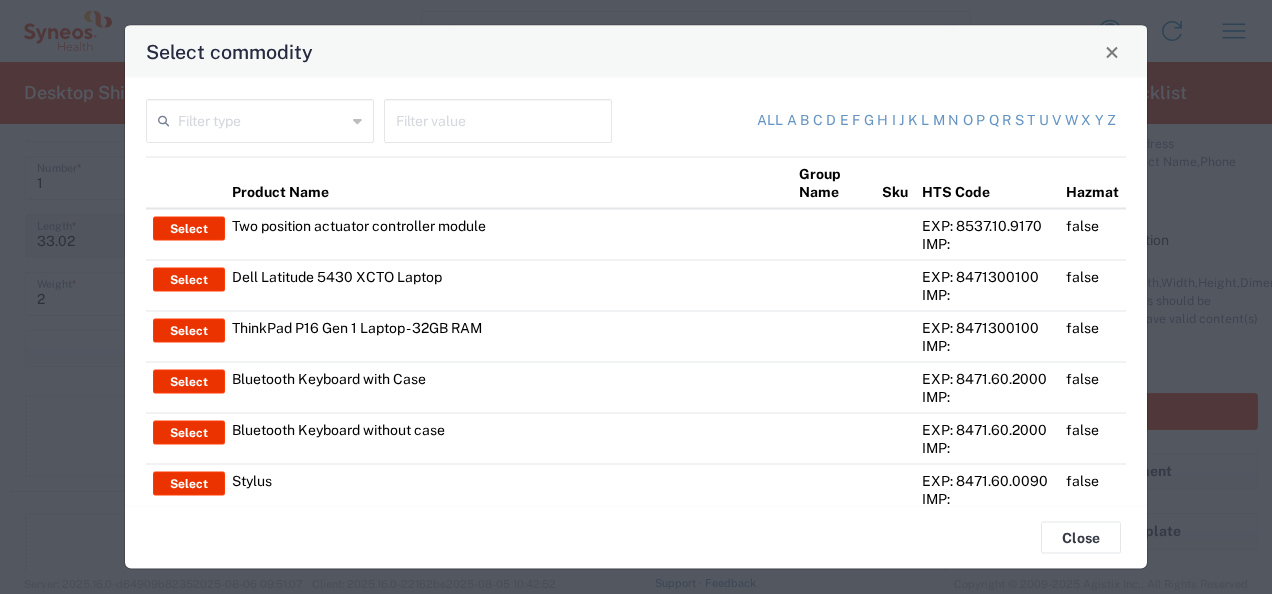 click at bounding box center (498, 119) 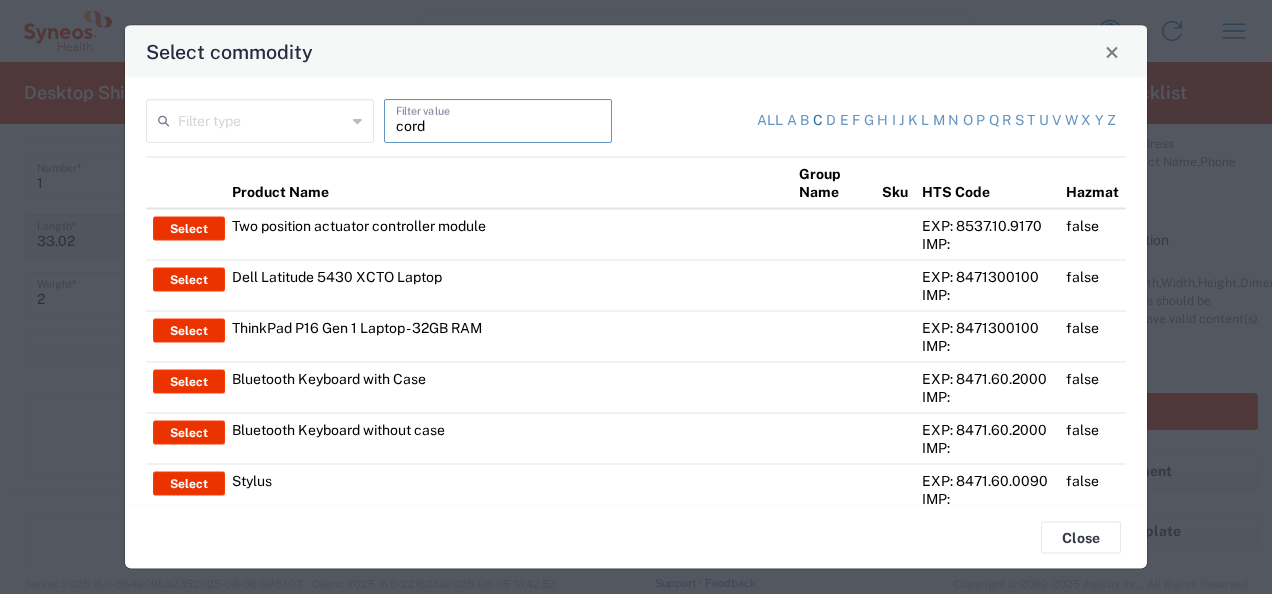 type on "cord" 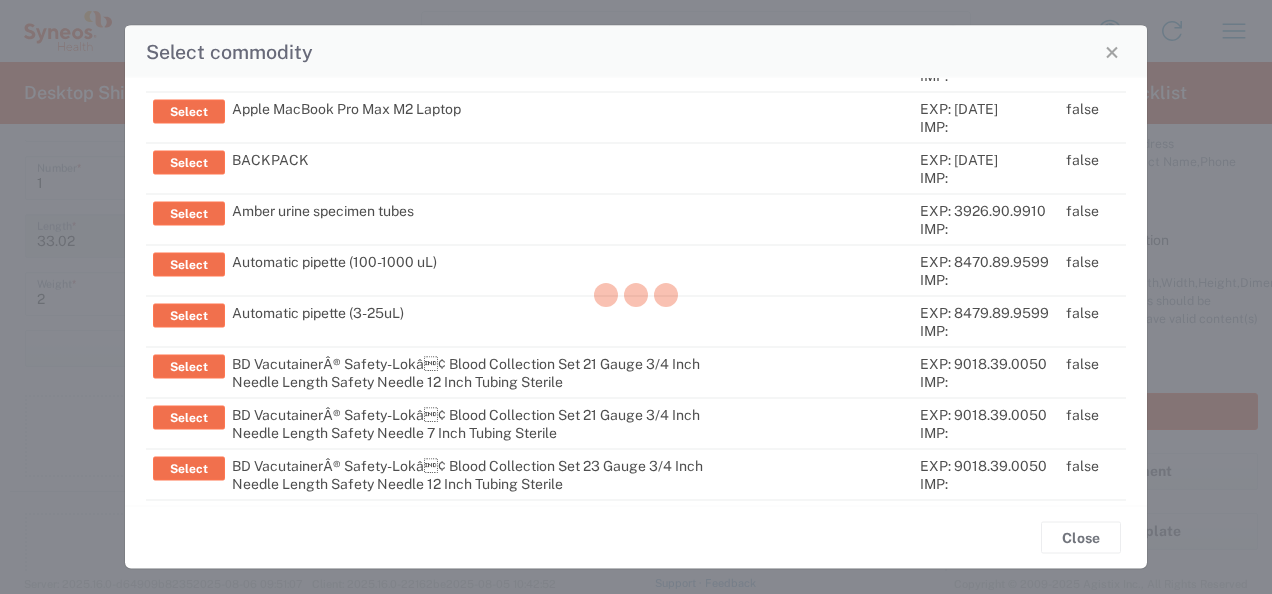 scroll, scrollTop: 0, scrollLeft: 0, axis: both 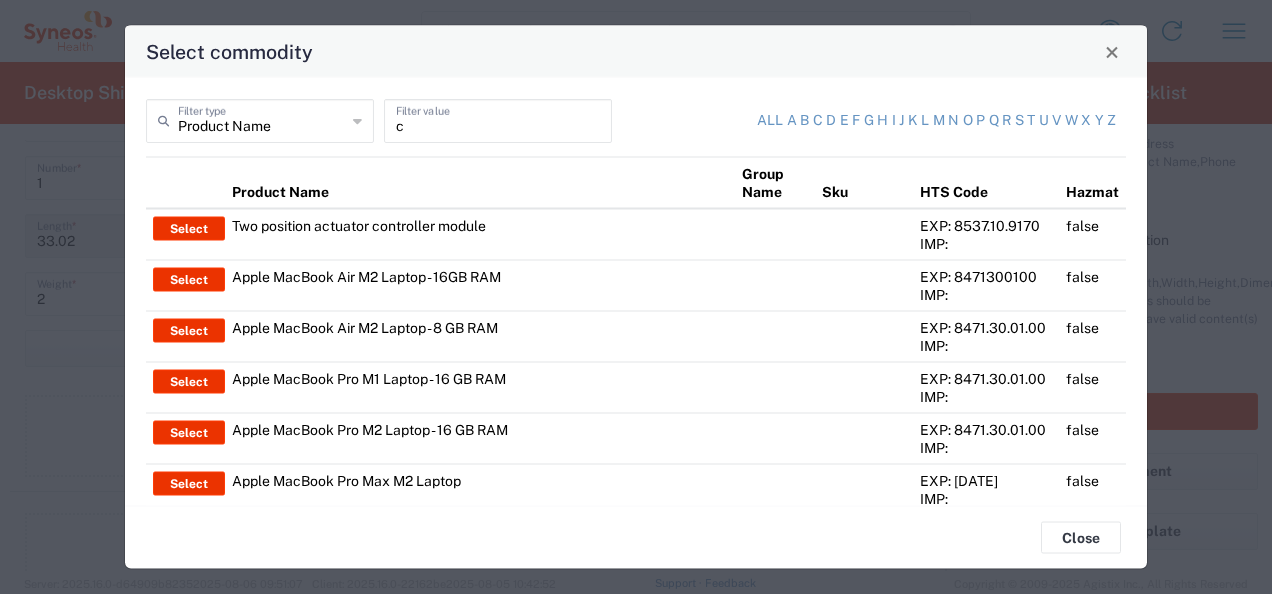 click on "c" at bounding box center (498, 119) 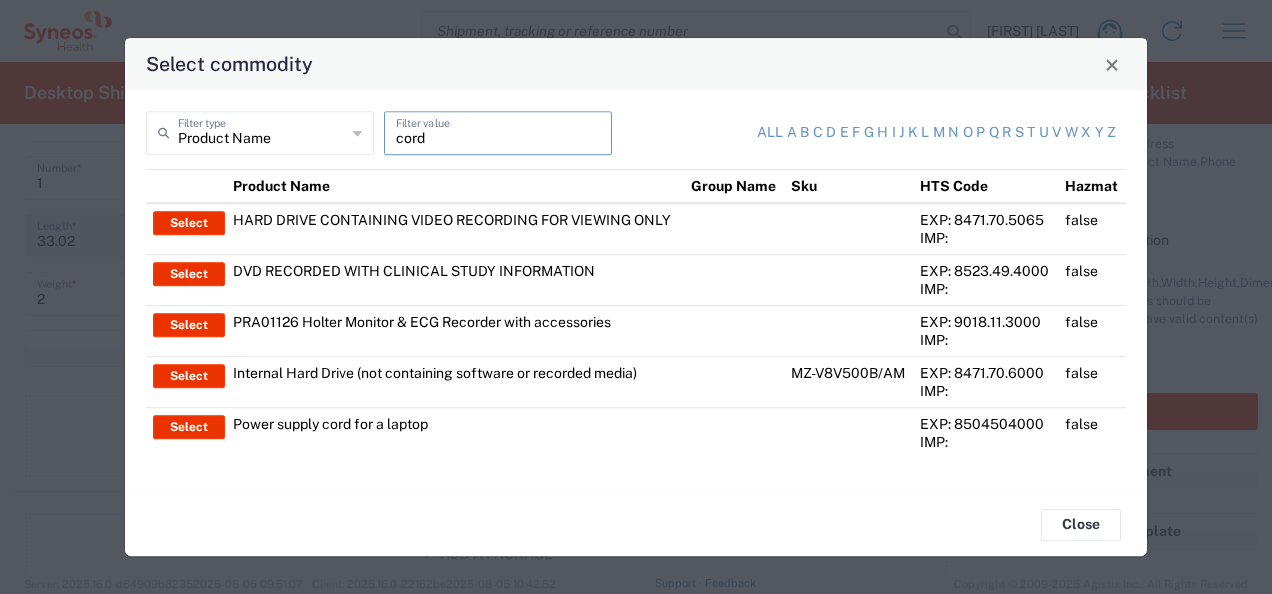 type on "cord" 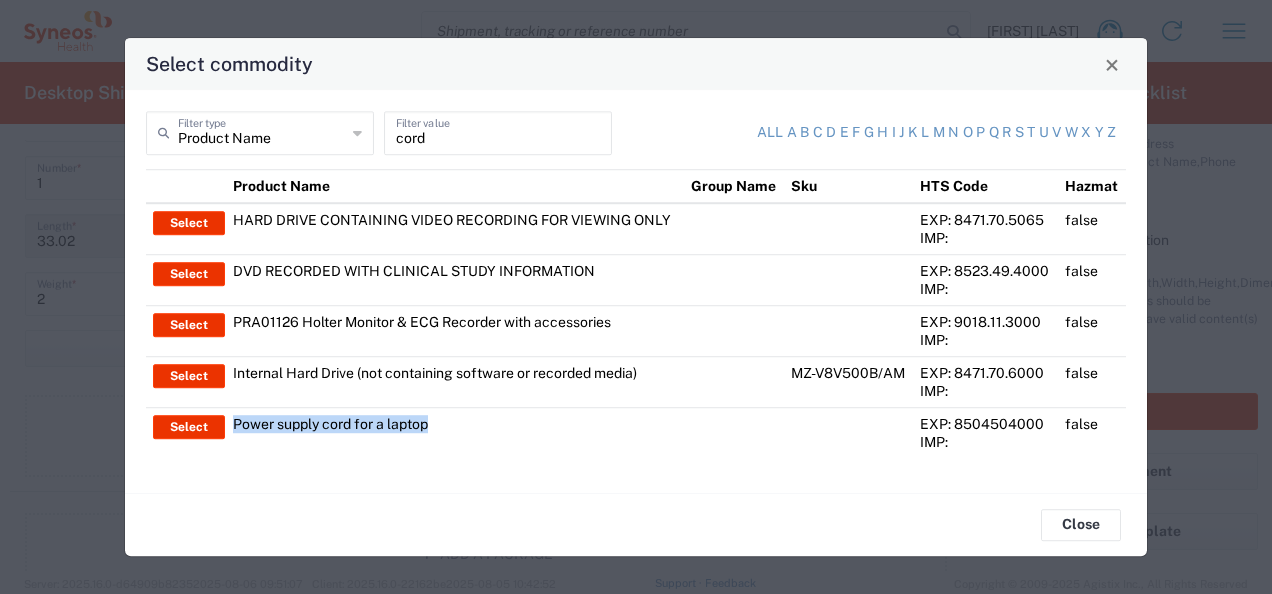 drag, startPoint x: 454, startPoint y: 425, endPoint x: 224, endPoint y: 416, distance: 230.17603 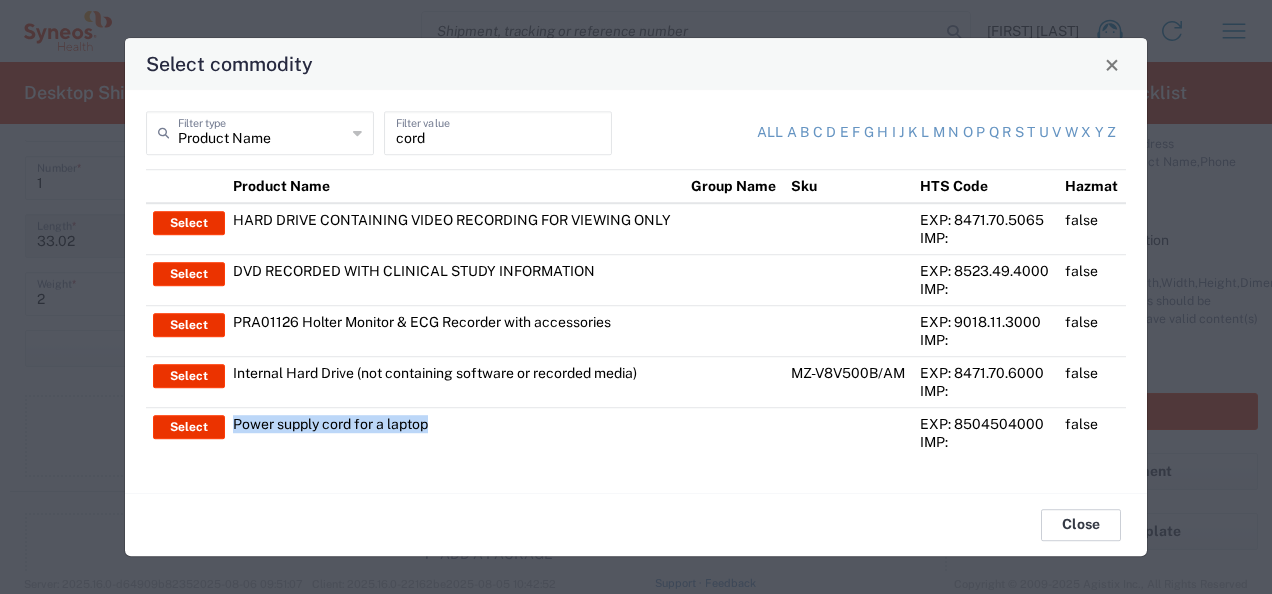 click on "Close" 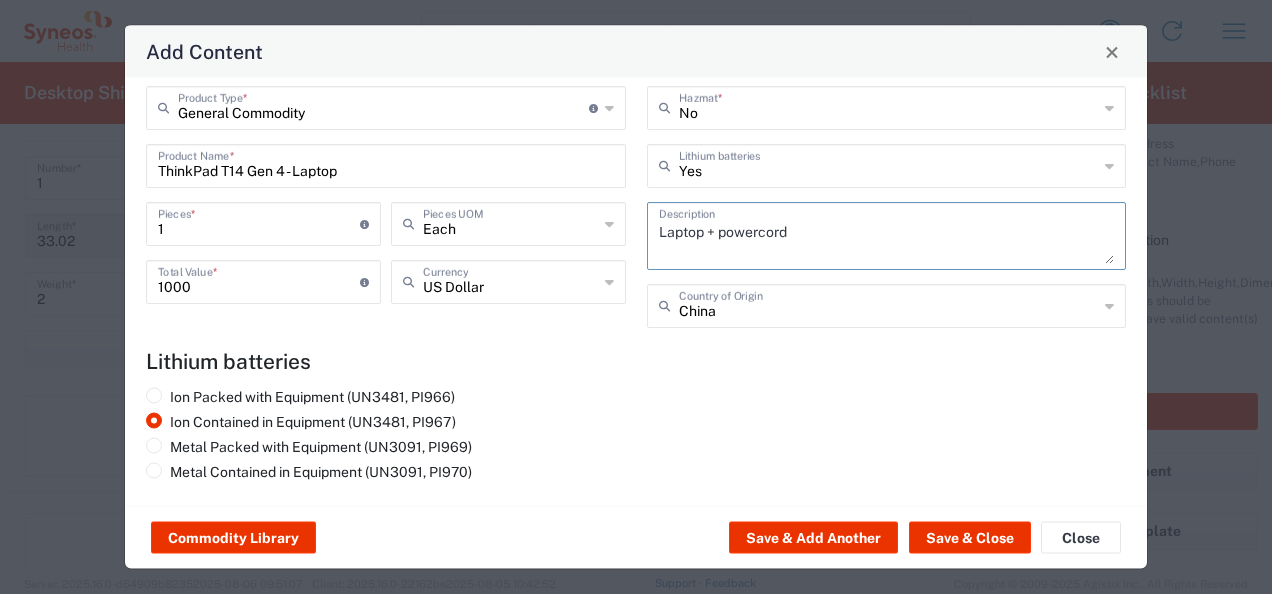 drag, startPoint x: 820, startPoint y: 232, endPoint x: 699, endPoint y: 232, distance: 121 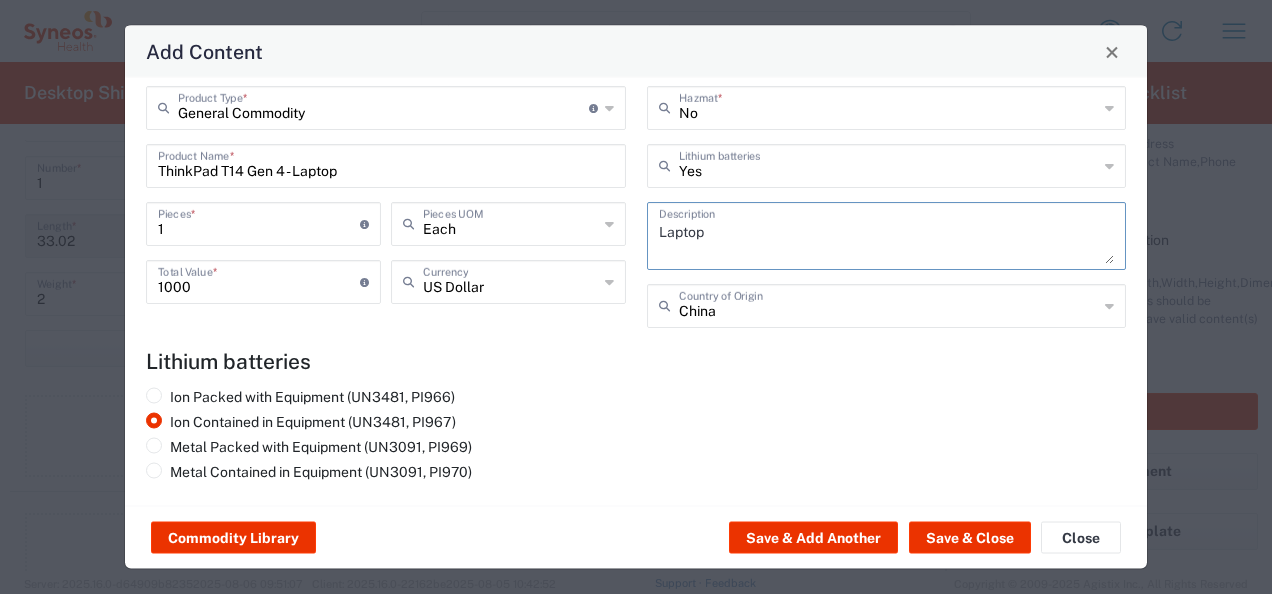 type on "Laptop" 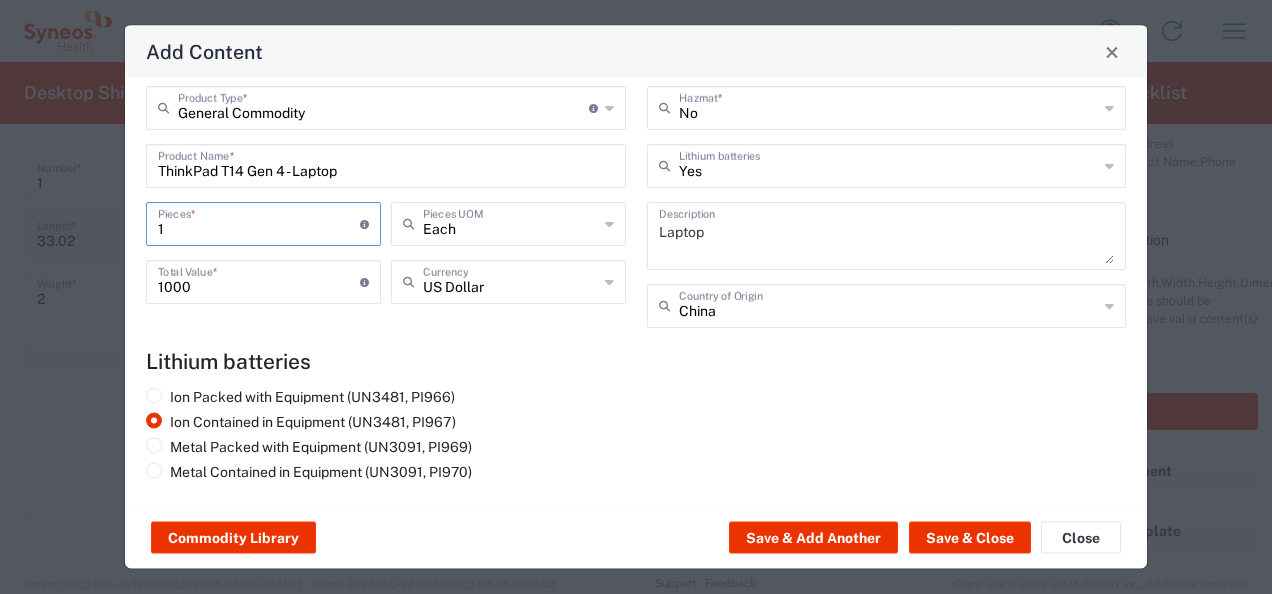 click on "1" at bounding box center [259, 222] 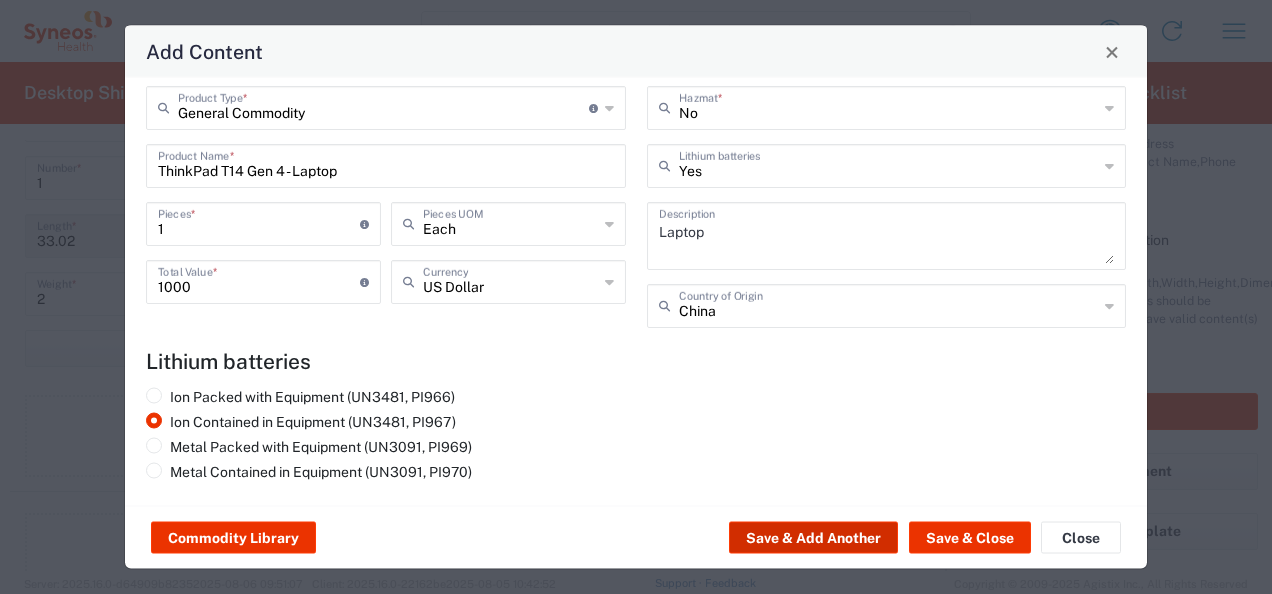 click on "Save & Add Another" 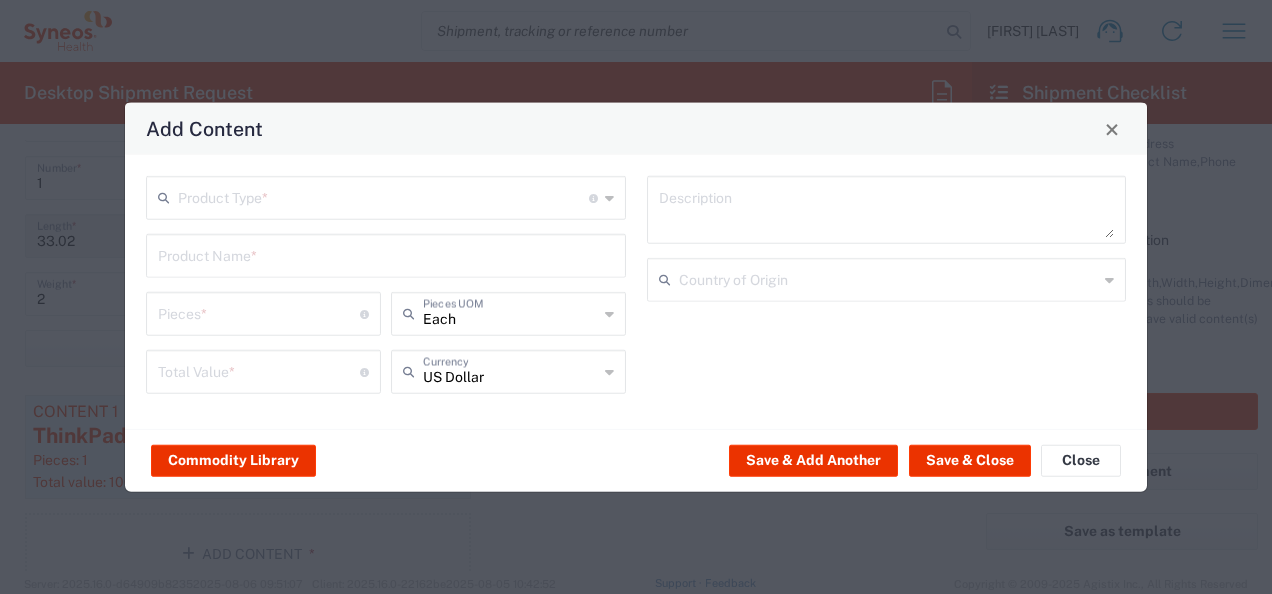 click at bounding box center [383, 196] 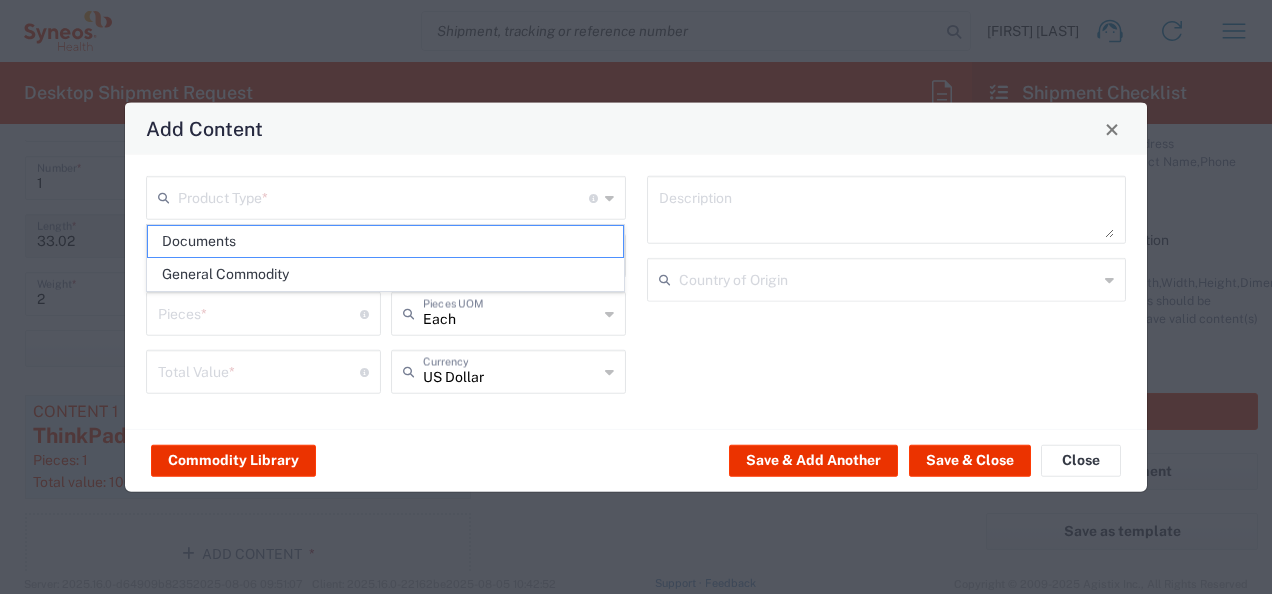 drag, startPoint x: 227, startPoint y: 193, endPoint x: 192, endPoint y: 270, distance: 84.58132 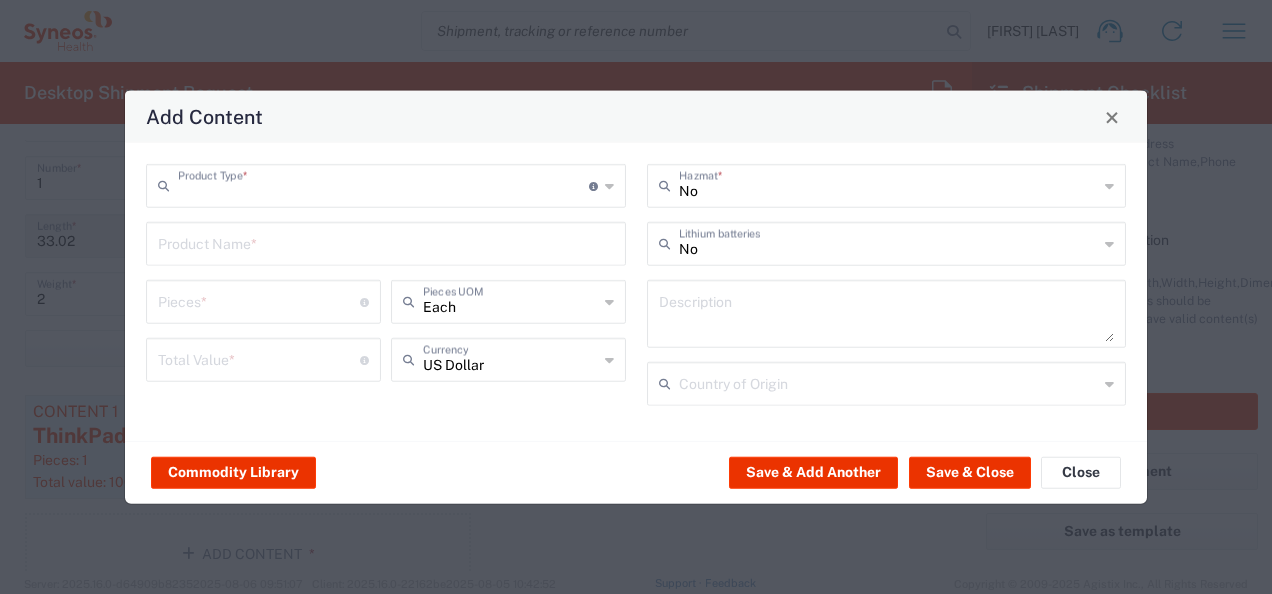 type on "General Commodity" 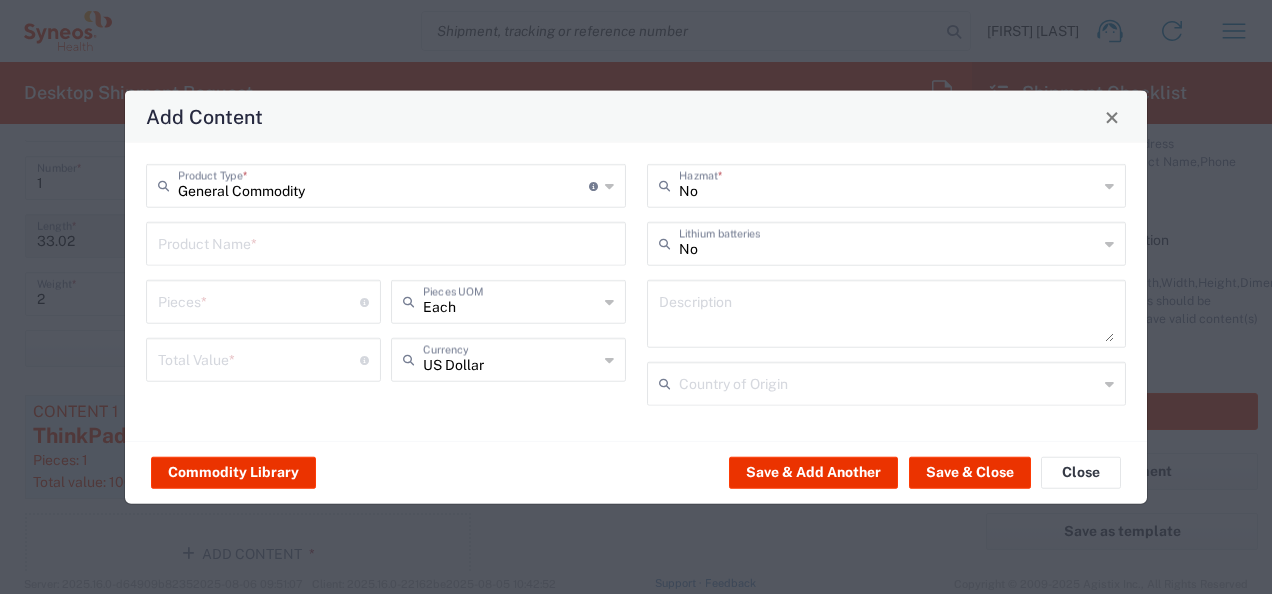 click on "General Commodity  Product Type  * Document: Paper document generated internally by Syneos, a client, or third-party partner for business purposes.  For example, a contract, agreement, procedure, policy, project documentation, legal document, purchase order, invoice, or other documentation or record.  Items such as study leaflets/brochures, posters, instruction booklets, patient guides, flowcharts, checklists, consent cards, reminder cards and other similar printed materials which will be used in a client project/trial are general commodities, not documents.  Product Name  *  Pieces  * Number of pieces inside all the packages Each  Pieces UOM   Total Value  * Total value of all the pieces US Dollar  Currency" 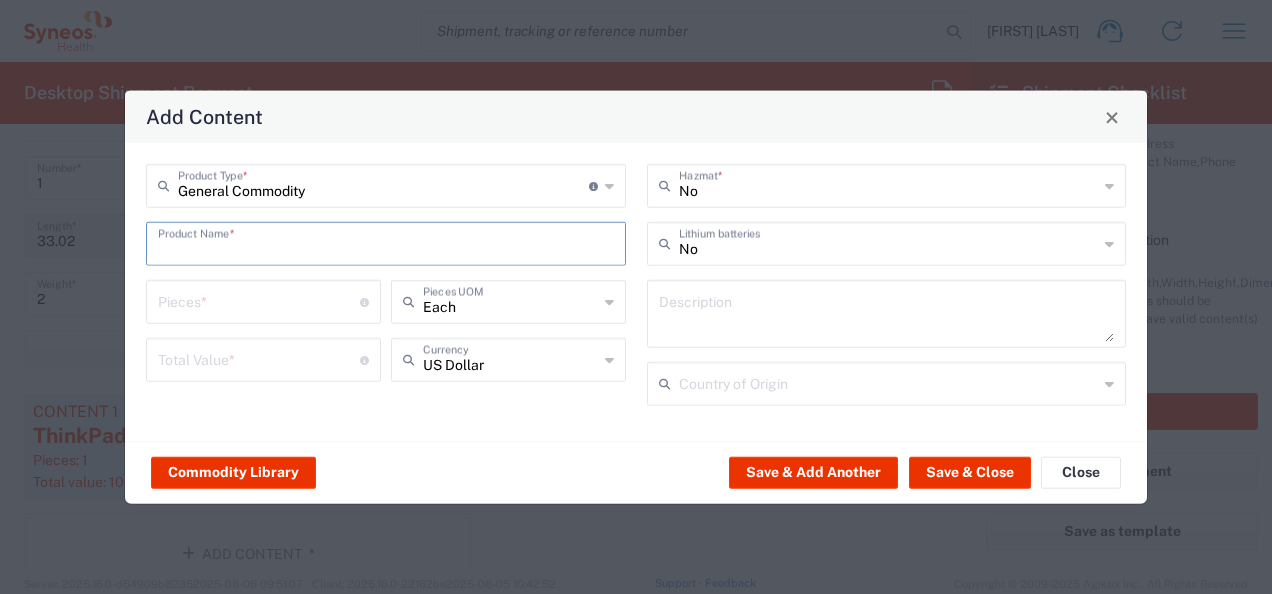 paste on "Power supply cord for a laptop" 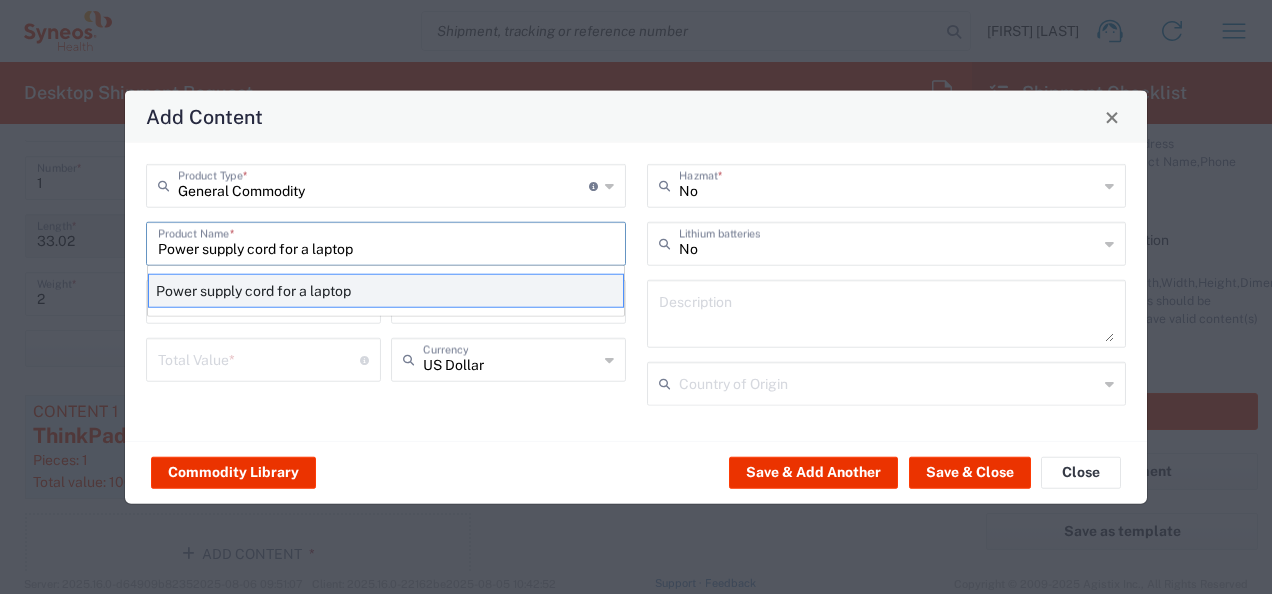 type on "Power supply cord for a laptop" 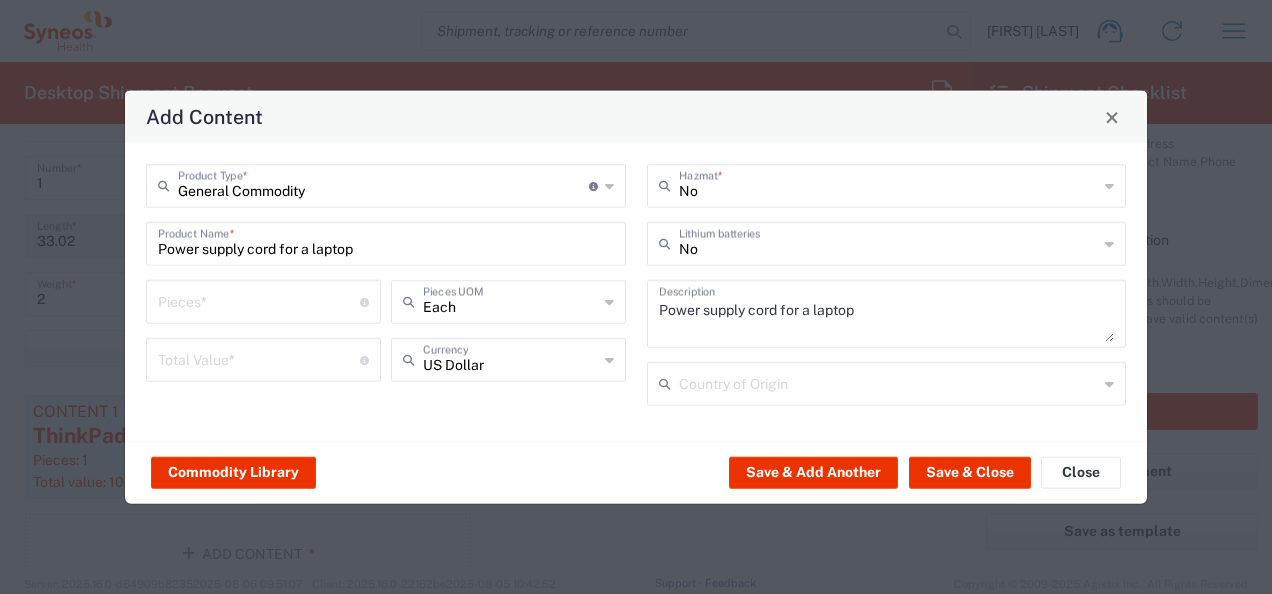 click on "Pieces  * Number of pieces inside all the packages" 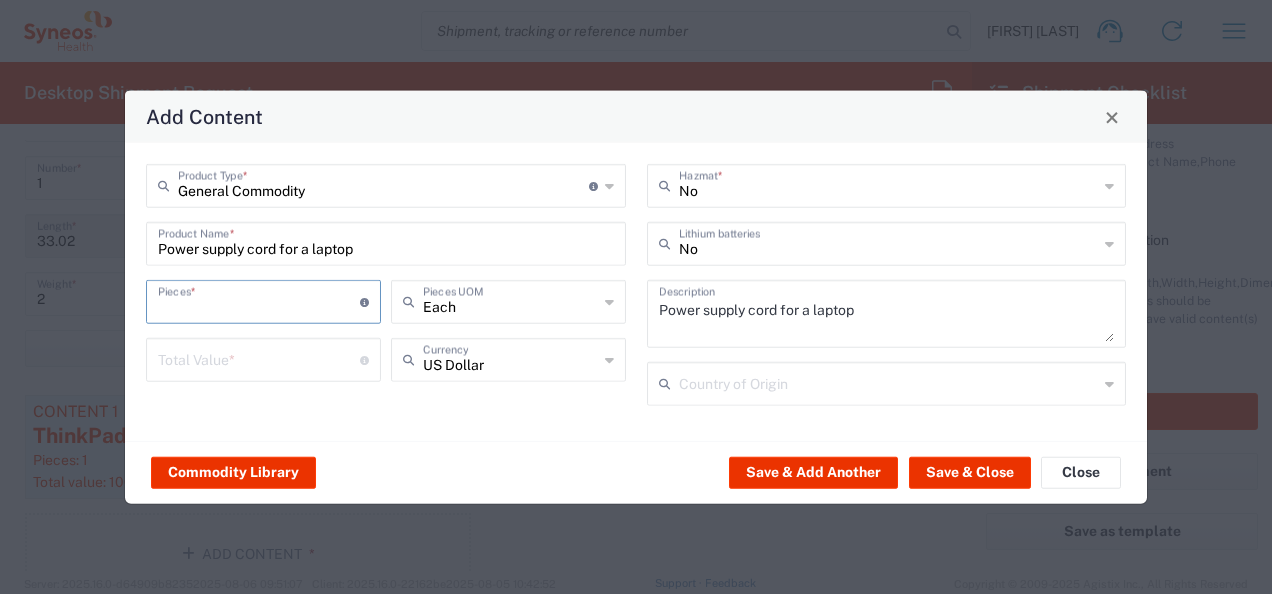 click at bounding box center (259, 300) 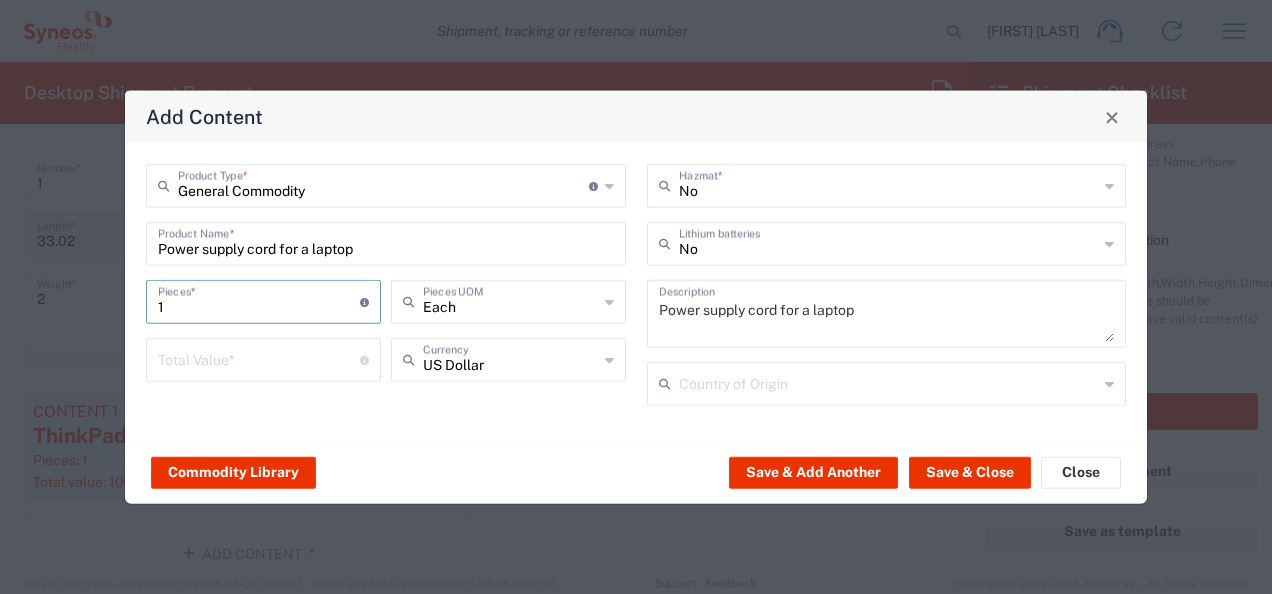 type on "1" 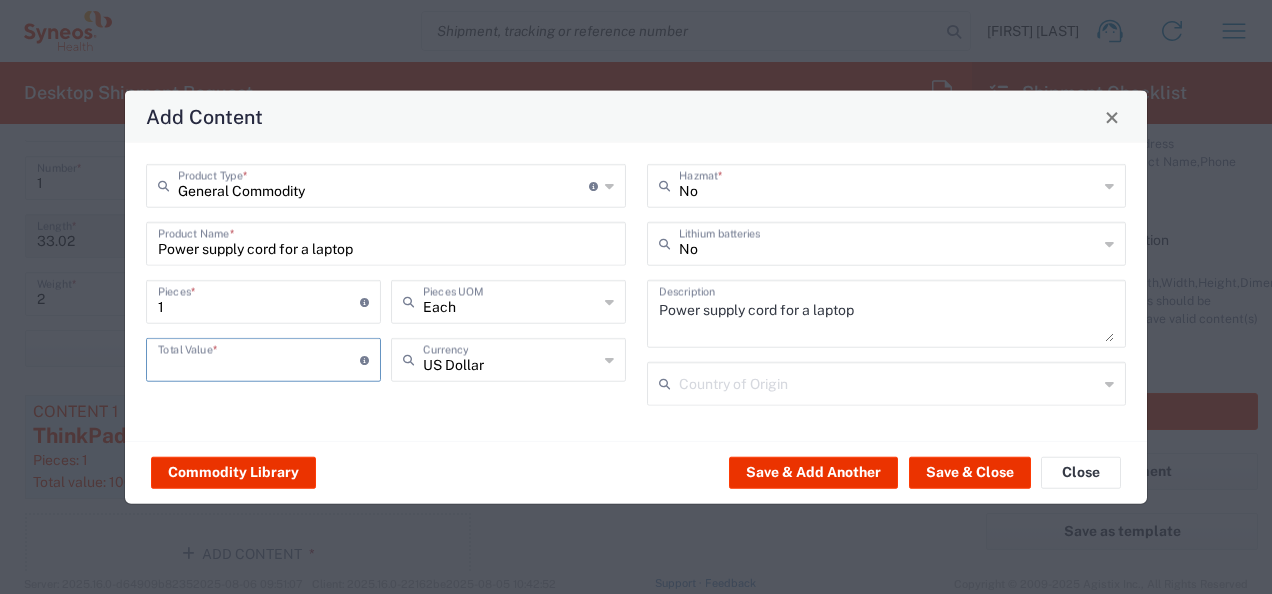 click at bounding box center [259, 358] 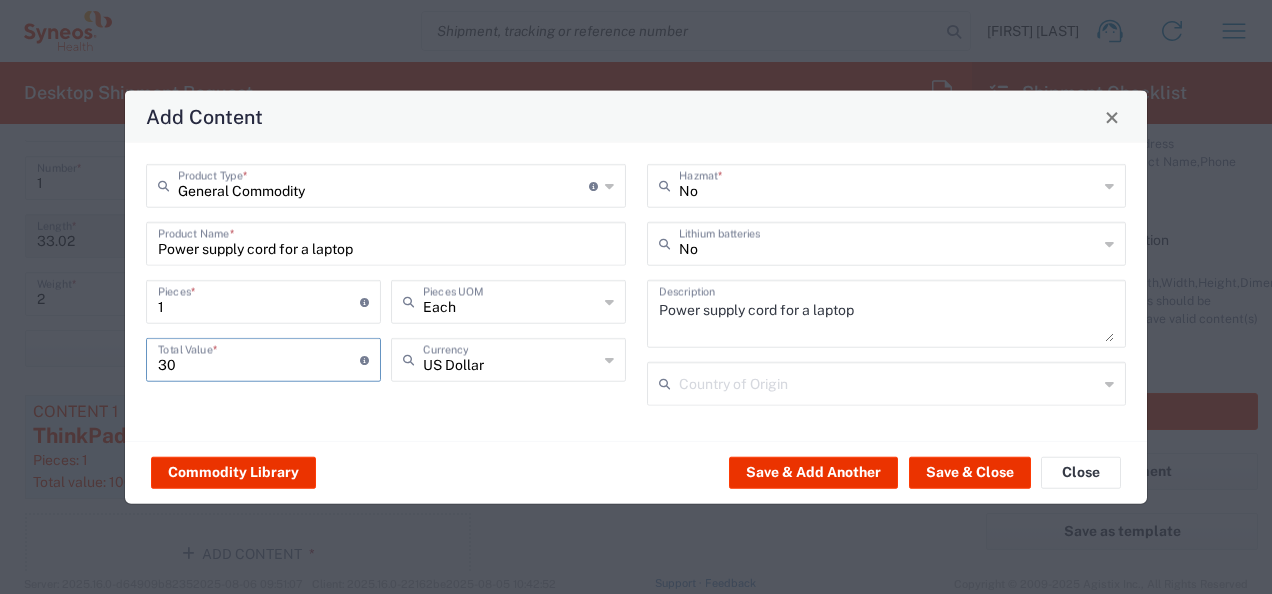 type on "30" 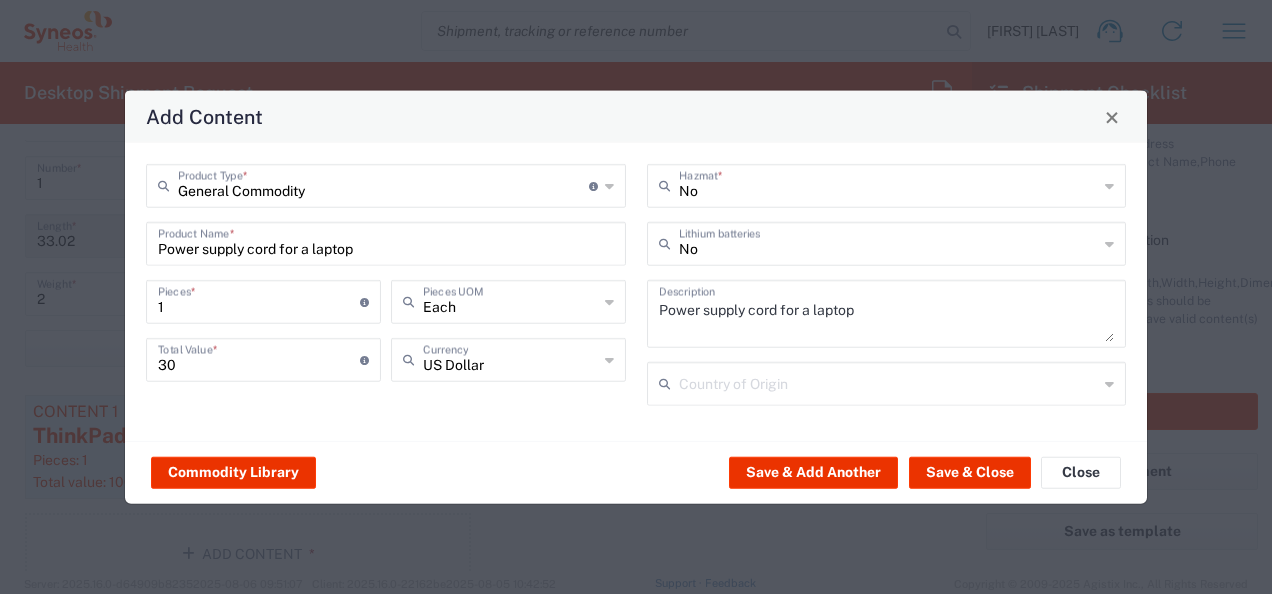 click 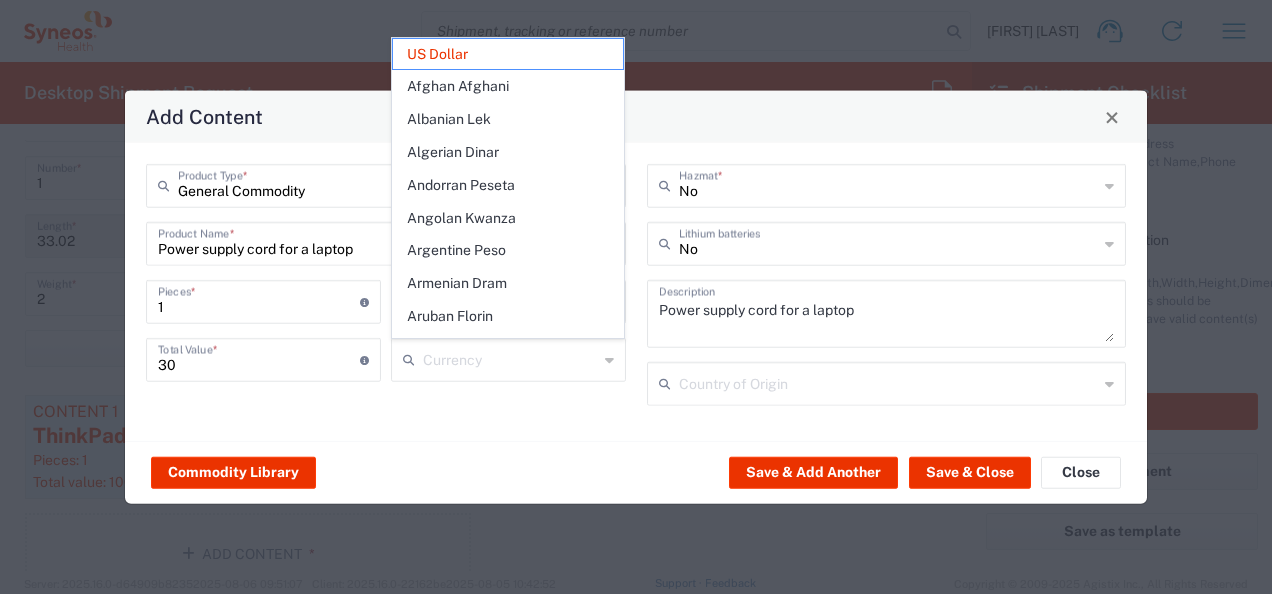 click on "General Commodity  Product Type  * Document: Paper document generated internally by Syneos, a client, or third-party partner for business purposes.  For example, a contract, agreement, procedure, policy, project documentation, legal document, purchase order, invoice, or other documentation or record.  Items such as study leaflets/brochures, posters, instruction booklets, patient guides, flowcharts, checklists, consent cards, reminder cards and other similar printed materials which will be used in a client project/trial are general commodities, not documents. Power supply cord for a laptop  Product Name  * 1  Pieces  * Number of pieces inside all the packages Each  Pieces UOM  30  Total Value  * Total value of all the pieces  Currency  No  Hazmat  * No  Lithium batteries  Power supply cord for a laptop  Description   Country of Origin" 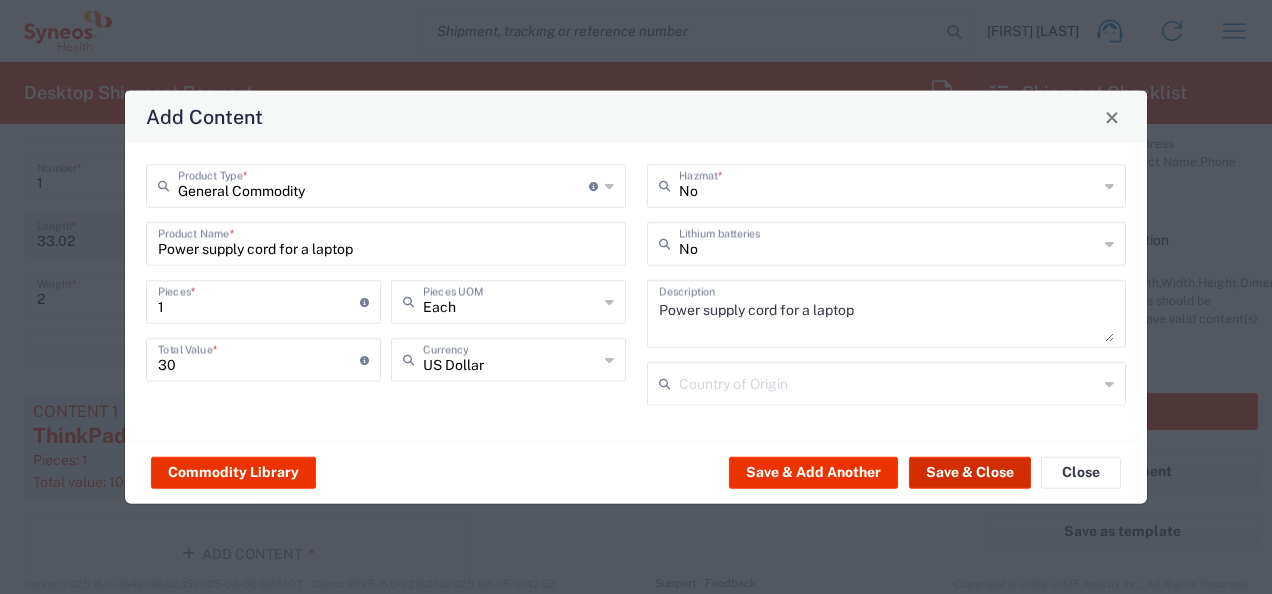 click on "Save & Close" 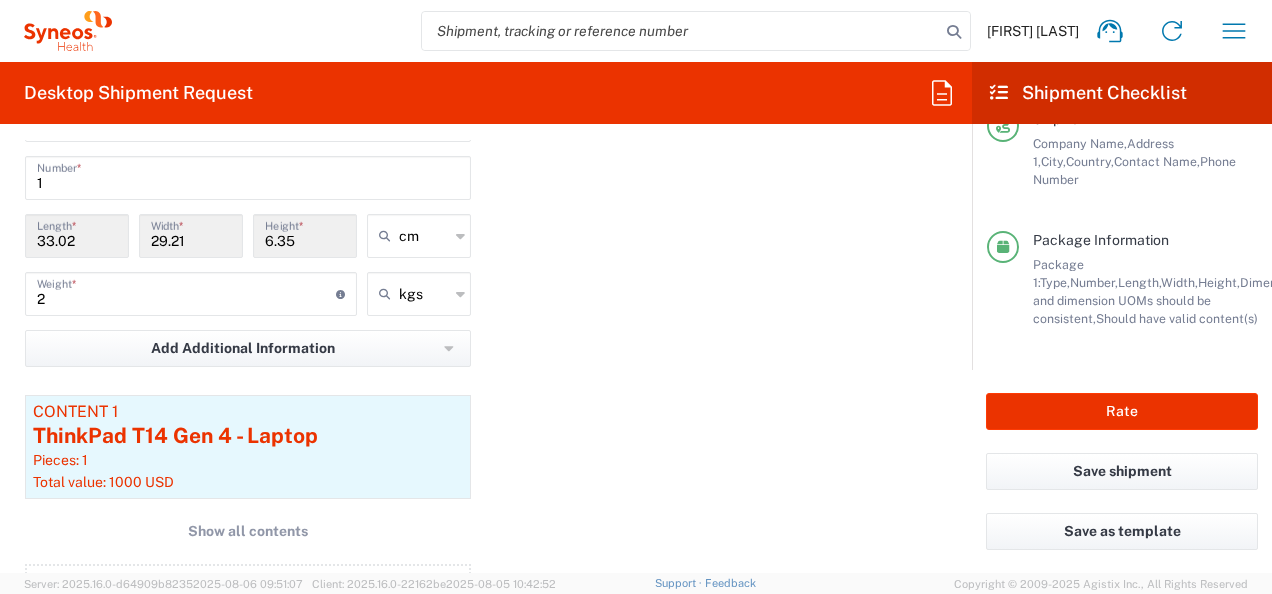 scroll, scrollTop: 2086, scrollLeft: 0, axis: vertical 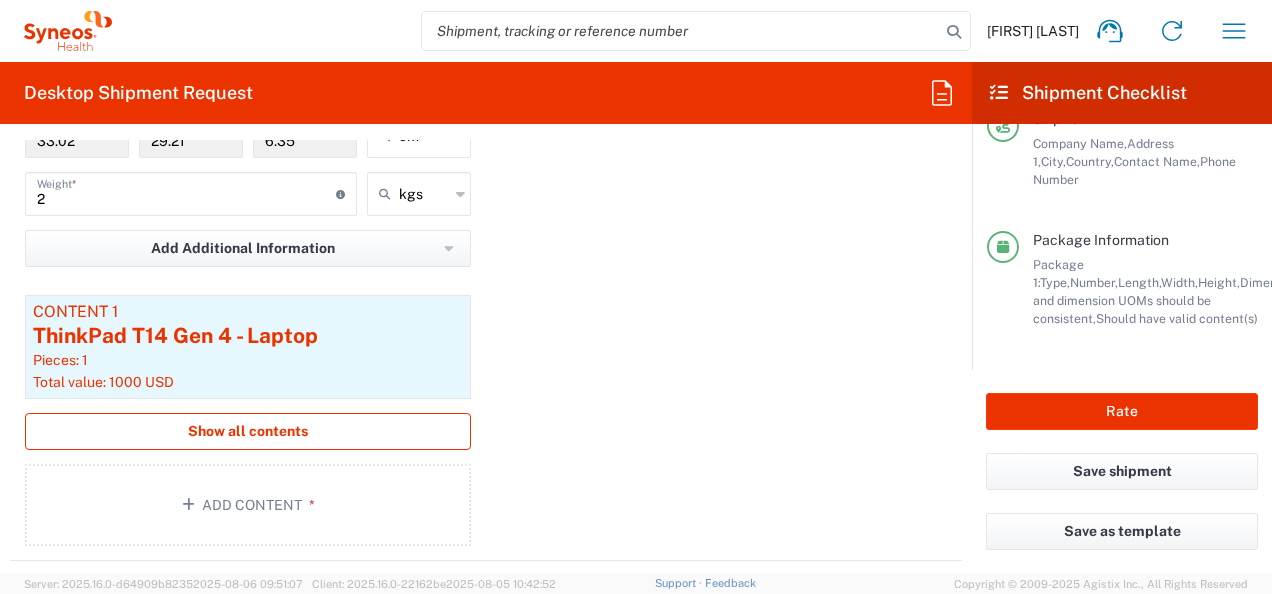 click on "Show all contents" 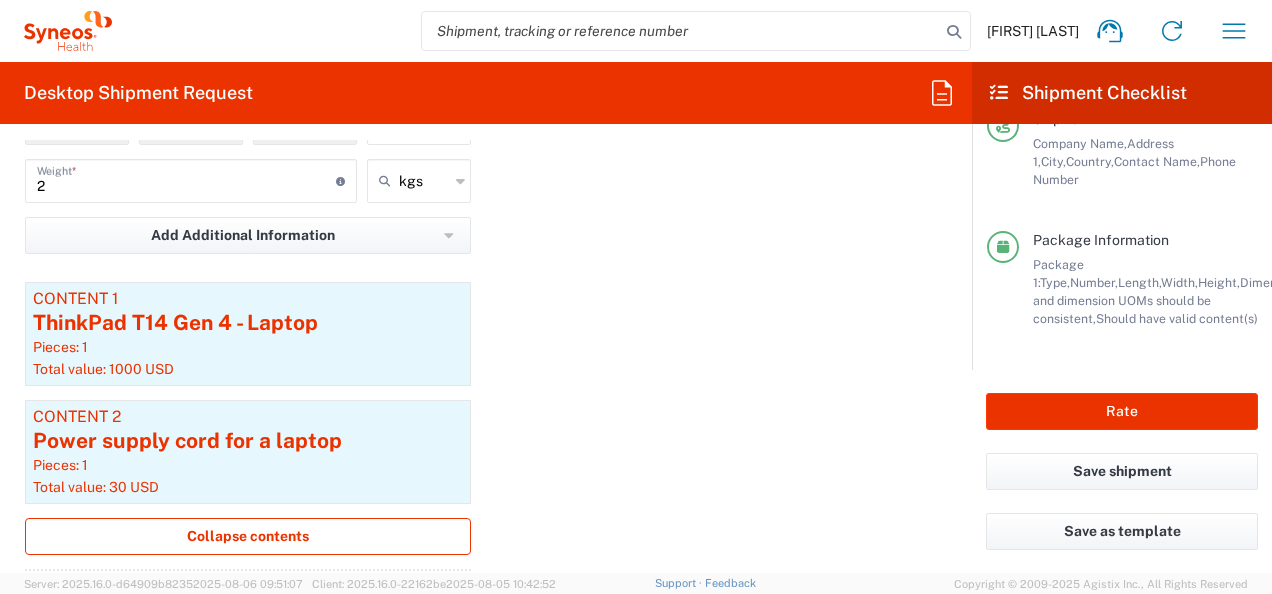 scroll, scrollTop: 2186, scrollLeft: 0, axis: vertical 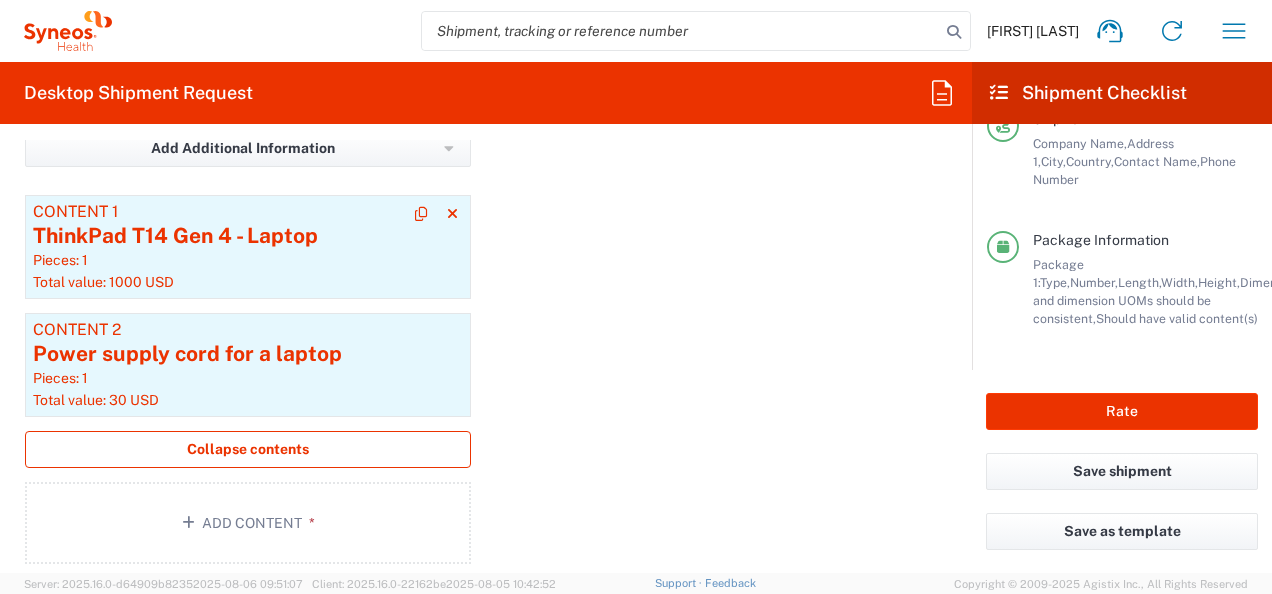 click on "Pieces: 1" 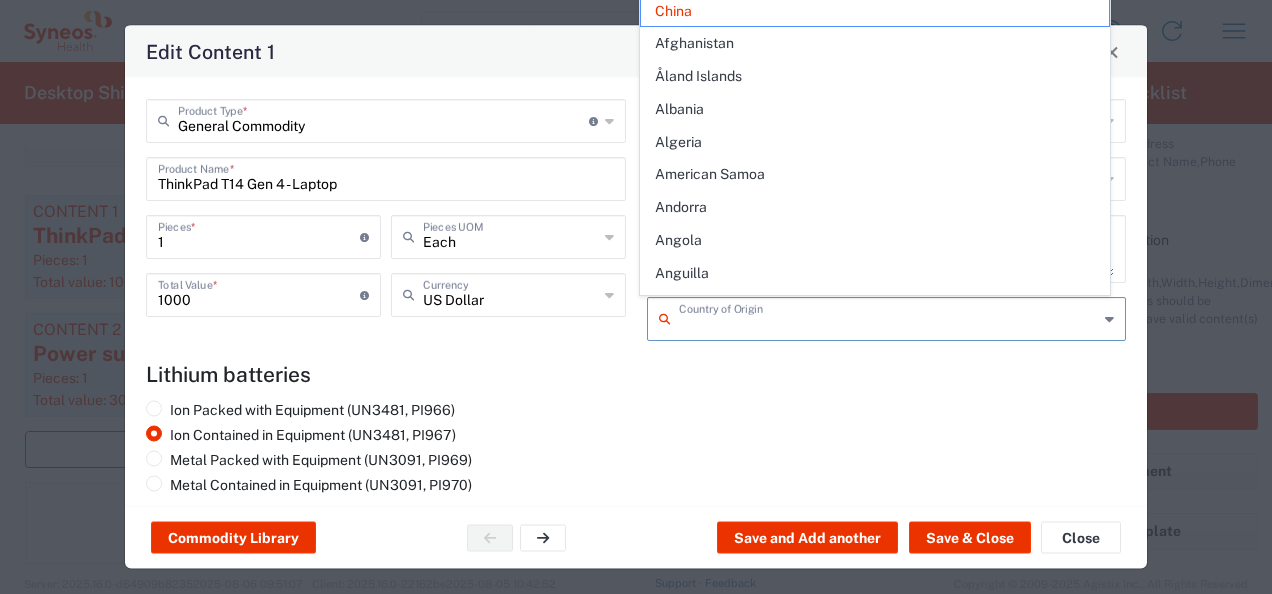 drag, startPoint x: 730, startPoint y: 327, endPoint x: 603, endPoint y: 320, distance: 127.192764 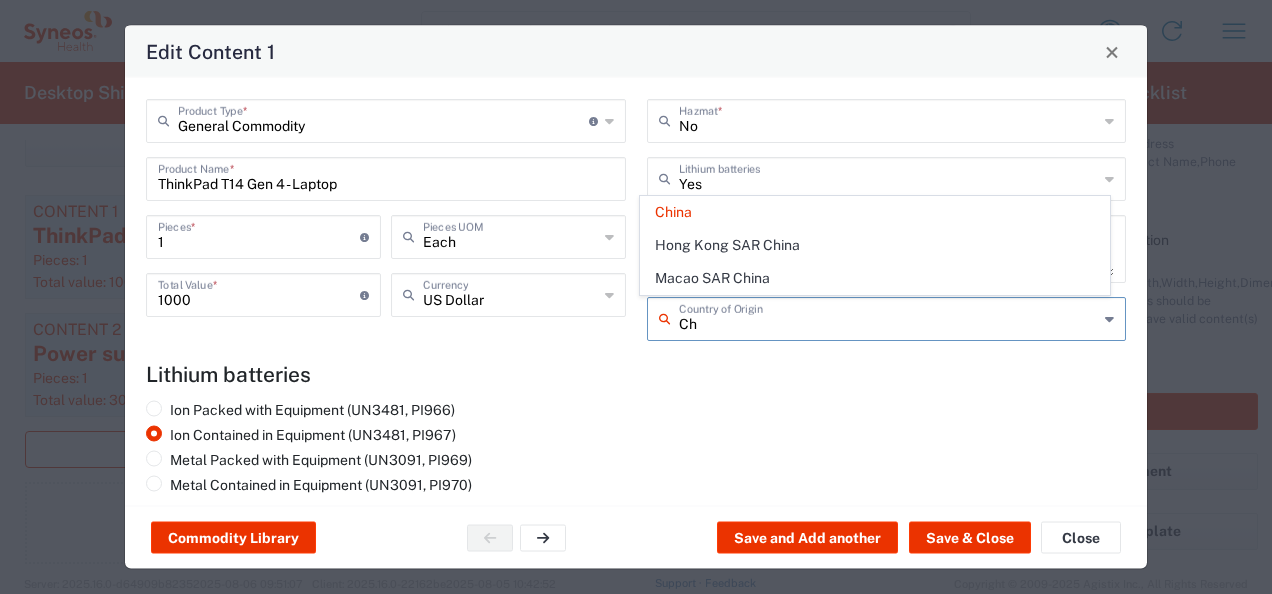 type on "C" 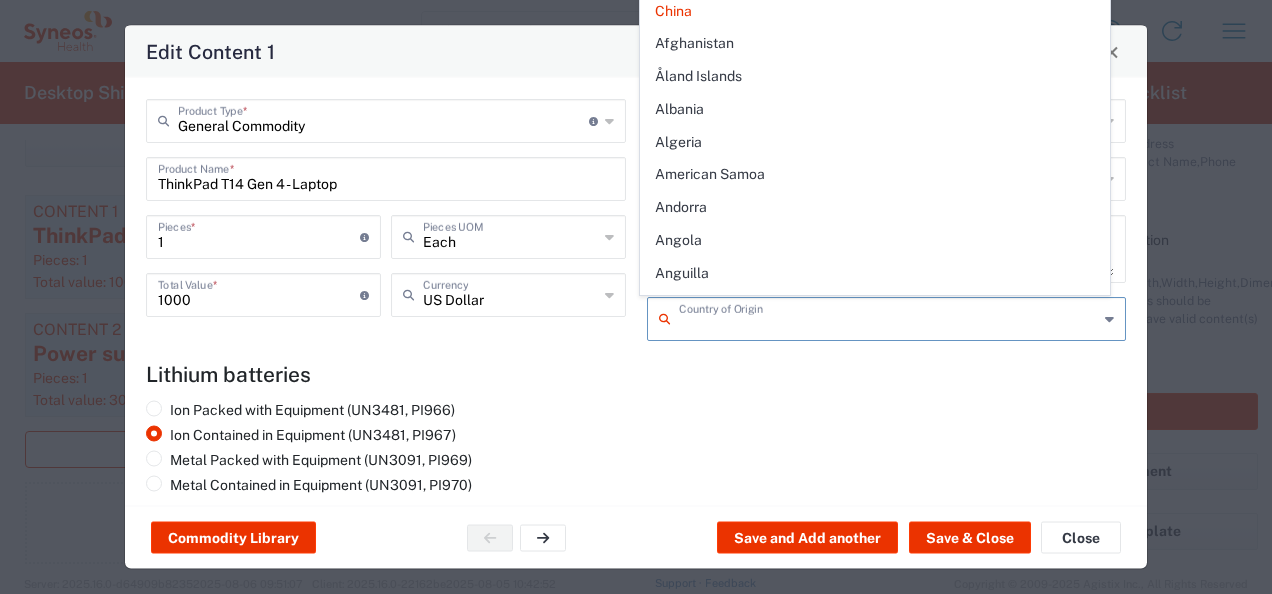 click on "US Dollar" 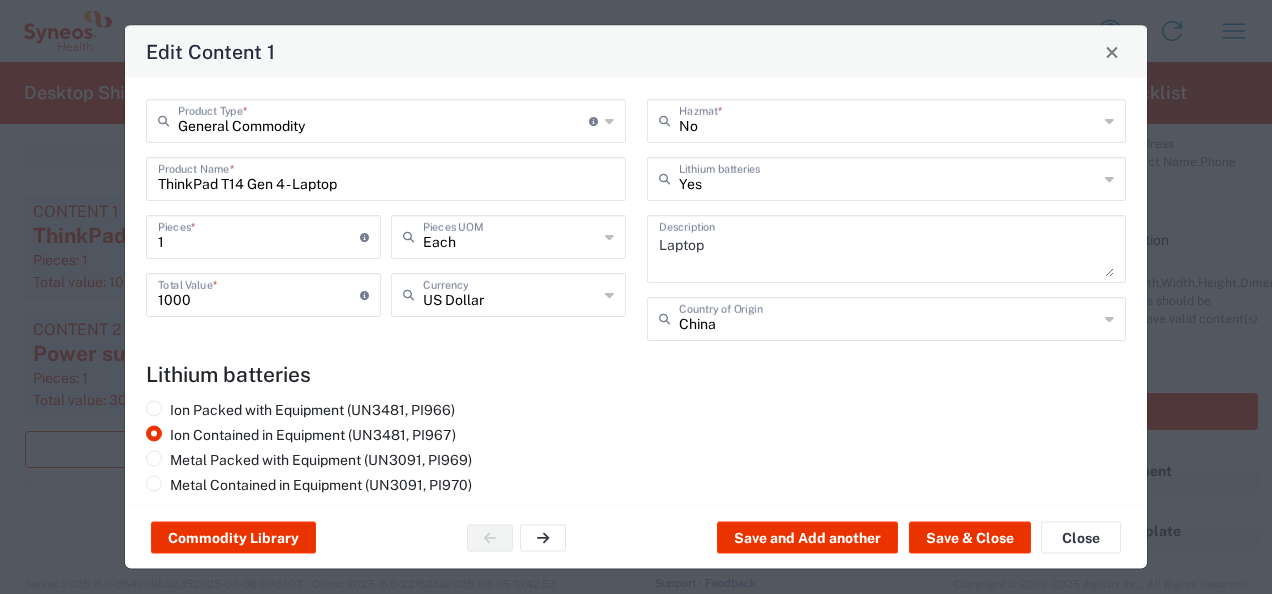 click on "Lithium batteries" 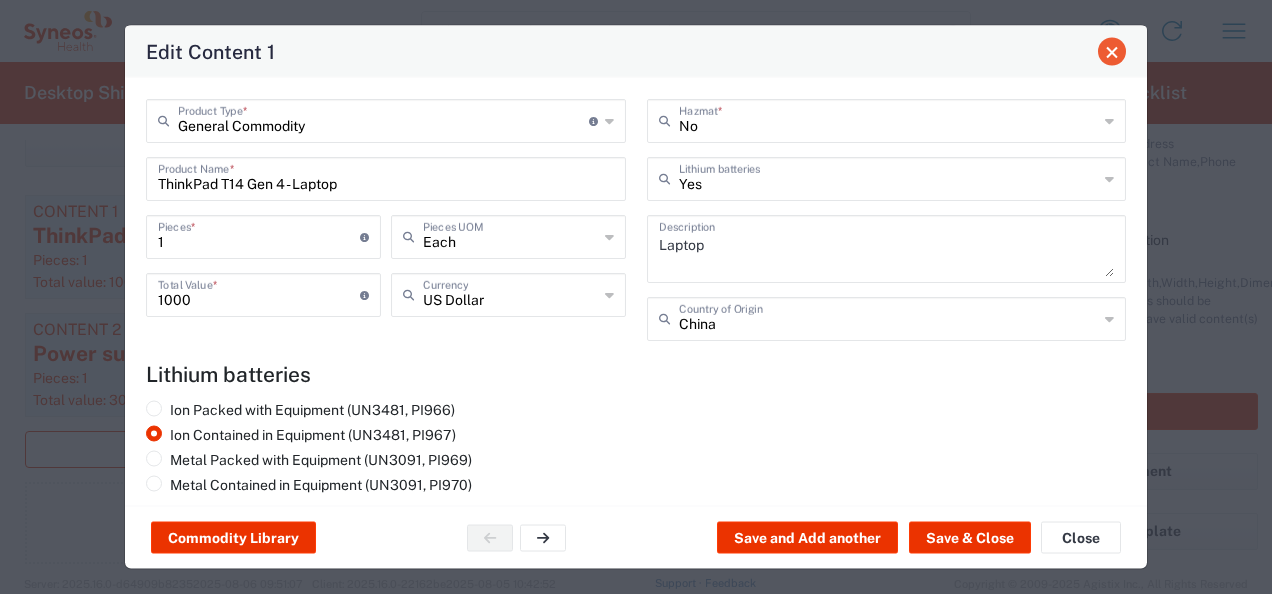 click 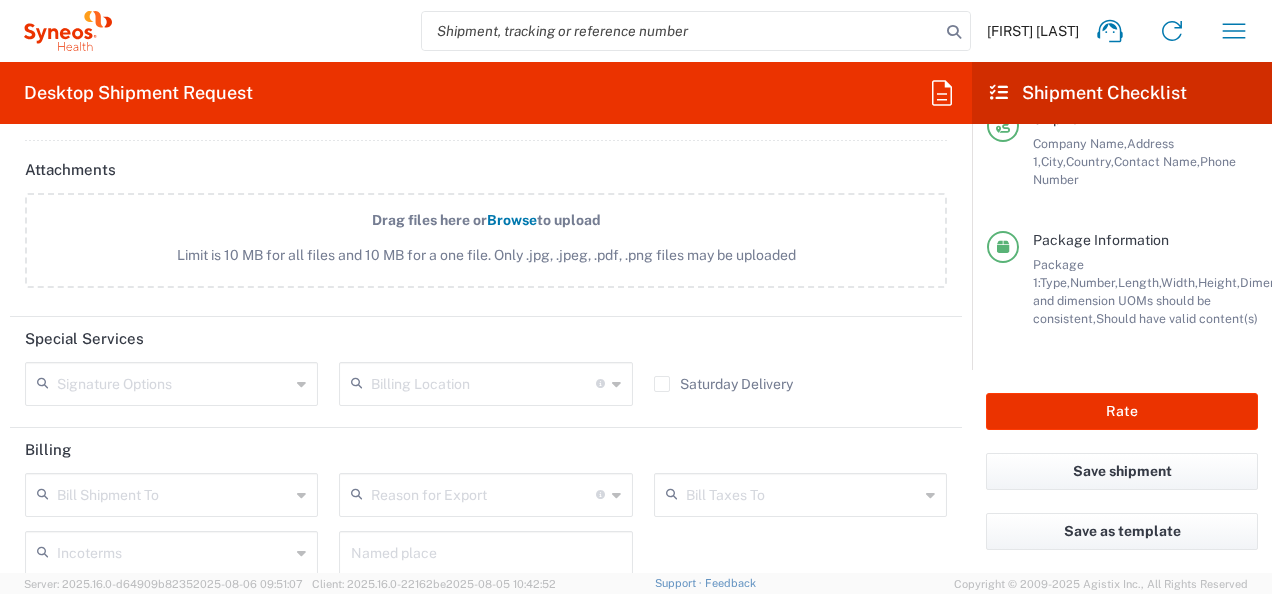 scroll, scrollTop: 2871, scrollLeft: 0, axis: vertical 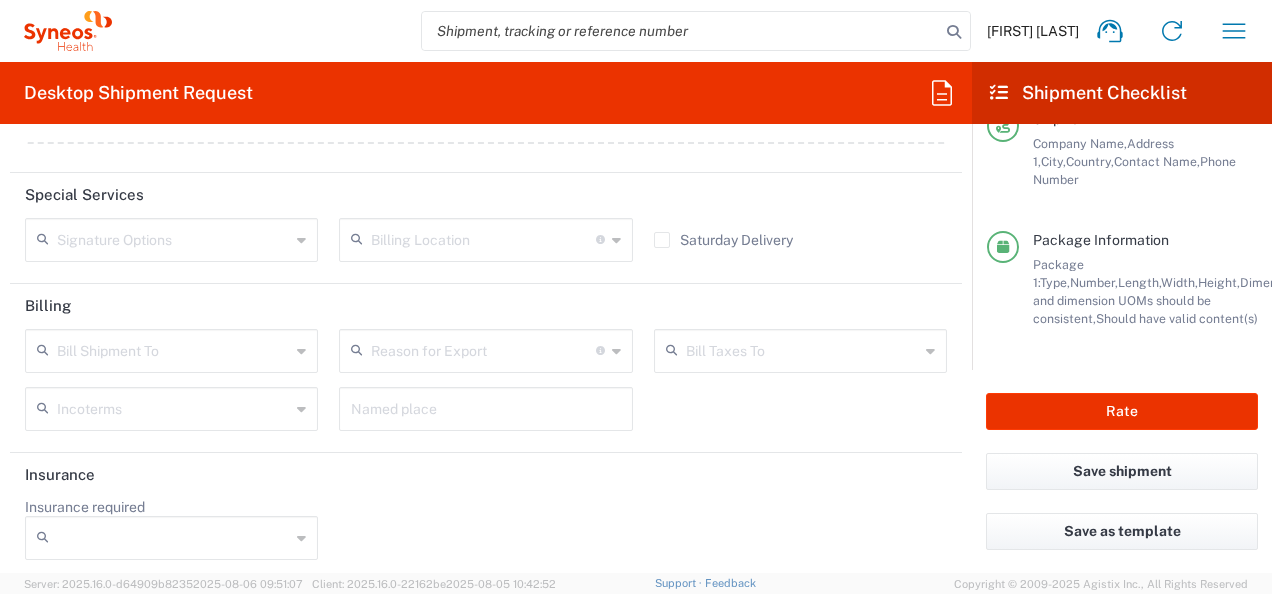 click 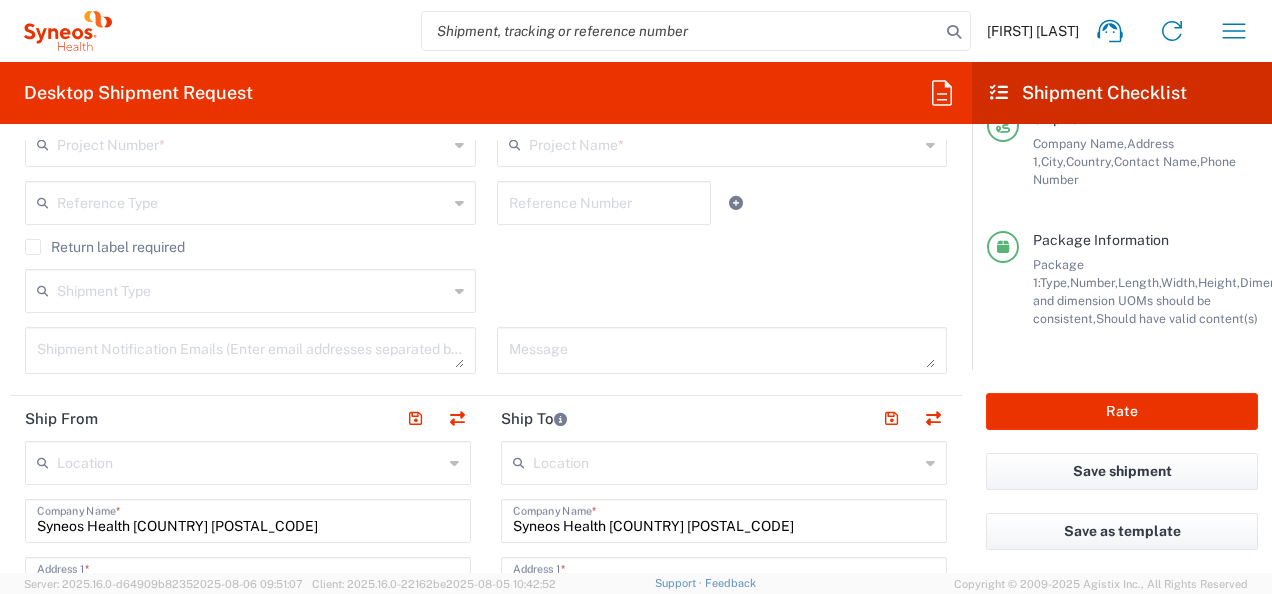scroll, scrollTop: 271, scrollLeft: 0, axis: vertical 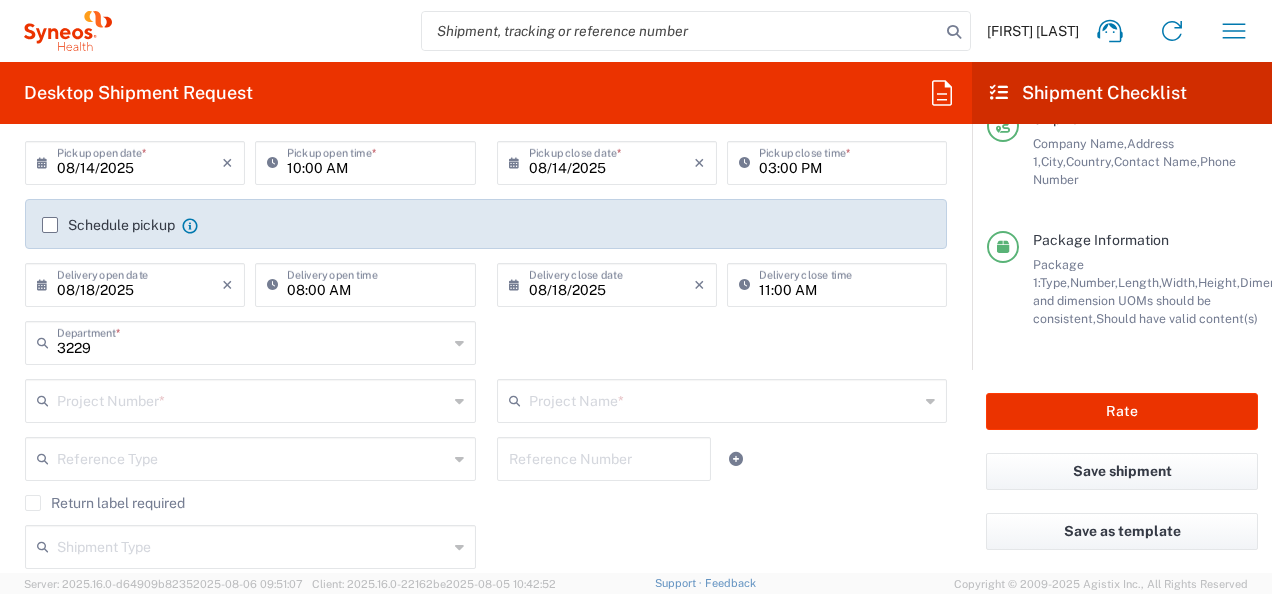 click on "3229" at bounding box center [252, 341] 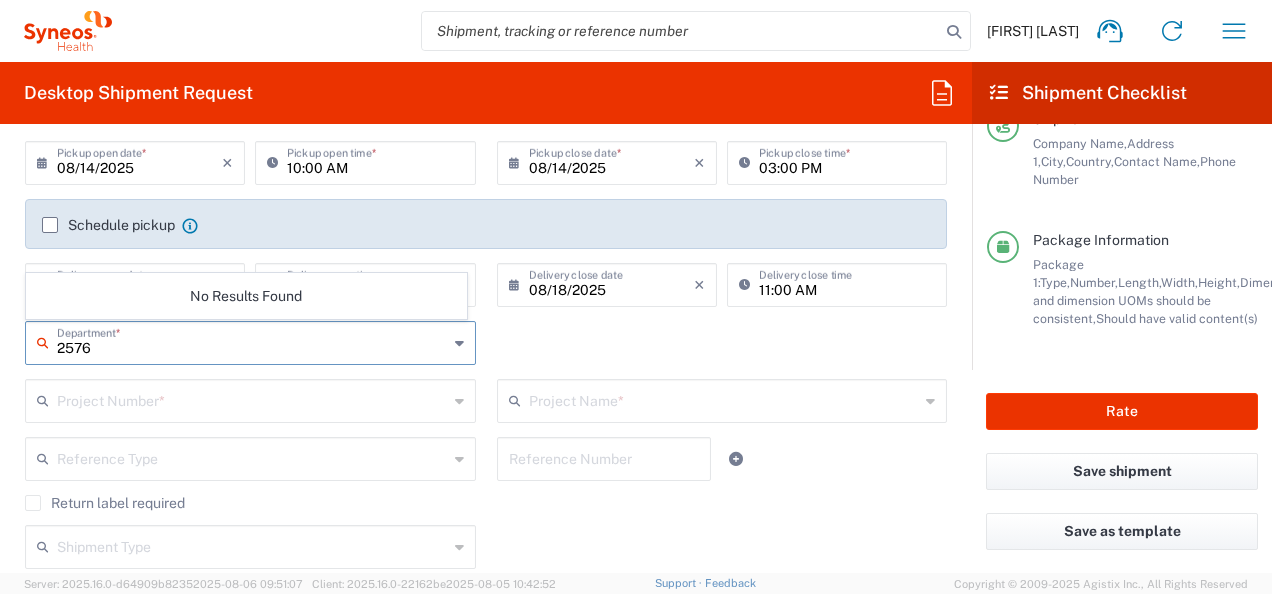 type on "2576" 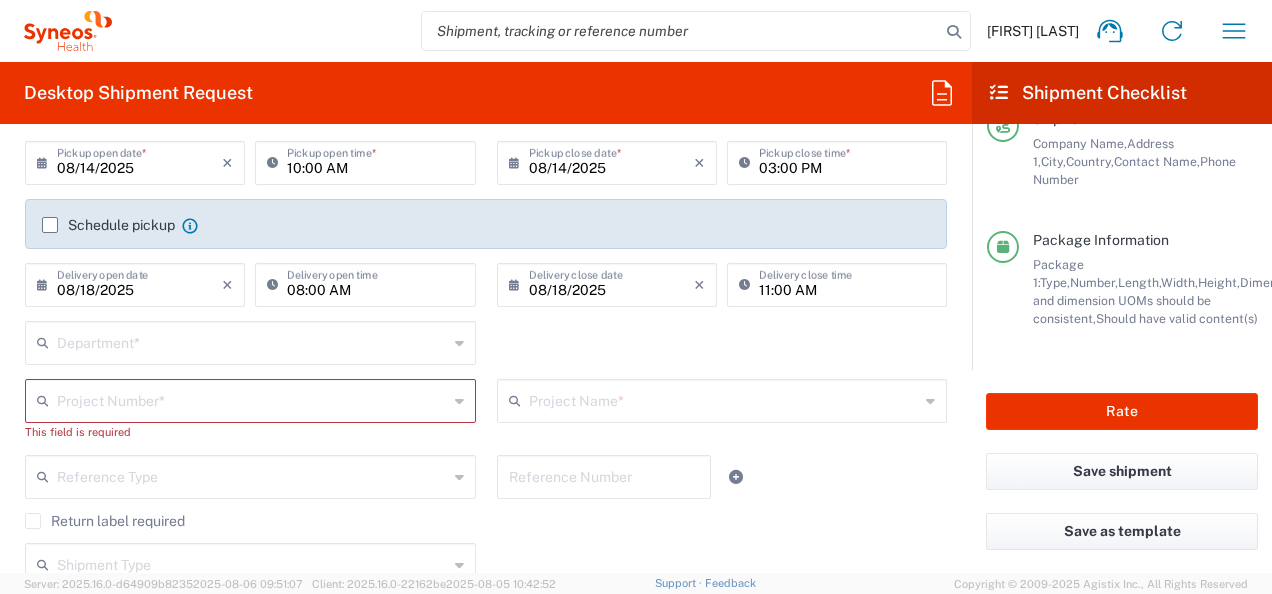 click at bounding box center [252, 341] 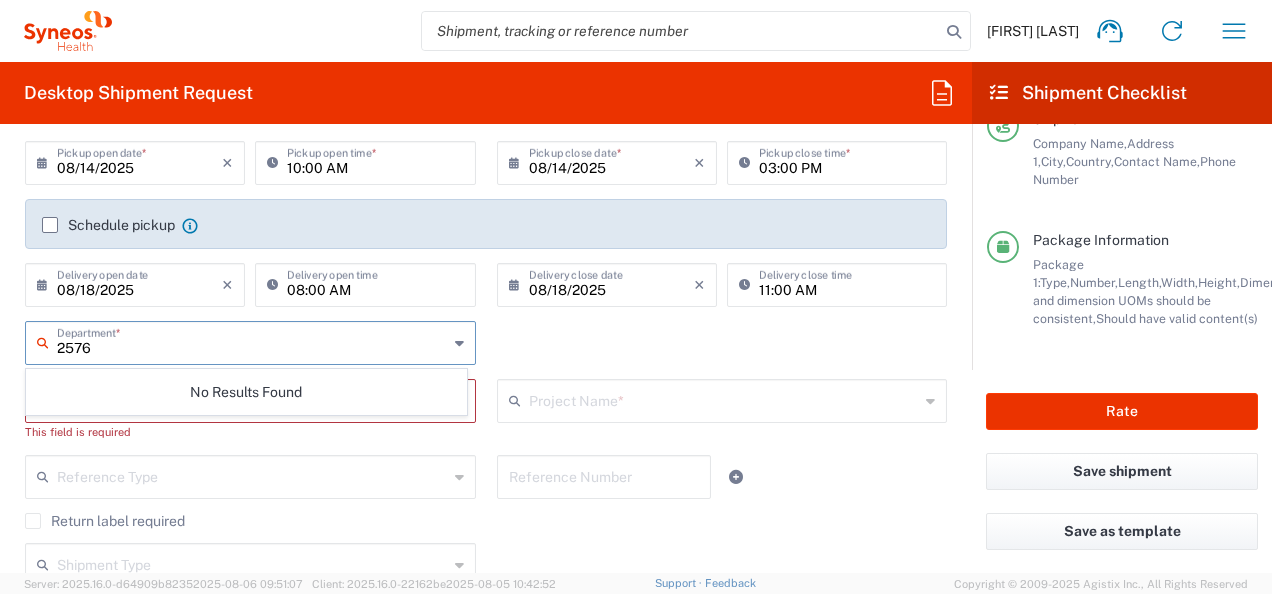 type on "2576" 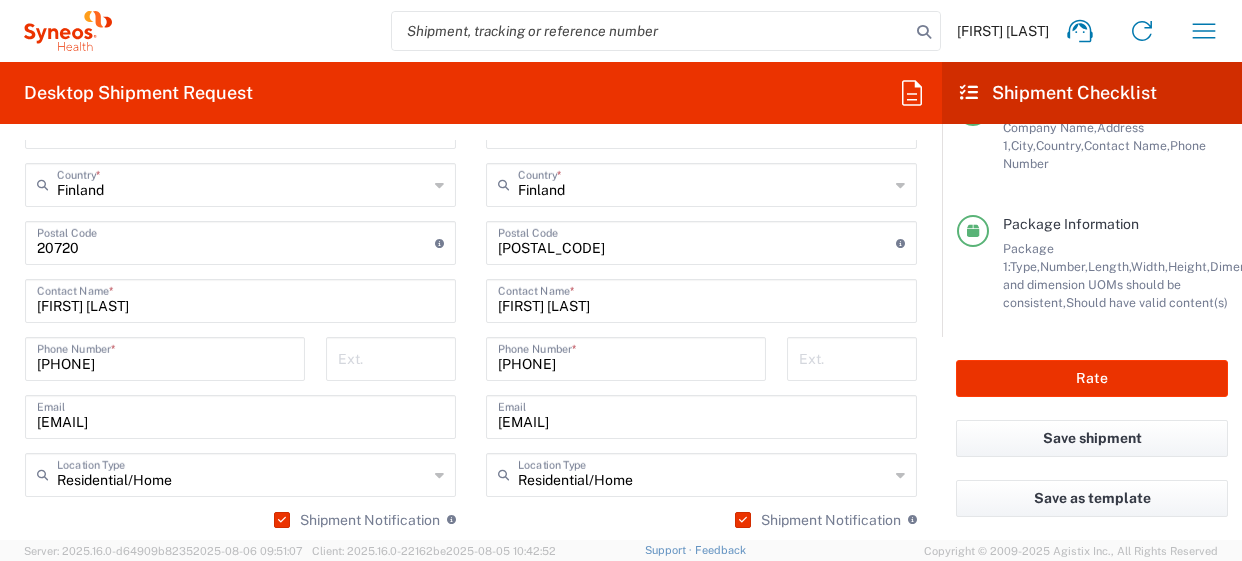 scroll, scrollTop: 1171, scrollLeft: 0, axis: vertical 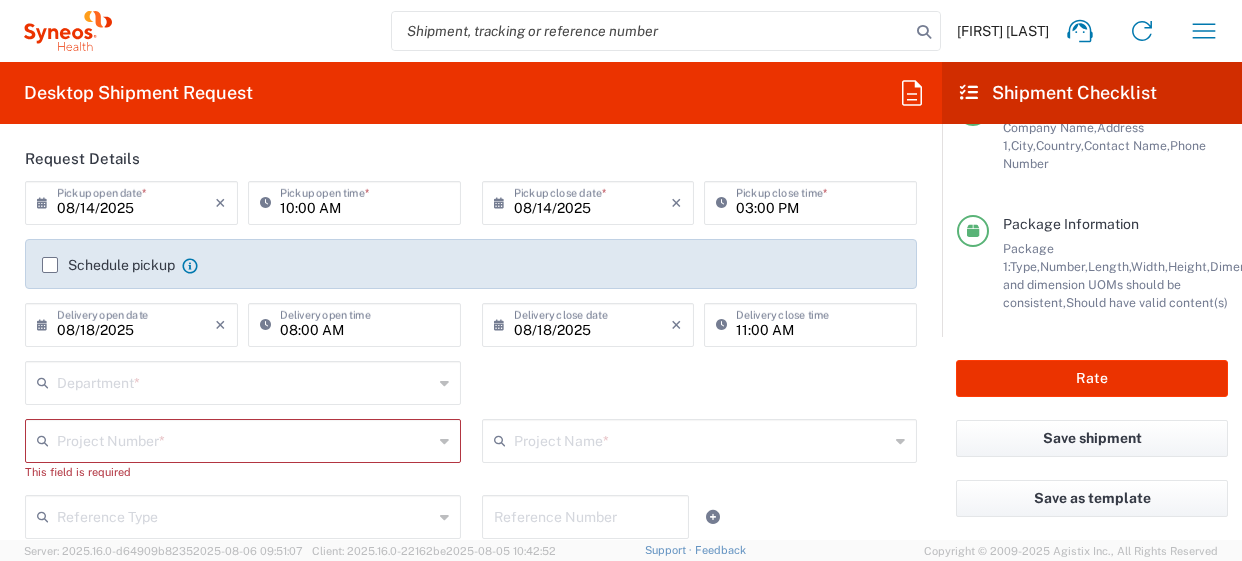 click at bounding box center (245, 381) 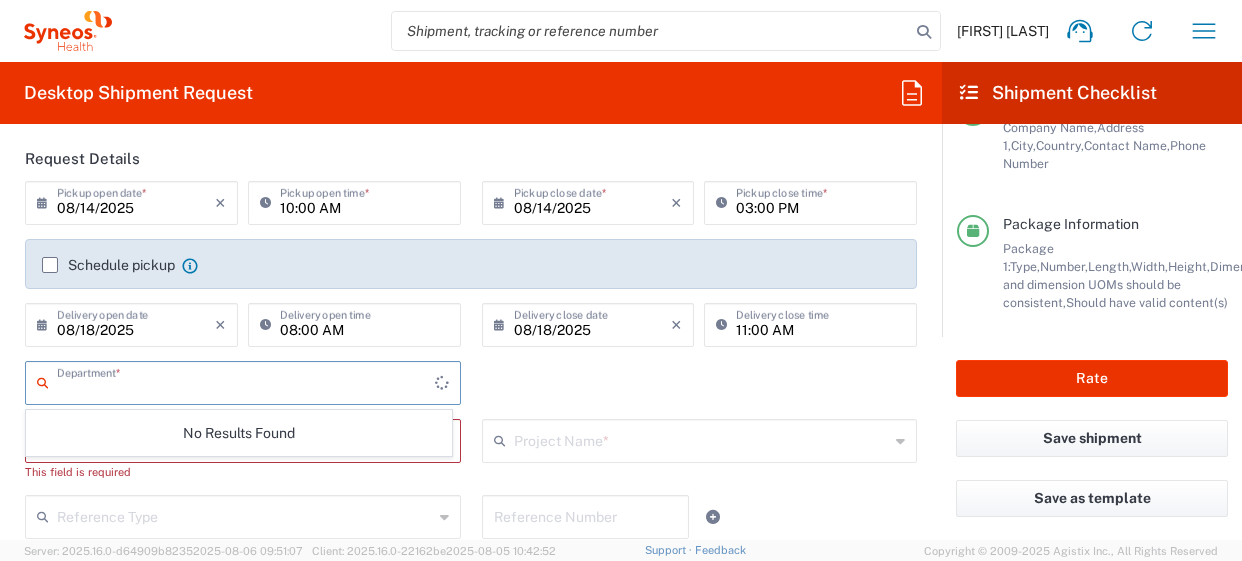 click at bounding box center [246, 381] 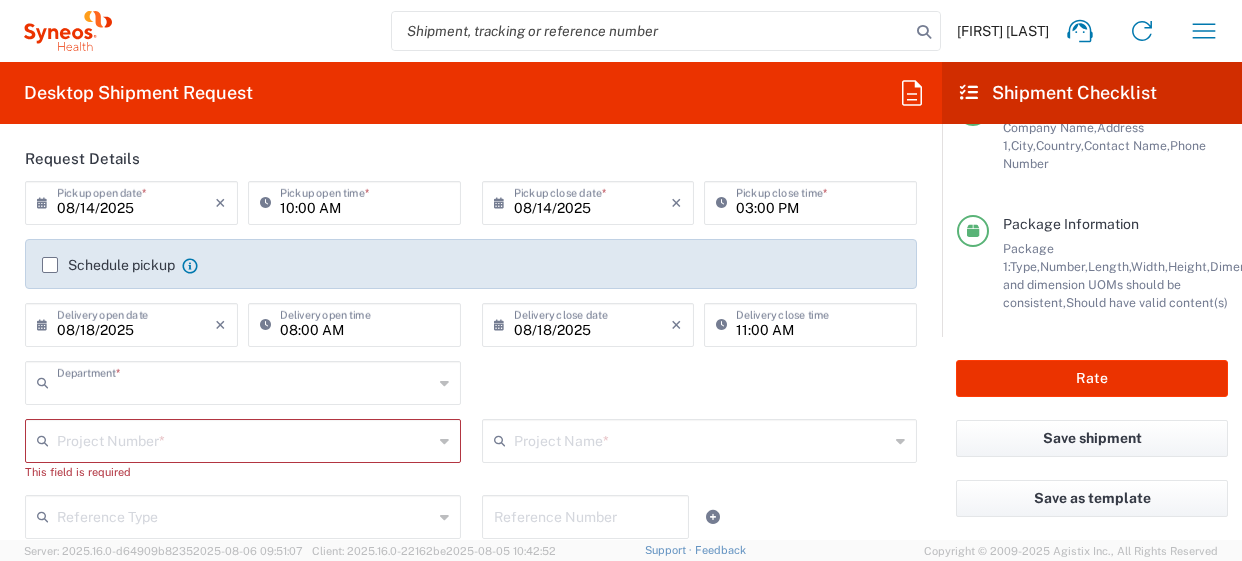 type on "3229" 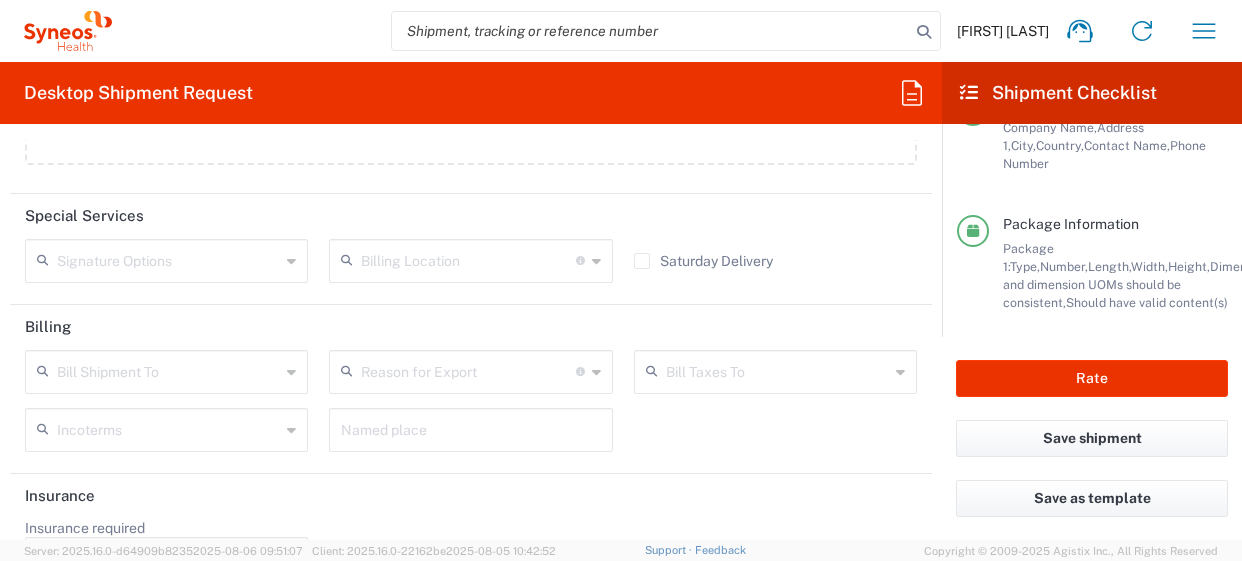 scroll, scrollTop: 2931, scrollLeft: 0, axis: vertical 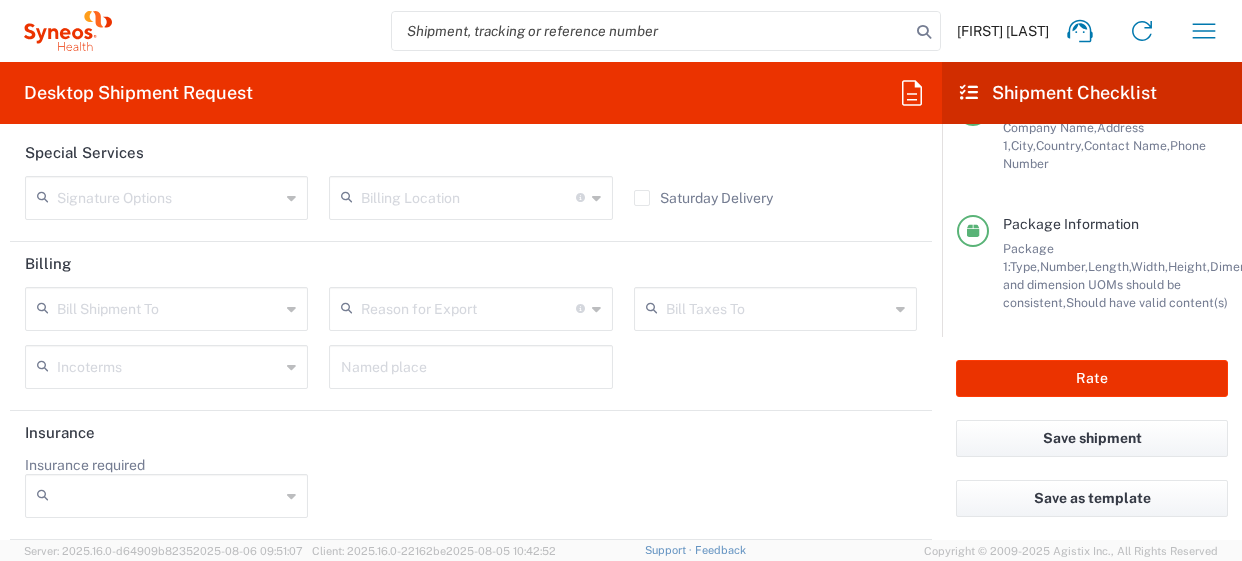 click 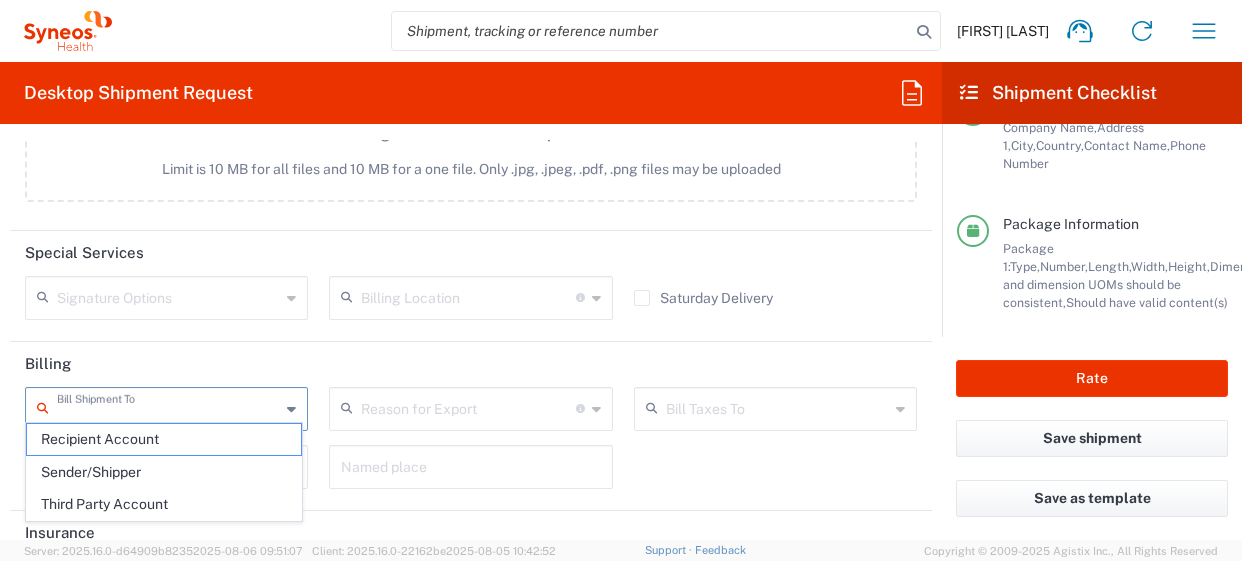 scroll, scrollTop: 2931, scrollLeft: 0, axis: vertical 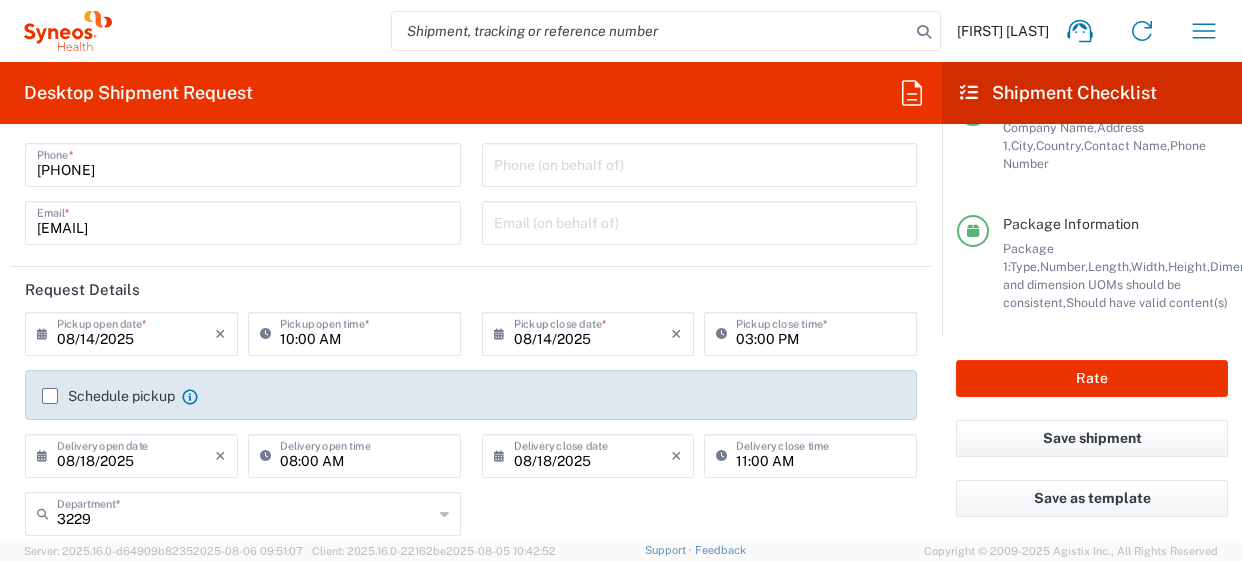 click on "3229" at bounding box center [245, 512] 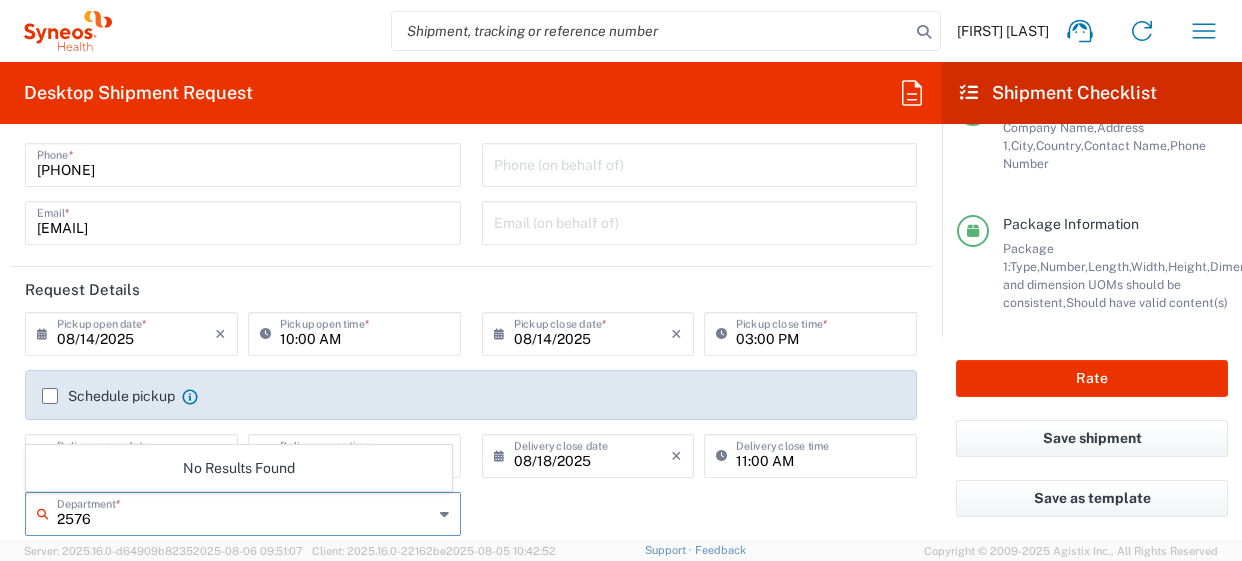 scroll, scrollTop: 200, scrollLeft: 0, axis: vertical 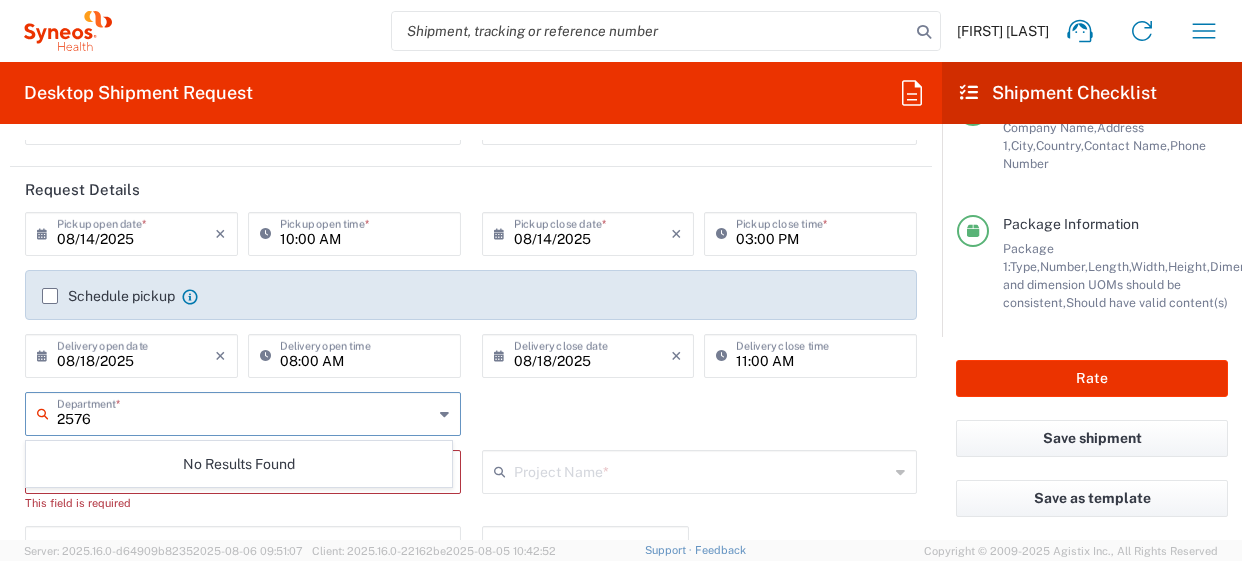 type on "2576" 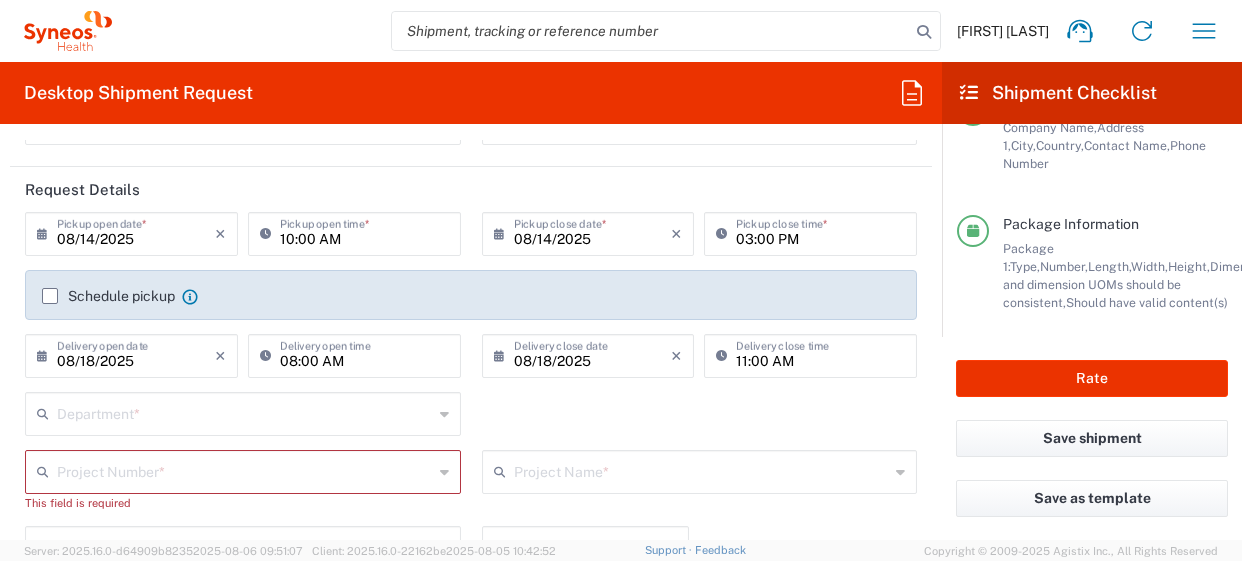 click on "Department  *" 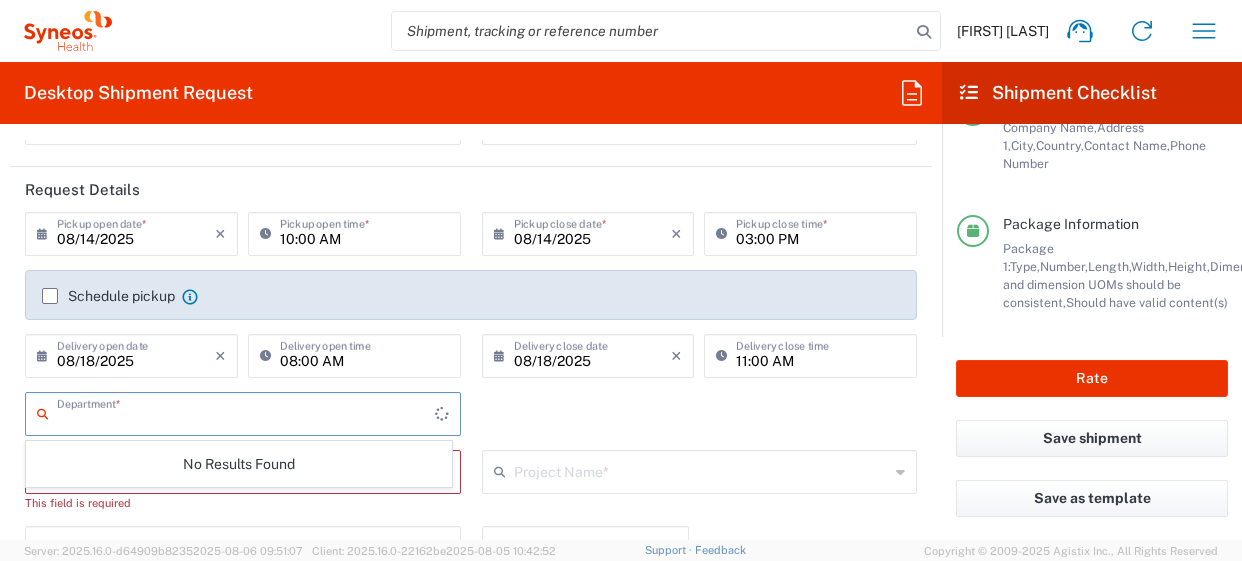 click on "Department  * No Results Found" 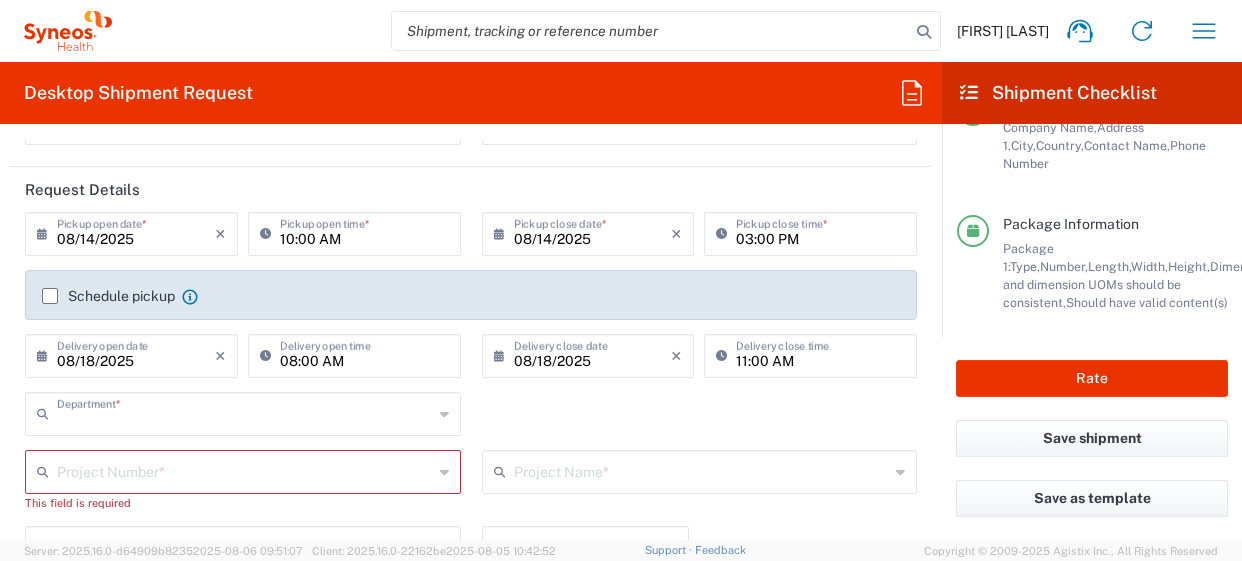 type on "3229" 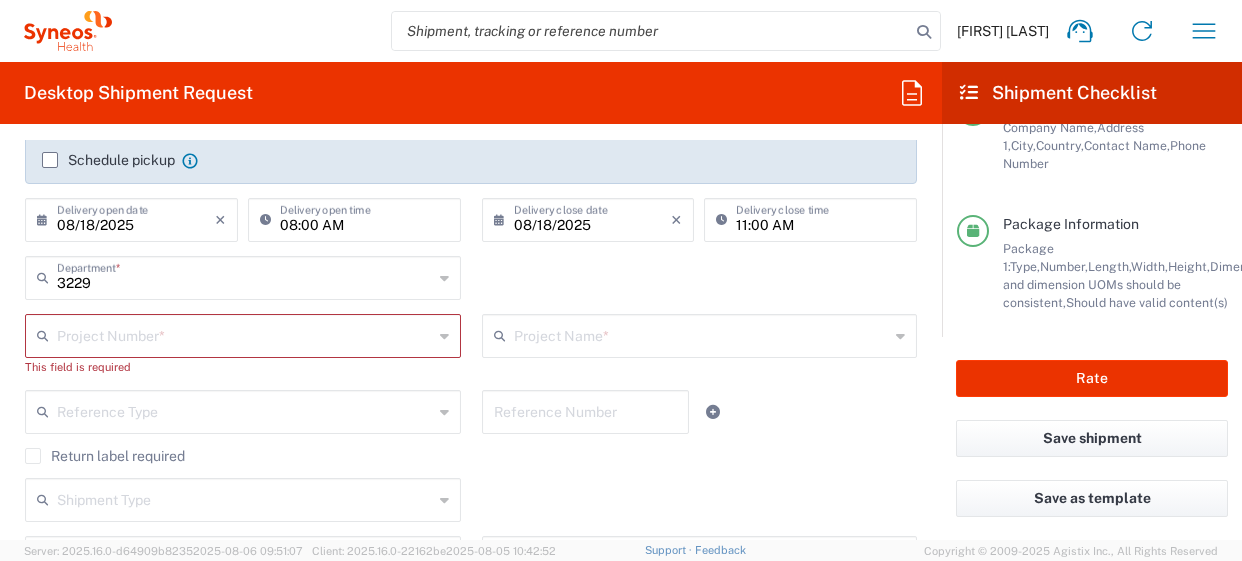 scroll, scrollTop: 300, scrollLeft: 0, axis: vertical 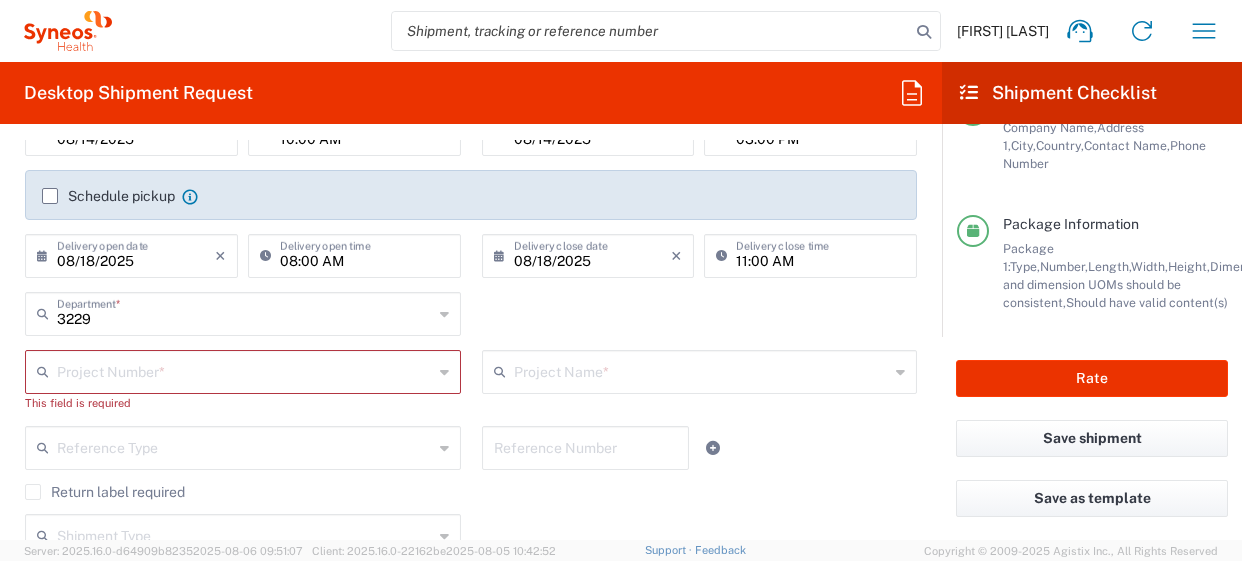click 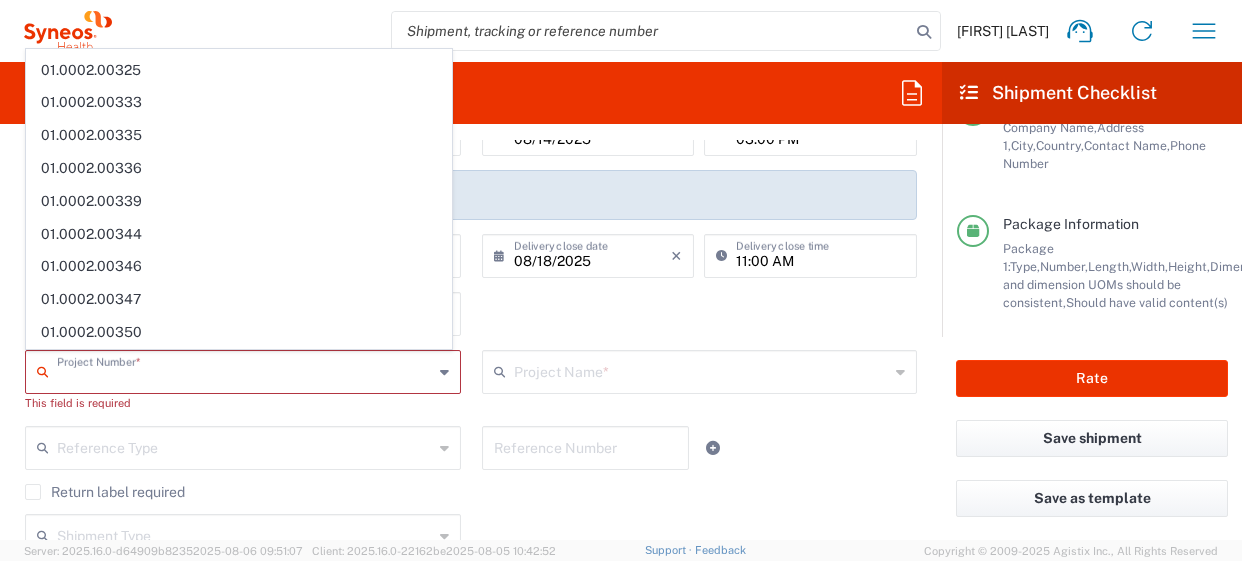scroll, scrollTop: 0, scrollLeft: 0, axis: both 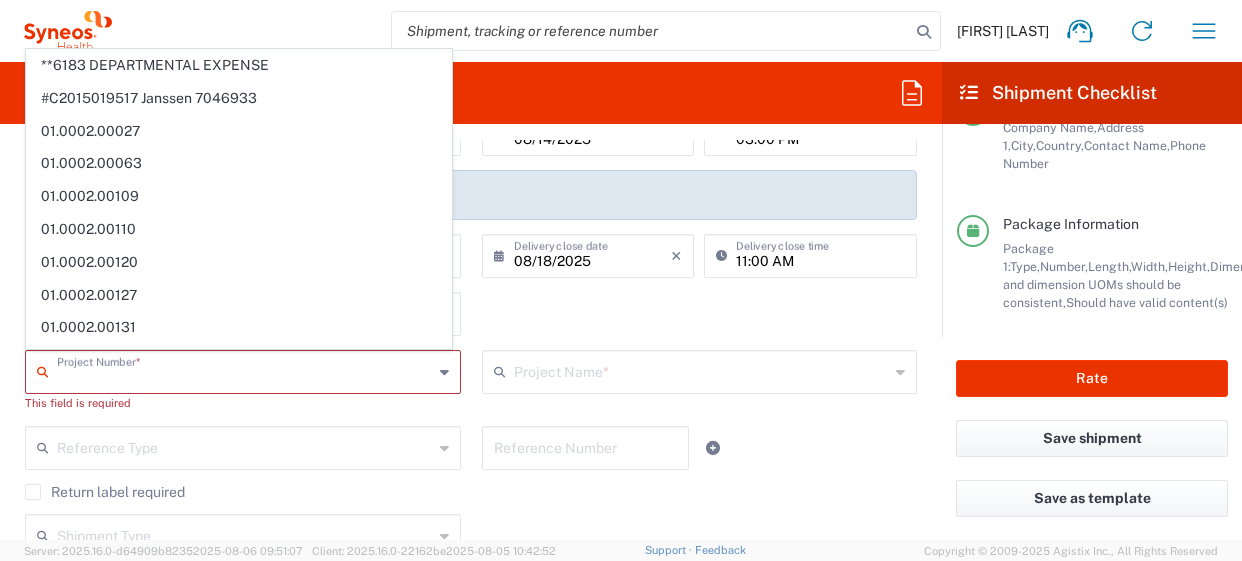 click on "3229  Department  * 3229 3000 3100 3109 3110 3111 3112 3125 3130 3135 3136 3150 3155 3165 3171 3172 3190 3191 3192 3193 3194 3200 3201 3202 3210 3211 Dept 3212 3213 3214 3215 3216 3218 3220 3221 3222 3223 3225 3226 3227 3228 3230 3231 3232 3233 3234 3235 3236 3237 3238 3240 3241" 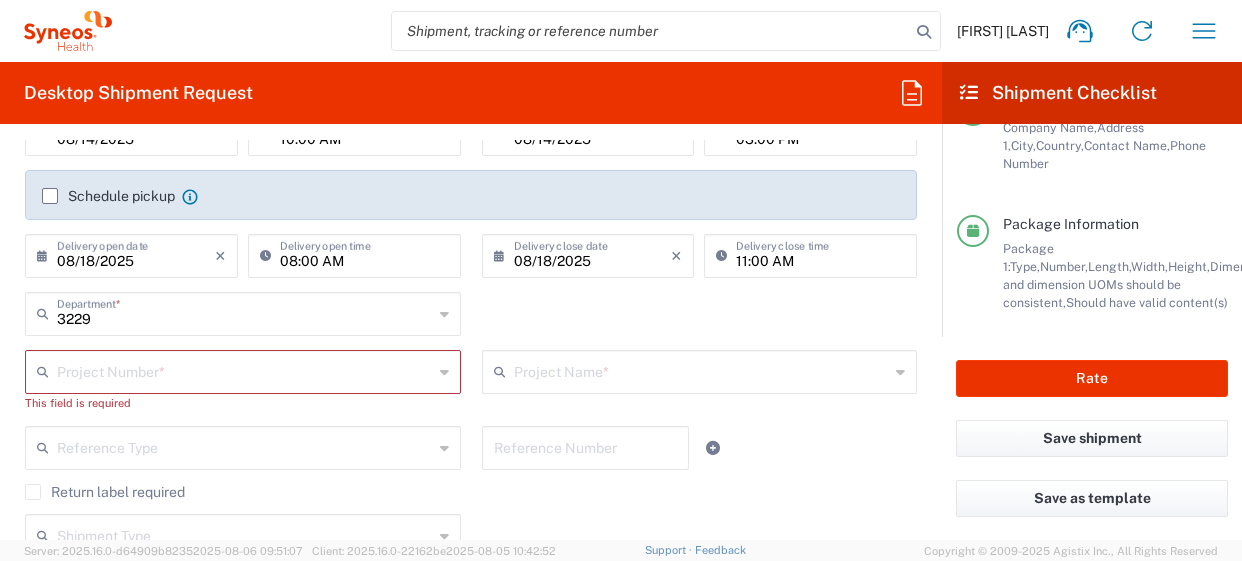 click 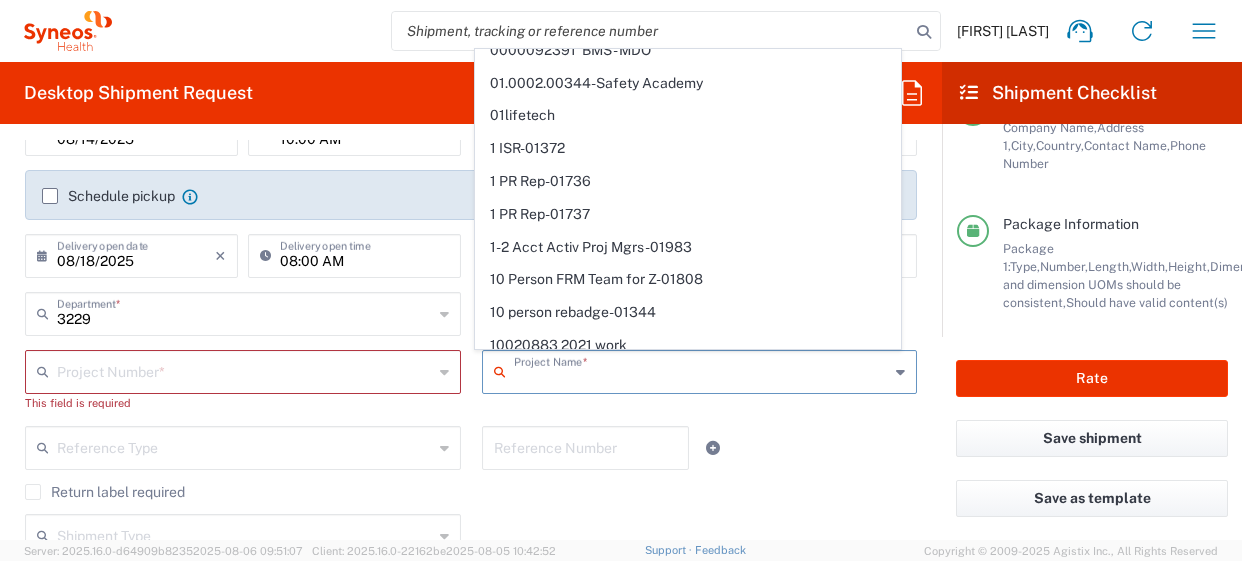 scroll, scrollTop: 0, scrollLeft: 0, axis: both 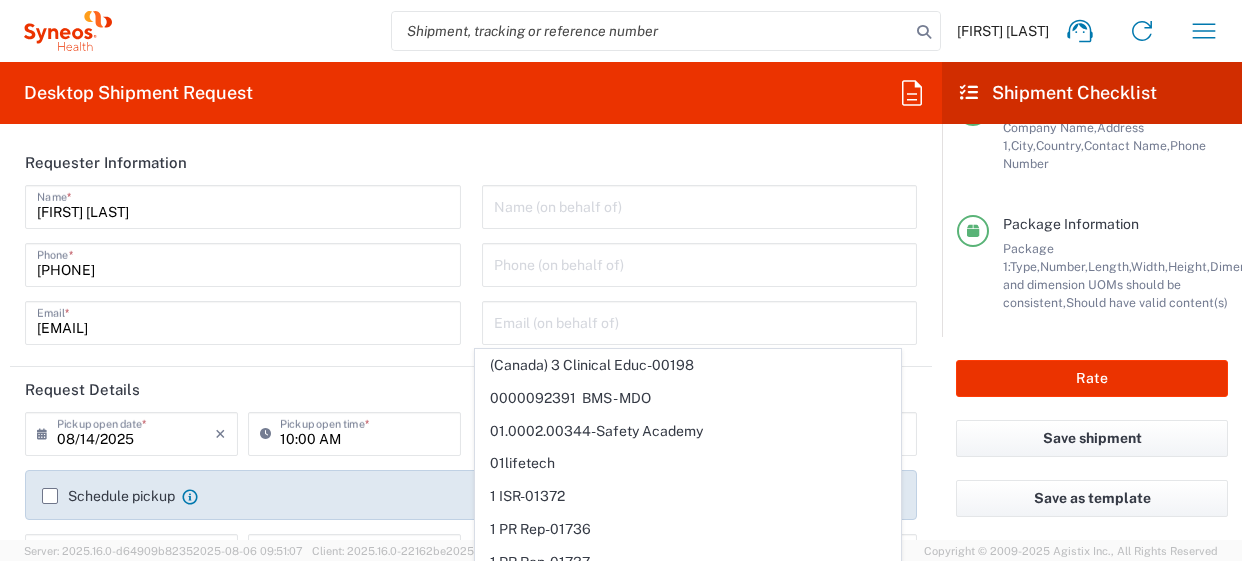 click on "Request Details" 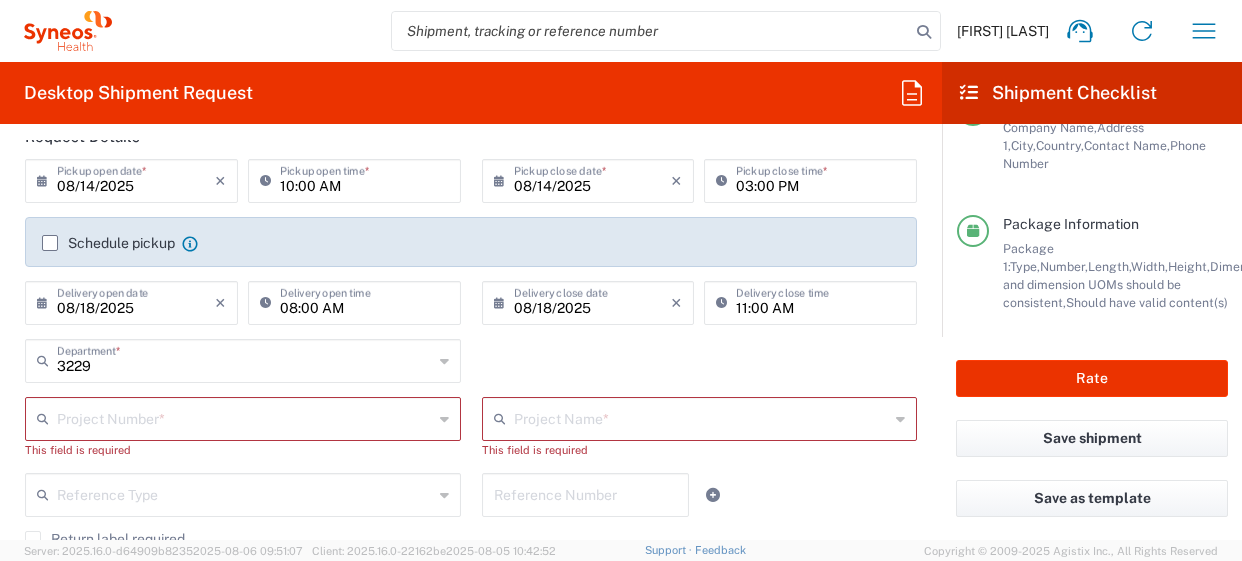 scroll, scrollTop: 300, scrollLeft: 0, axis: vertical 